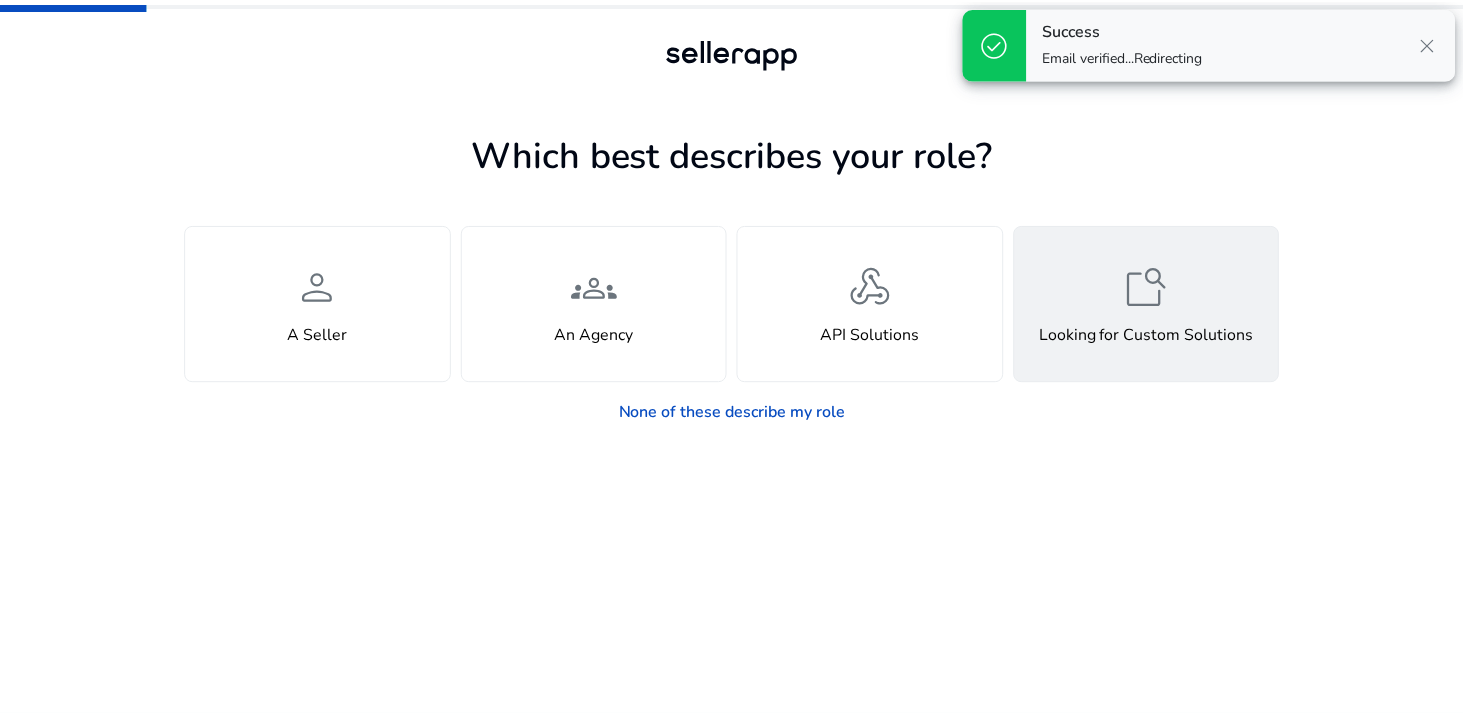 scroll, scrollTop: 0, scrollLeft: 0, axis: both 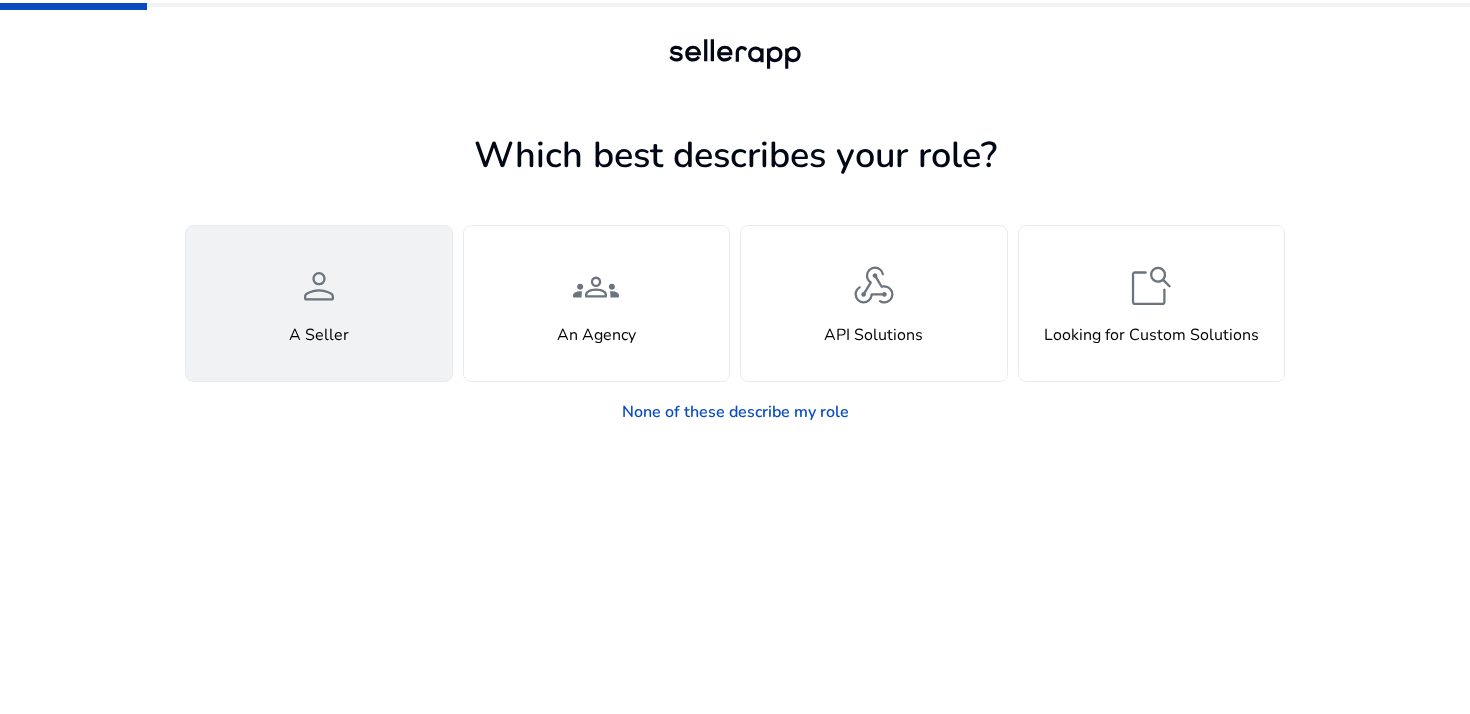 click on "person  A Seller" 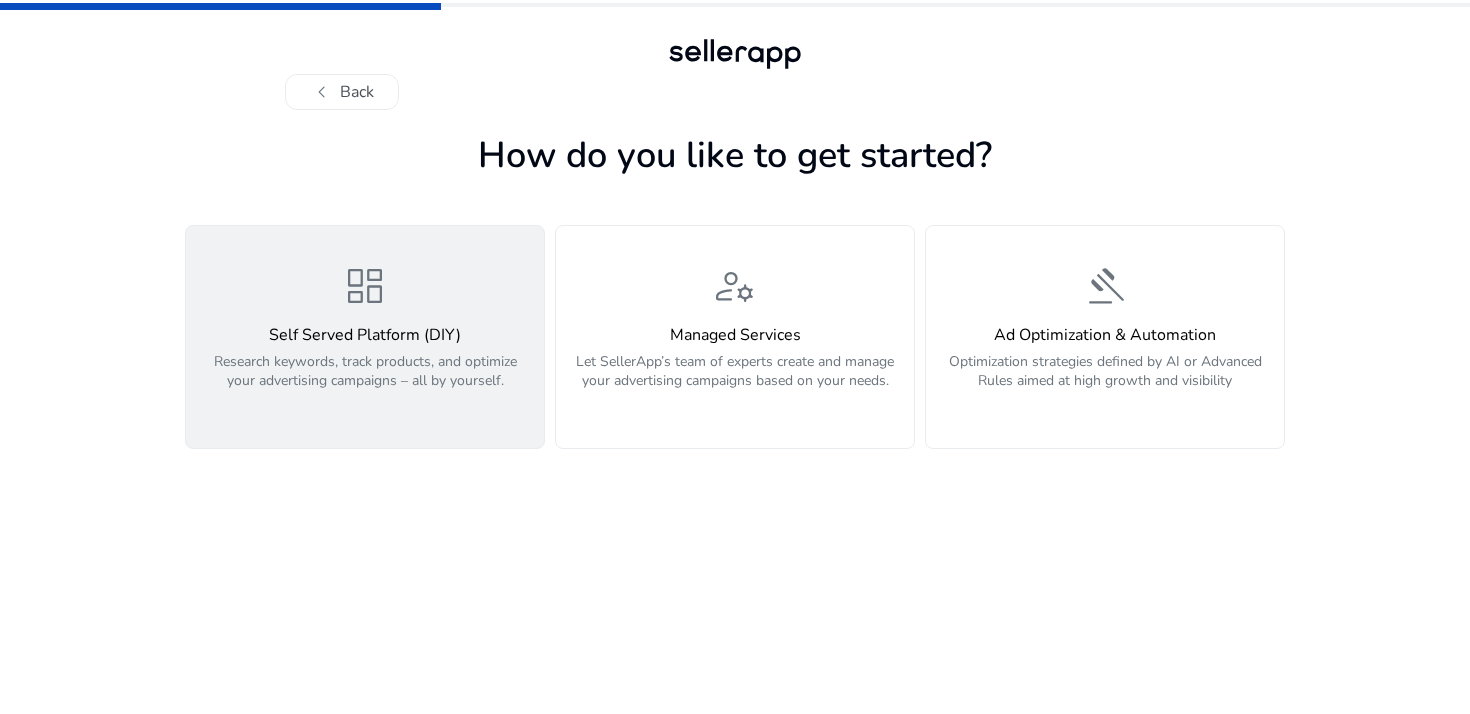 click on "Research keywords, track products, and optimize your advertising campaigns – all by yourself." 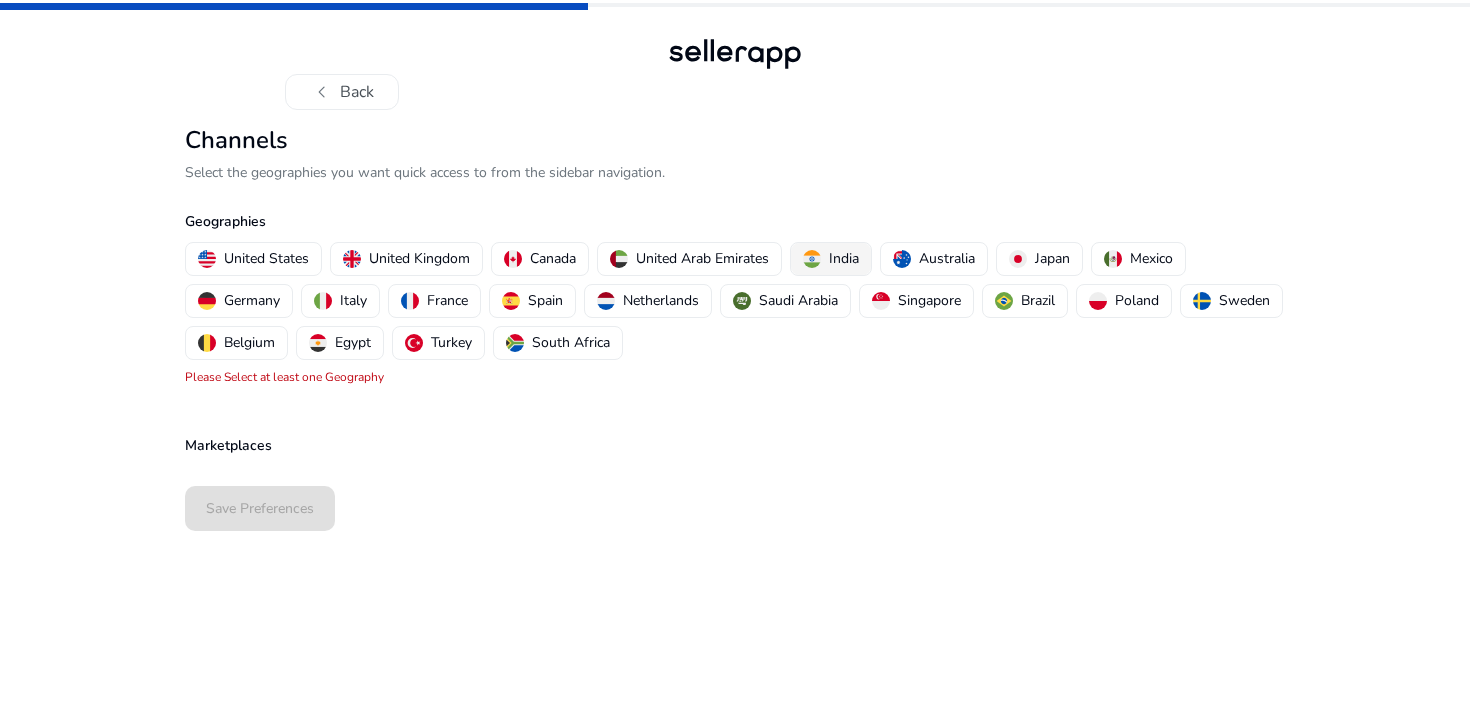 click on "India" at bounding box center (844, 258) 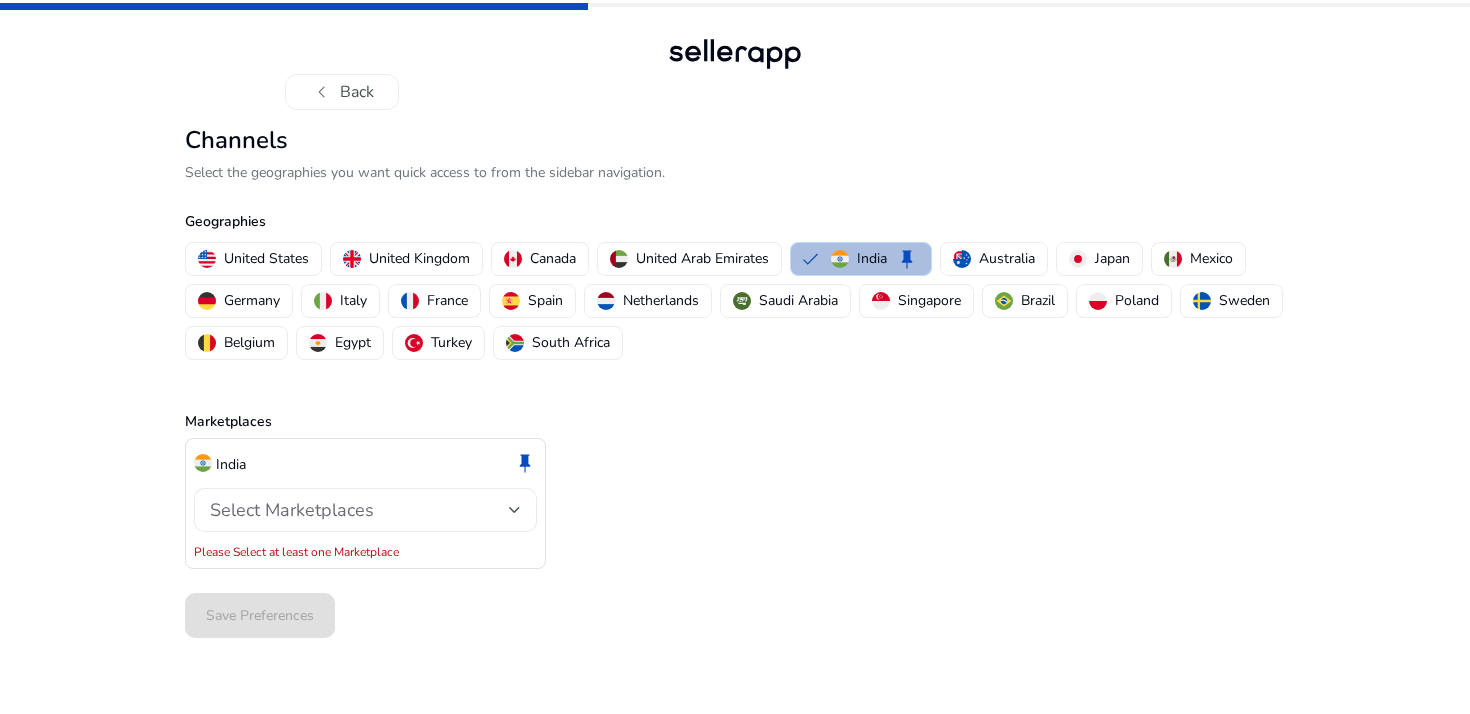 click on "Select Marketplaces" at bounding box center (292, 510) 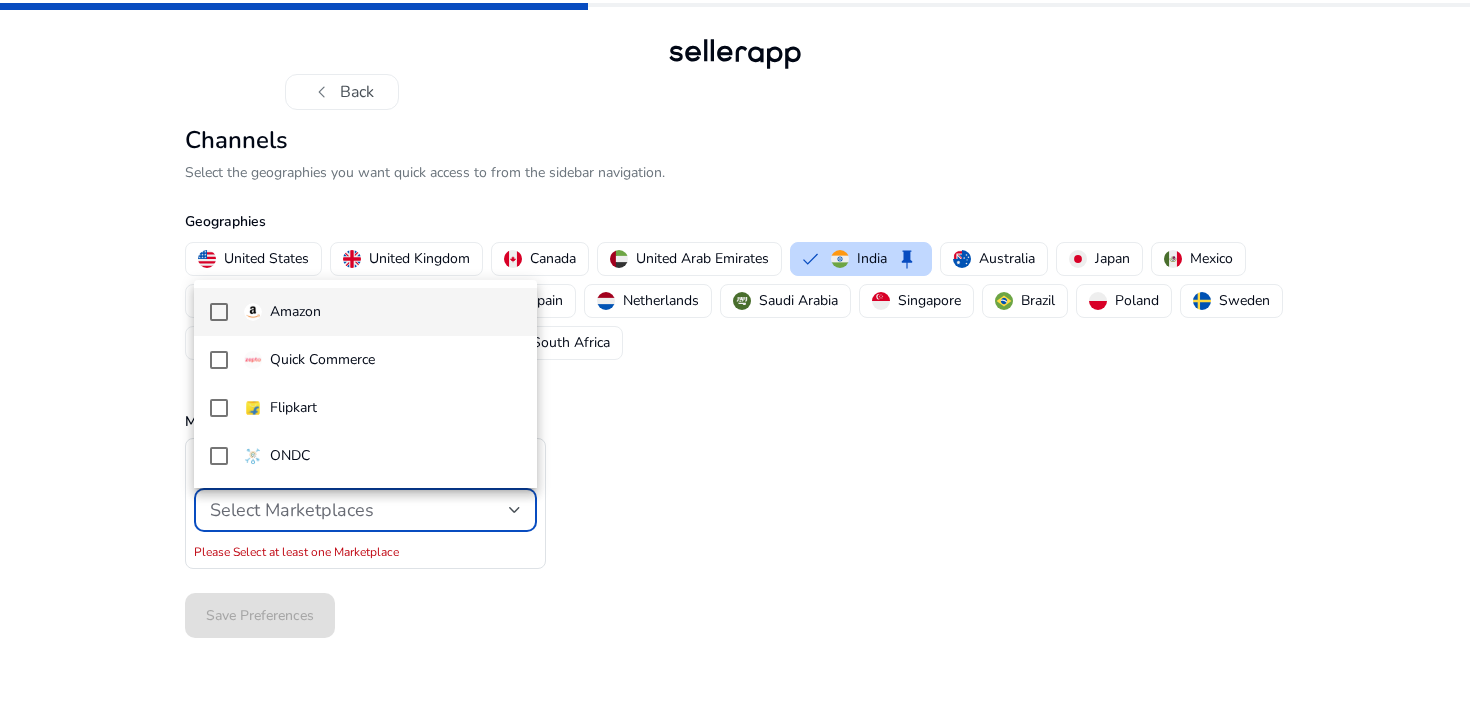 click on "Amazon" at bounding box center [295, 312] 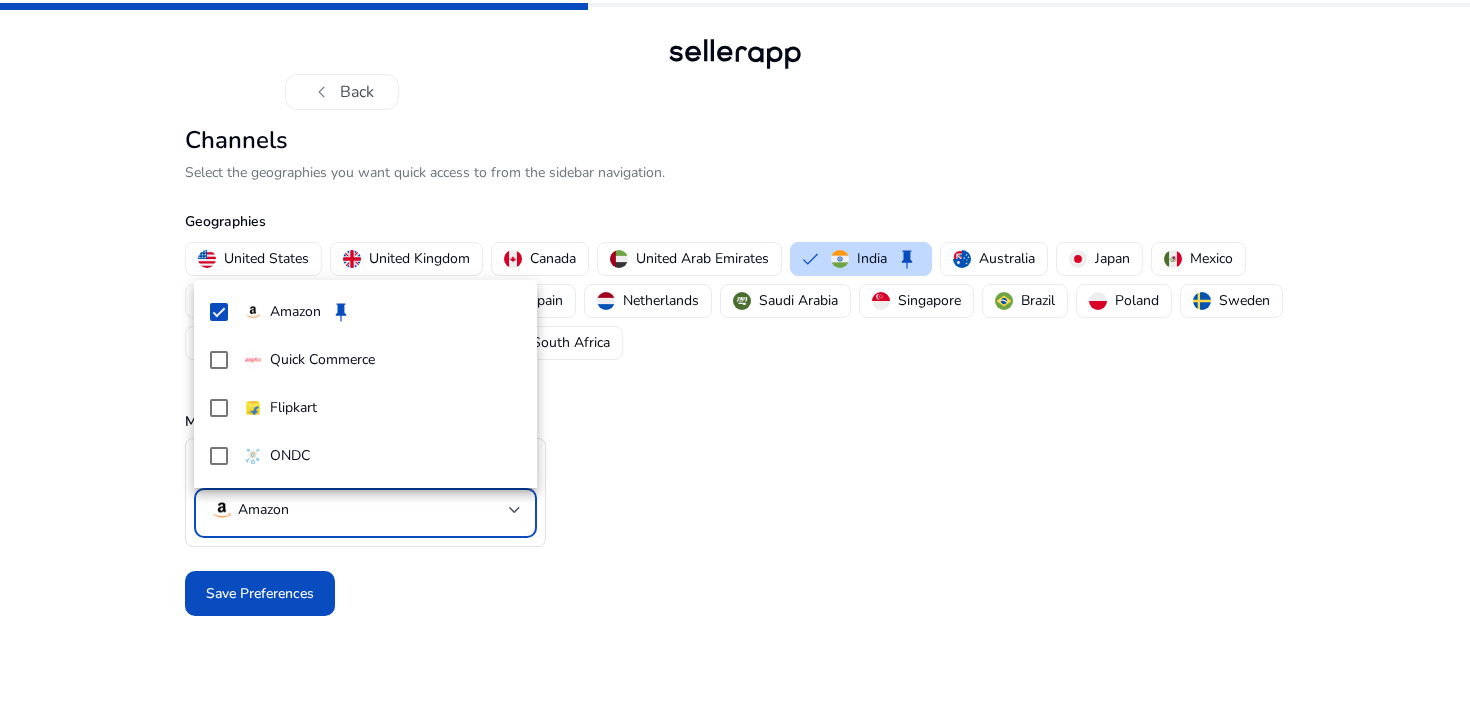 click at bounding box center [735, 357] 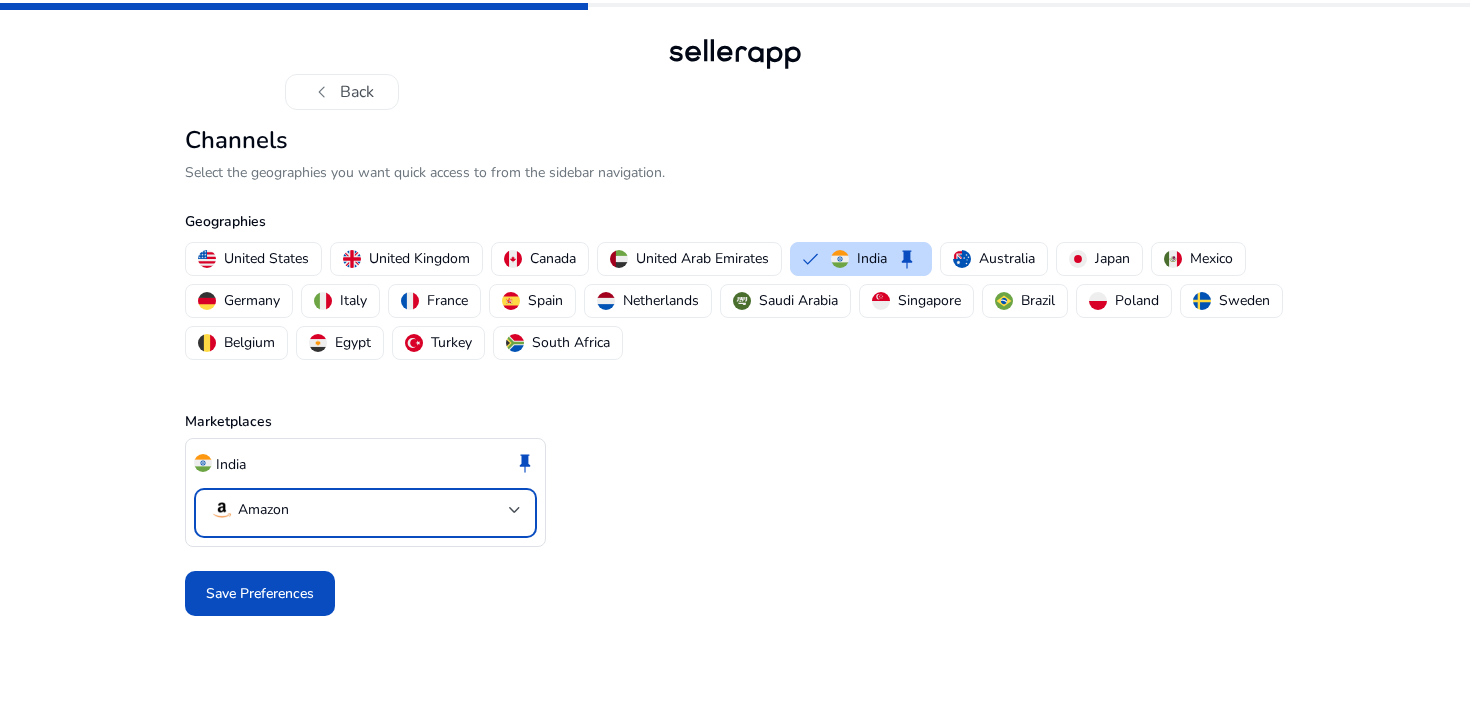 click on "Amazon" at bounding box center (359, 510) 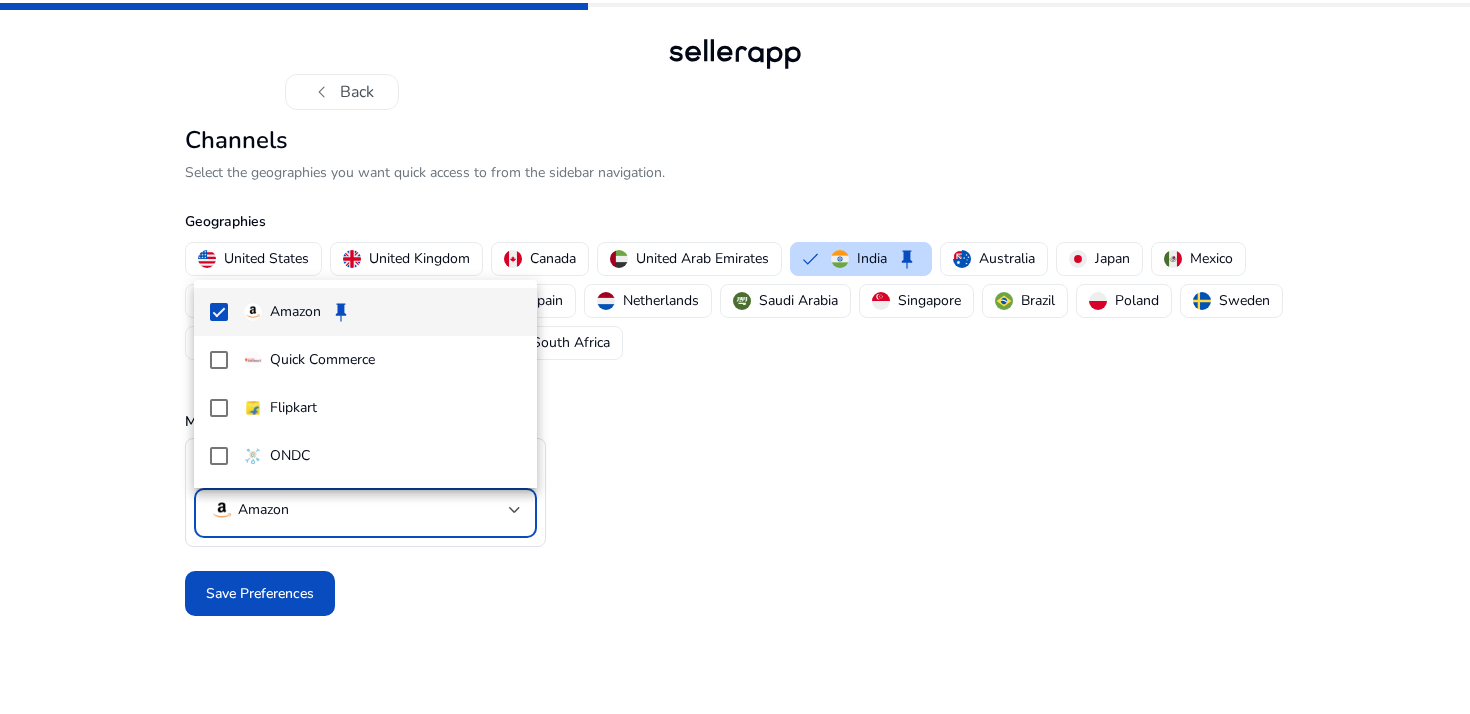 click at bounding box center [735, 357] 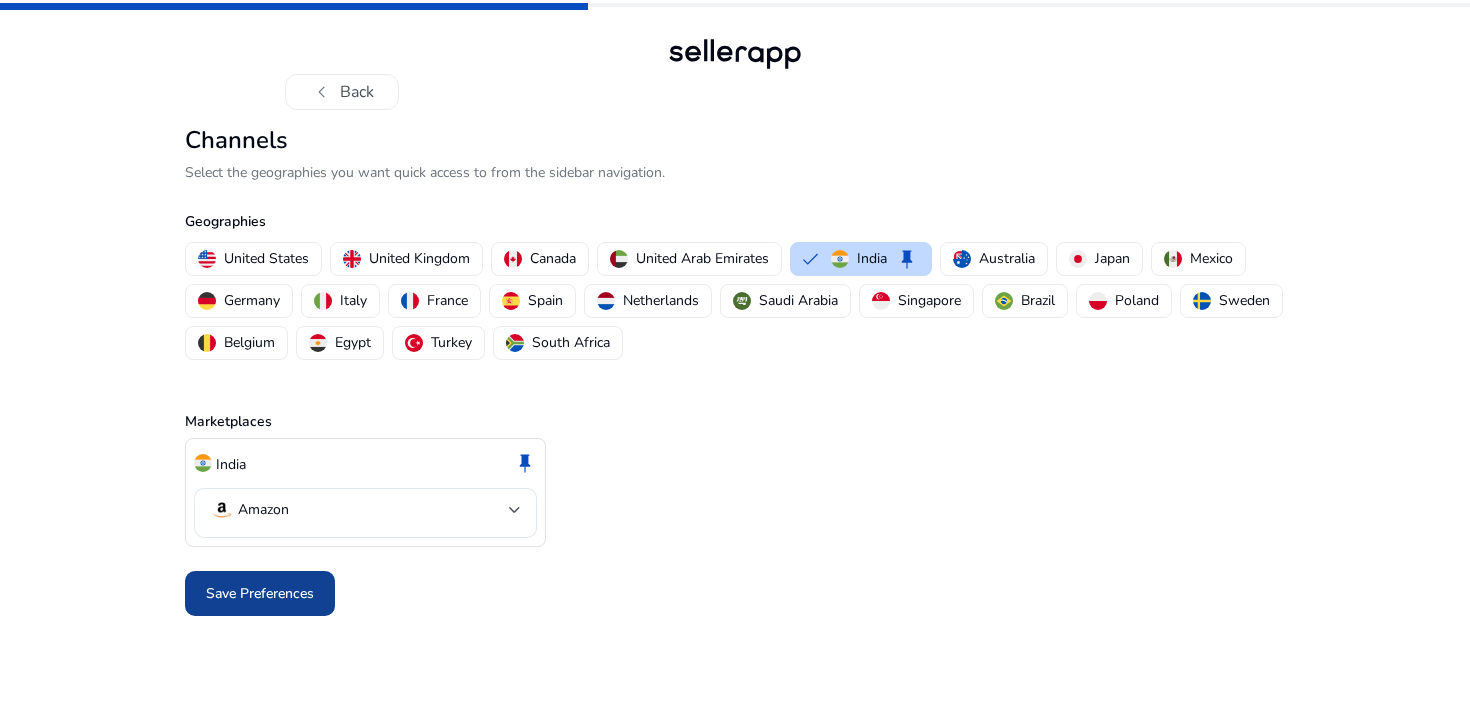 click on "Save Preferences" 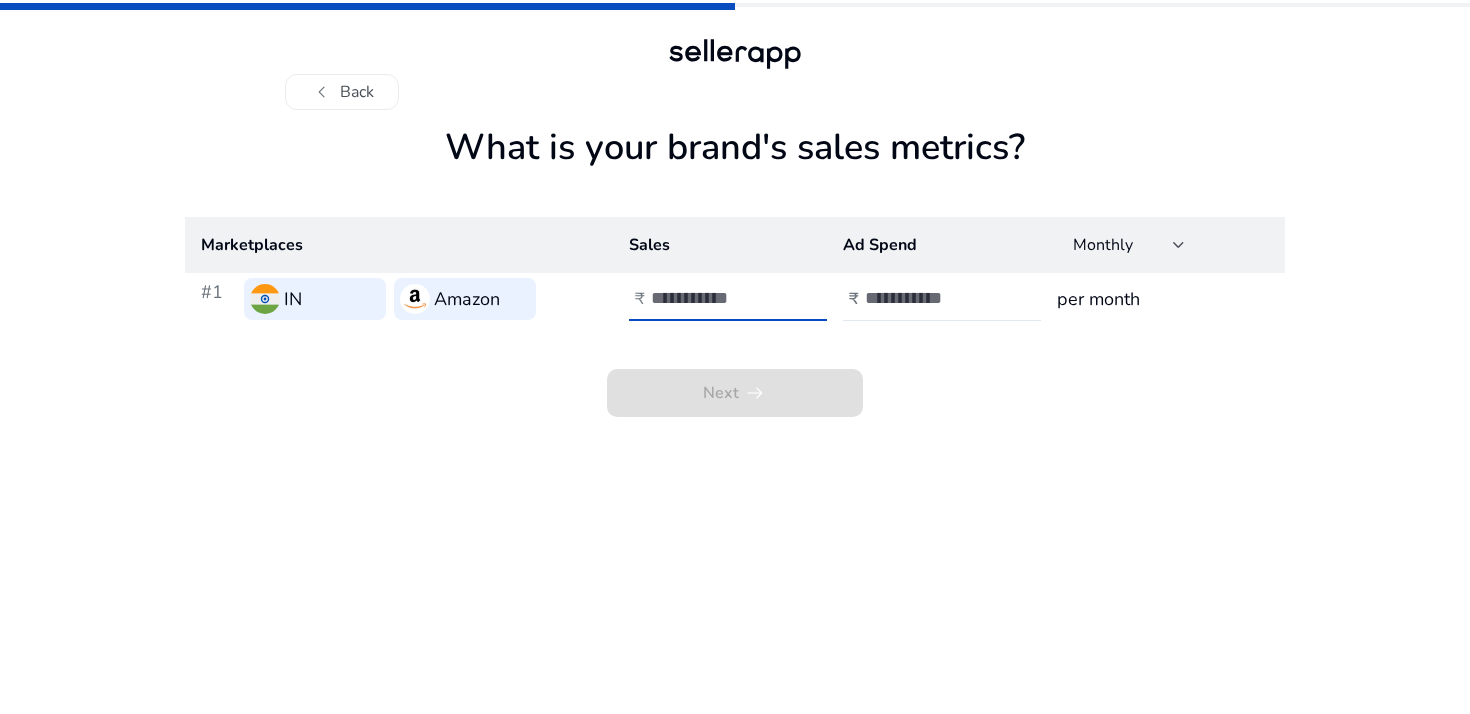 click at bounding box center (718, 298) 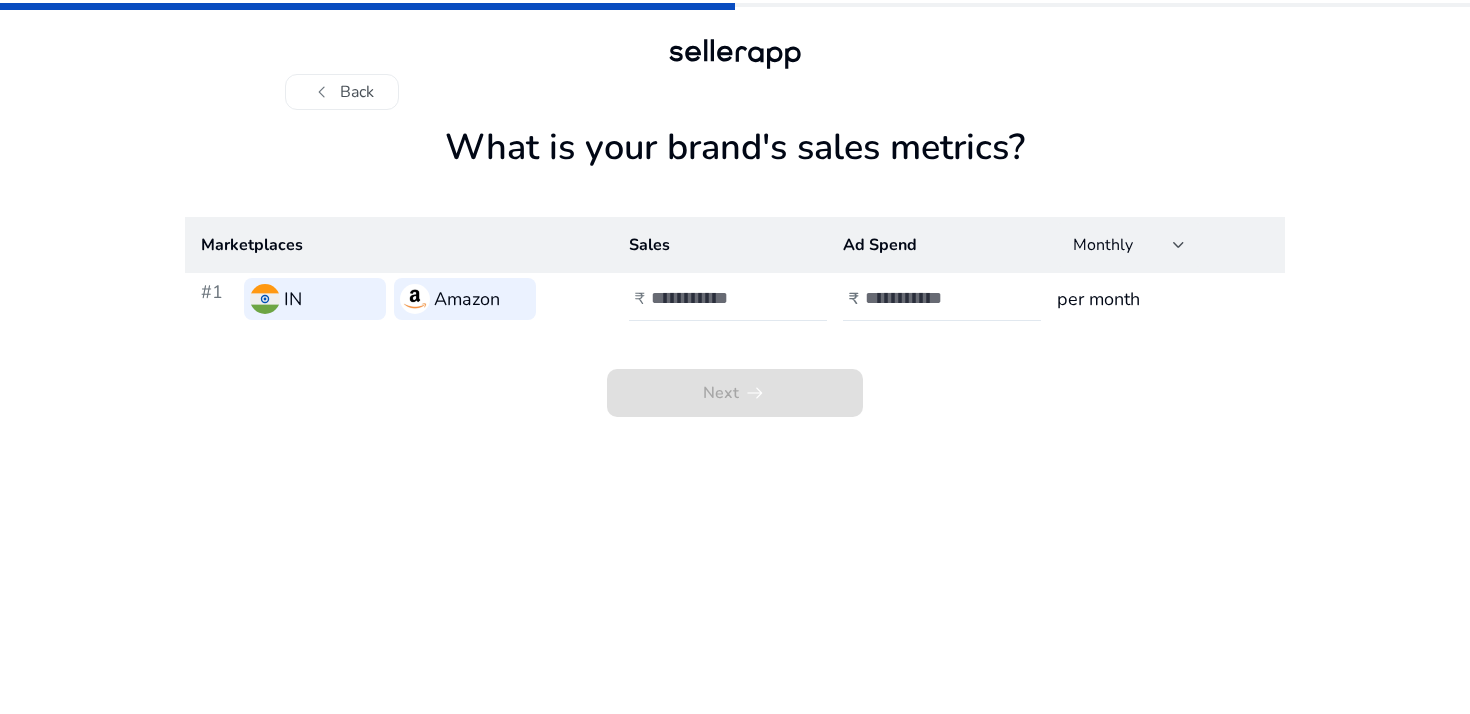 click on "Next   arrow_right_alt" 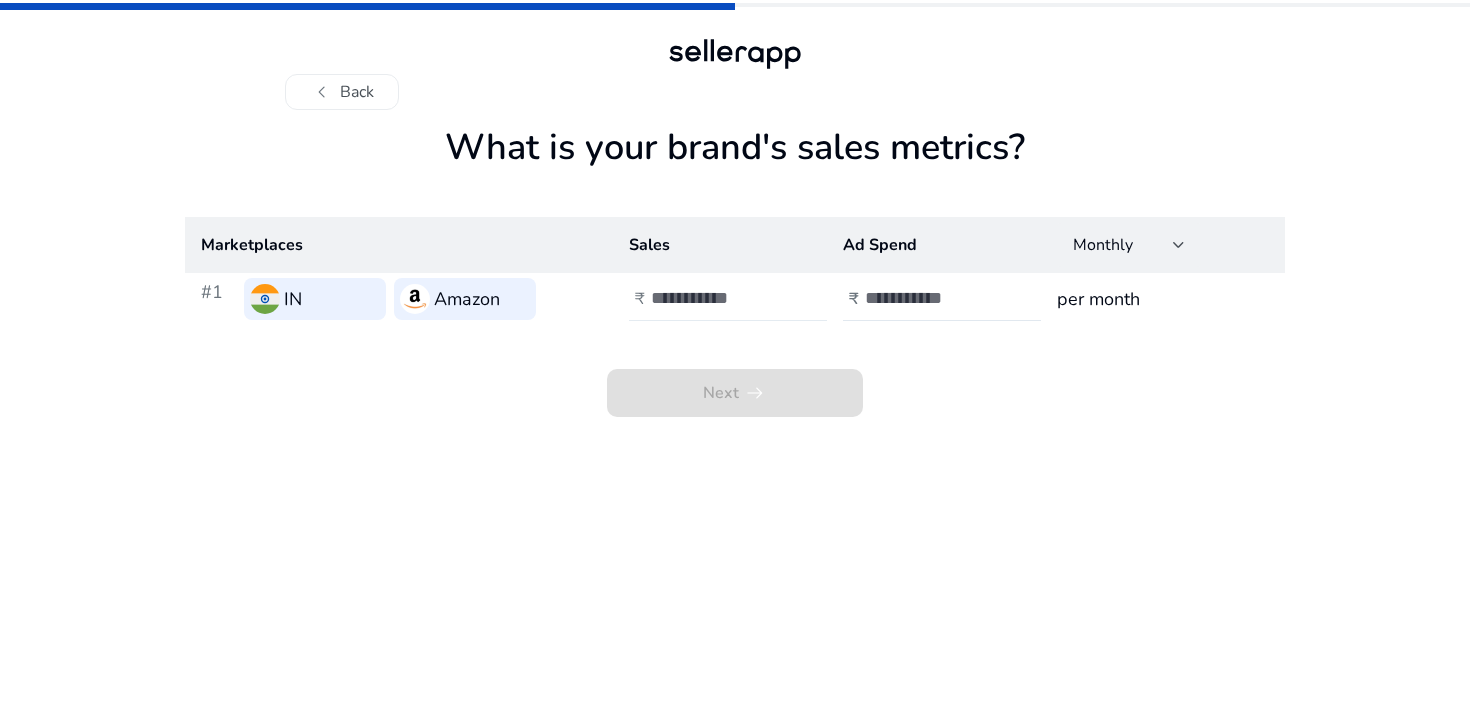 click at bounding box center [718, 298] 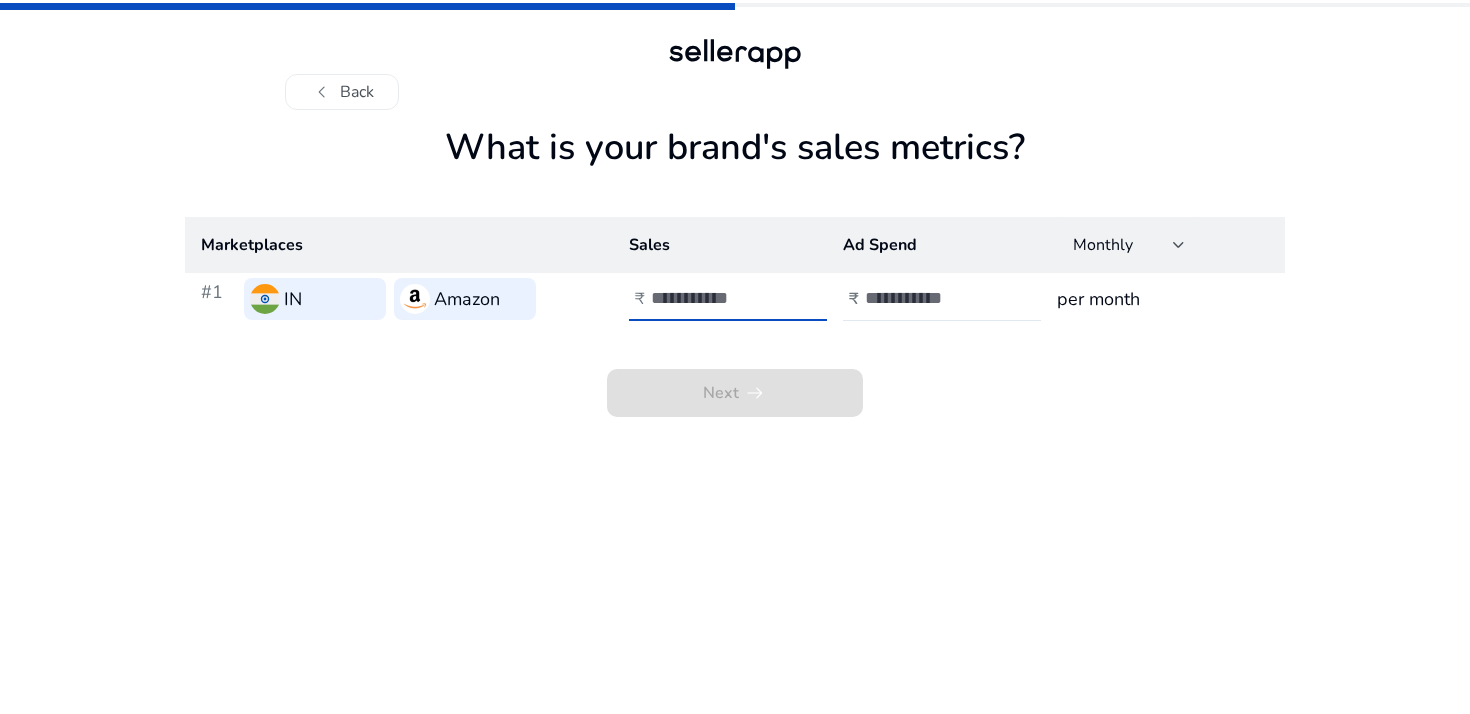 click at bounding box center [718, 298] 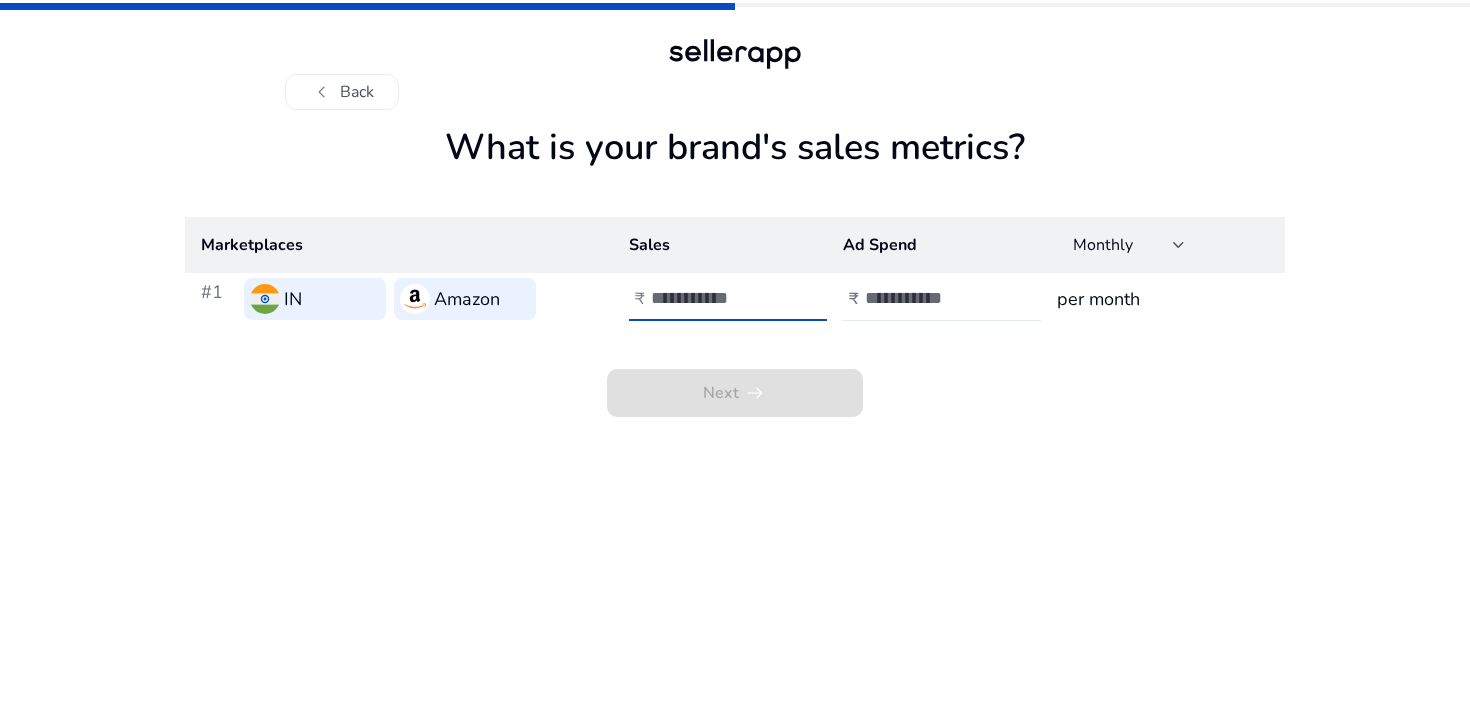 type on "******" 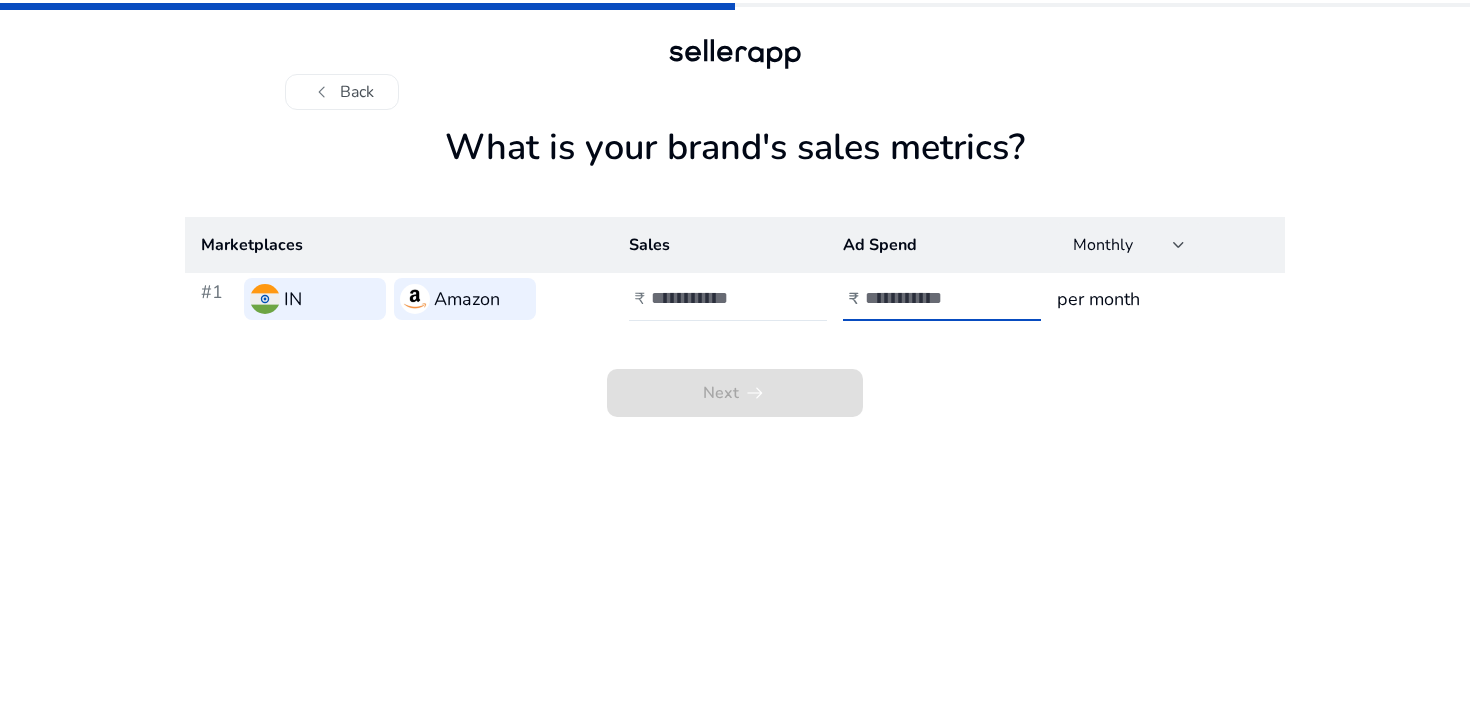 click at bounding box center (932, 298) 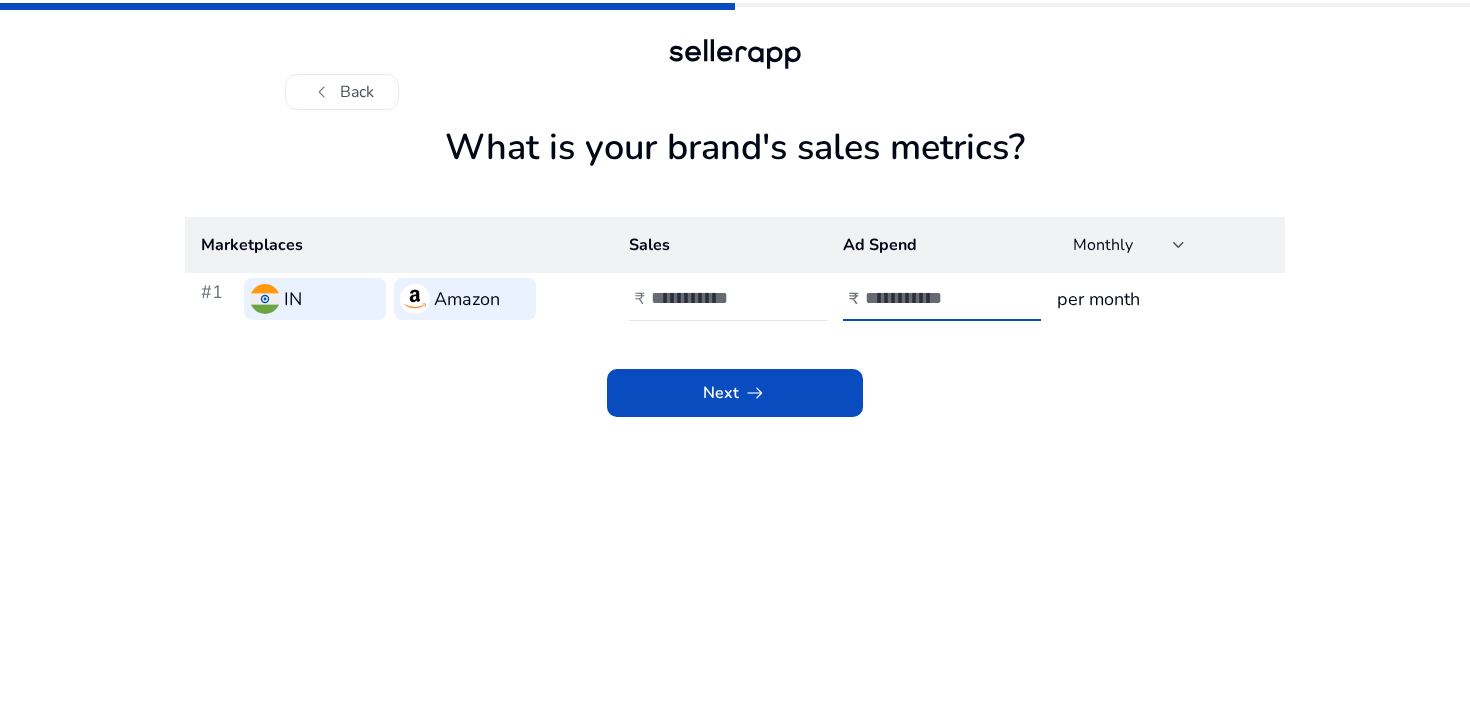click on "*****" at bounding box center [932, 298] 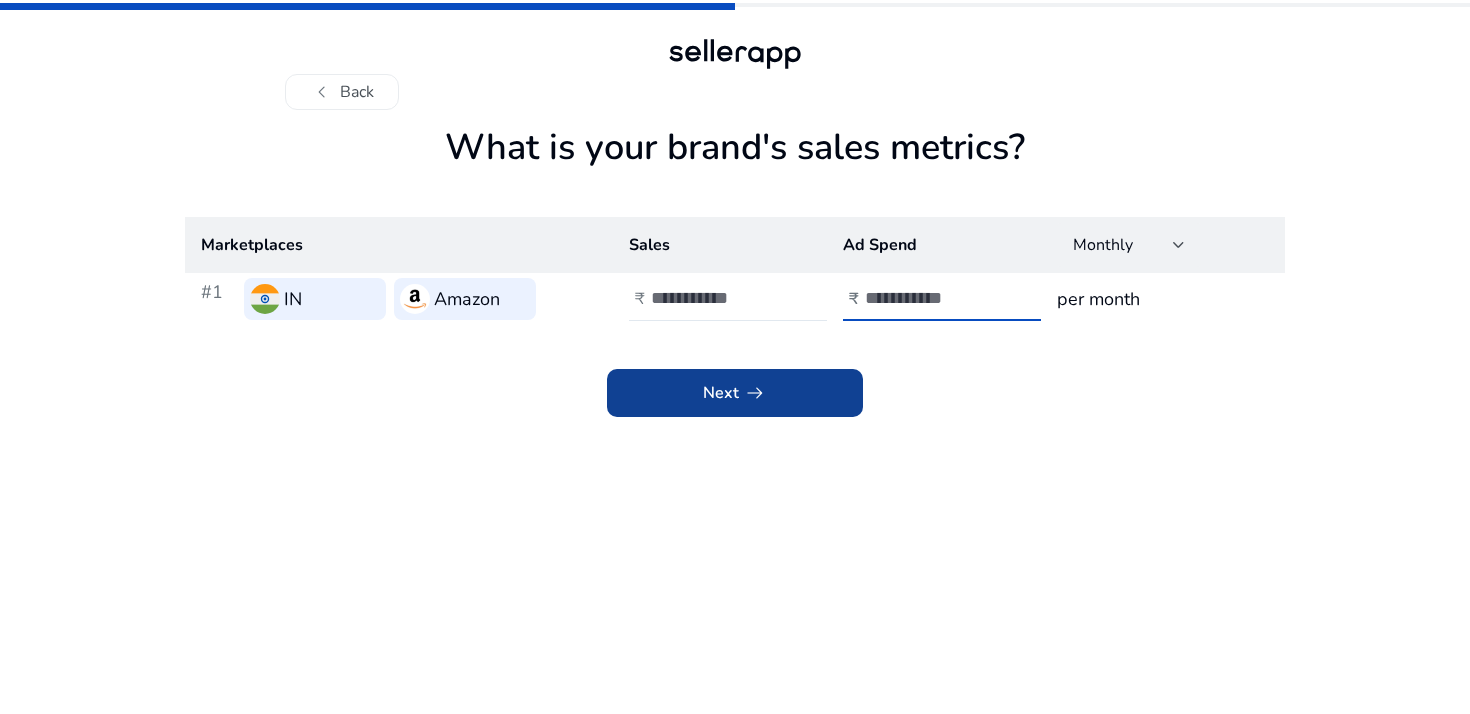 type on "******" 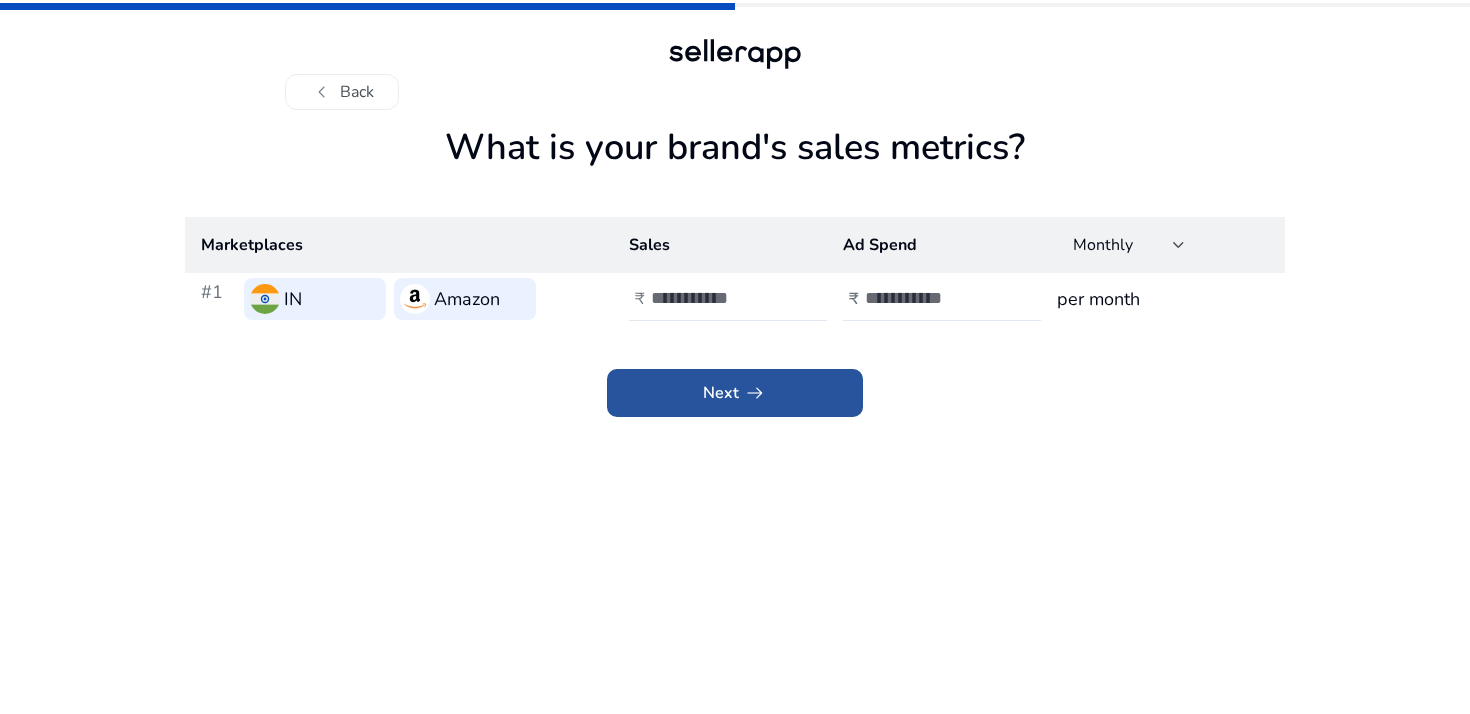 click 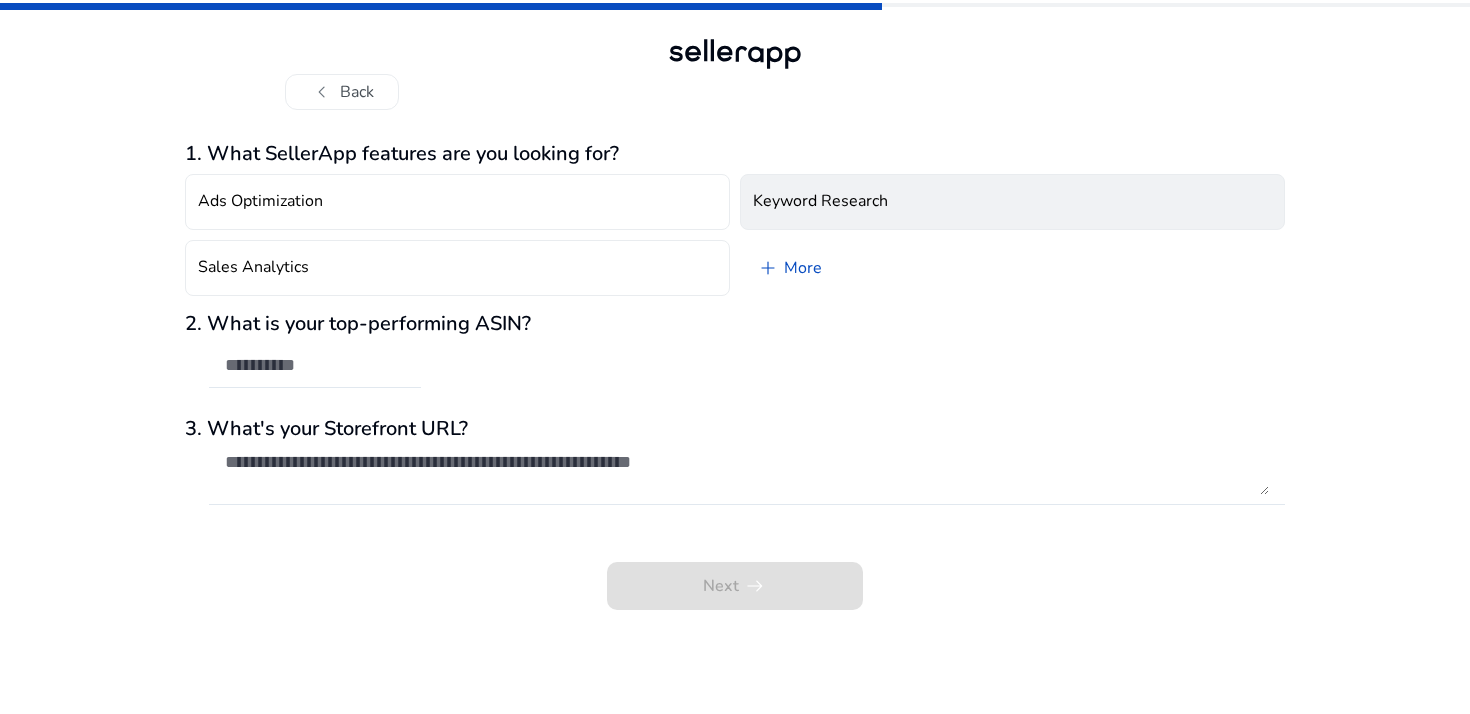 click on "Keyword Research" 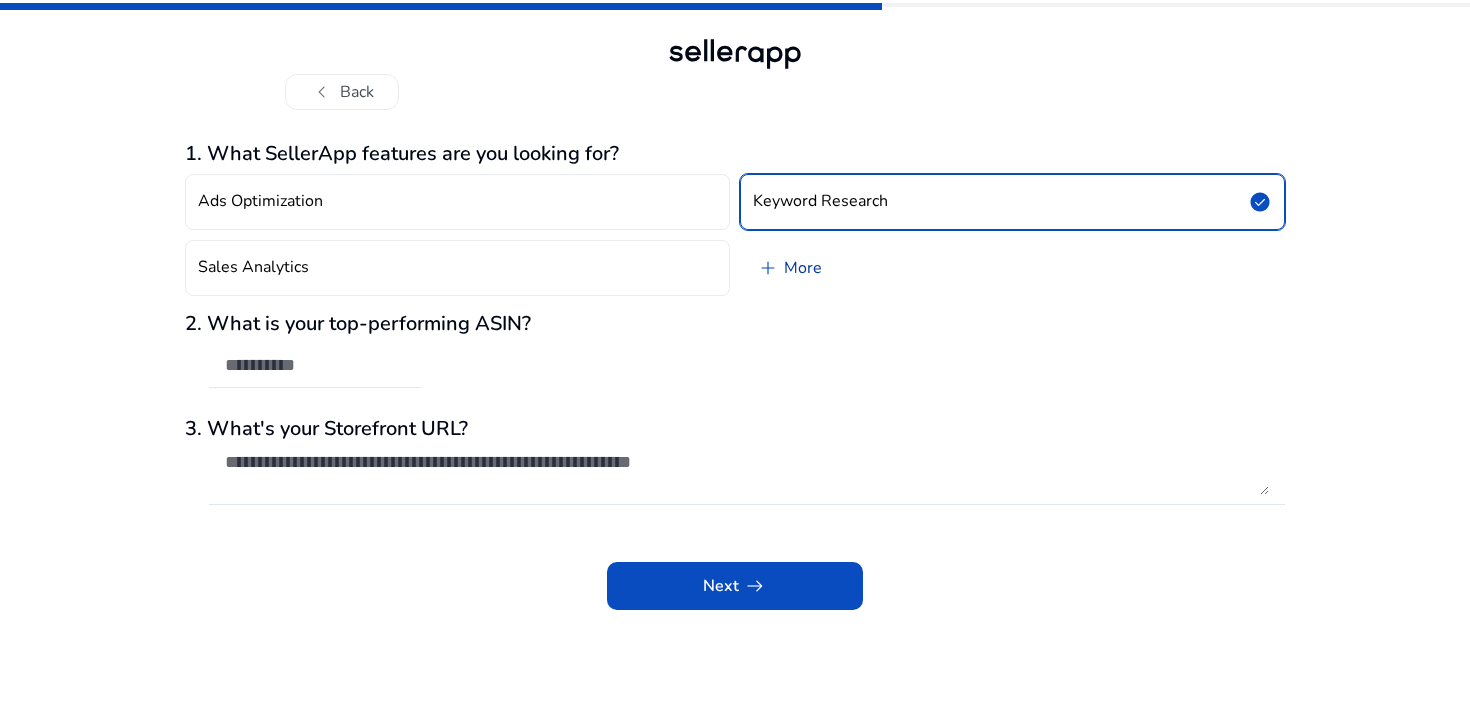 click on "add   More" 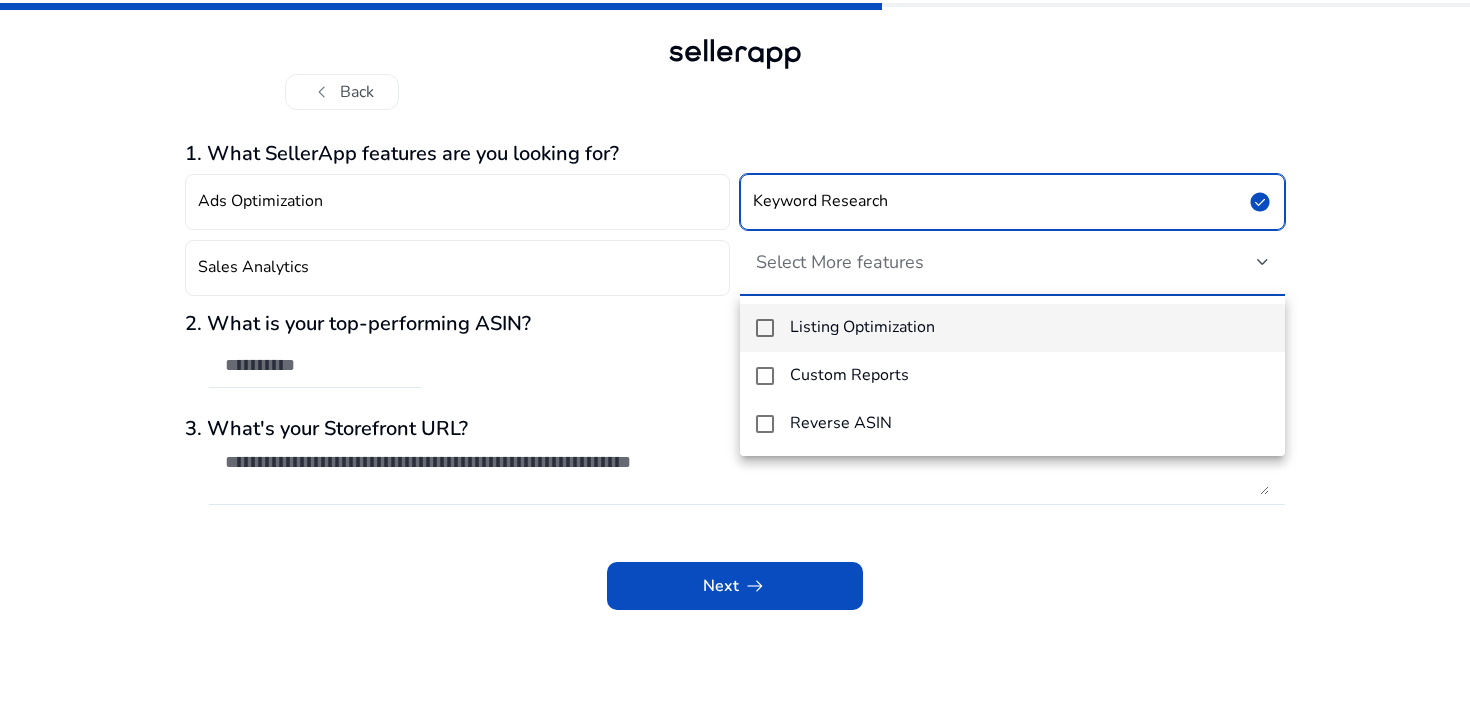 click at bounding box center (735, 357) 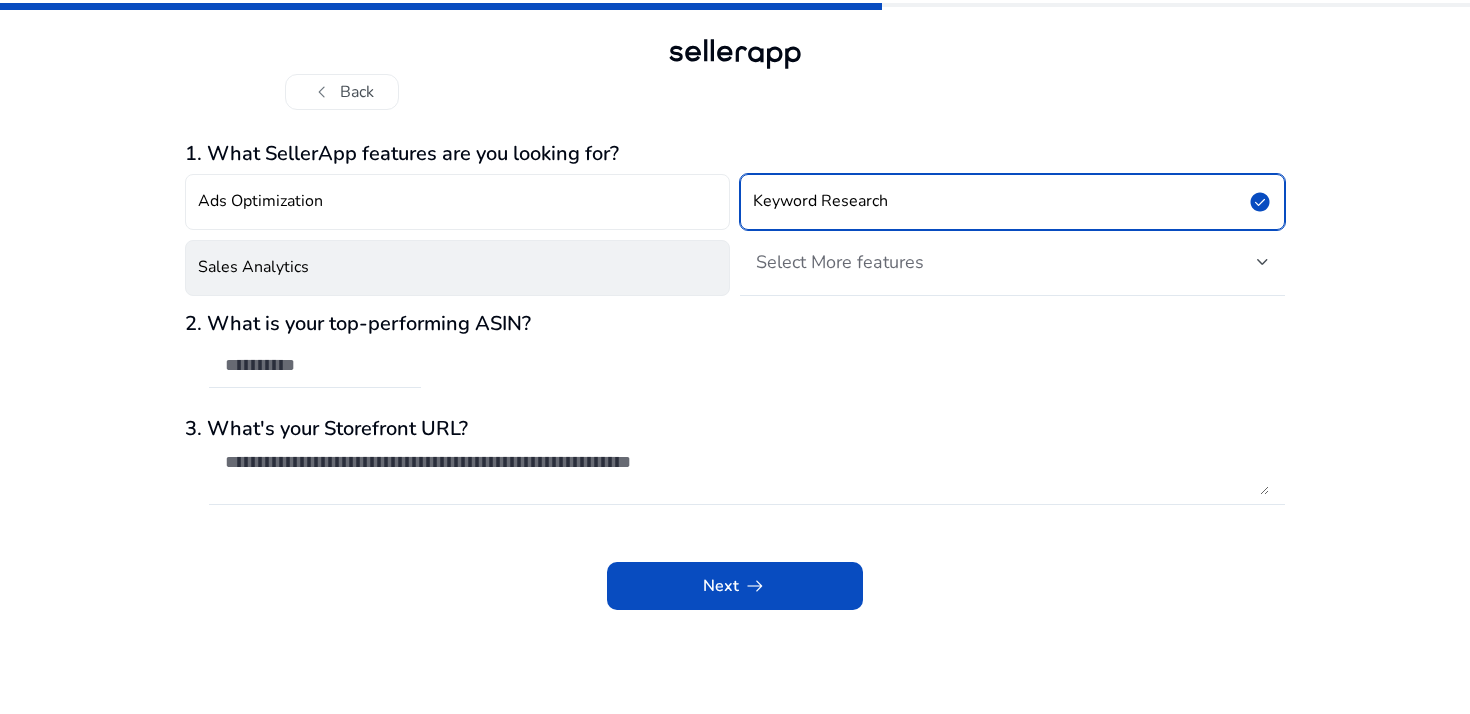 click on "Sales Analytics" 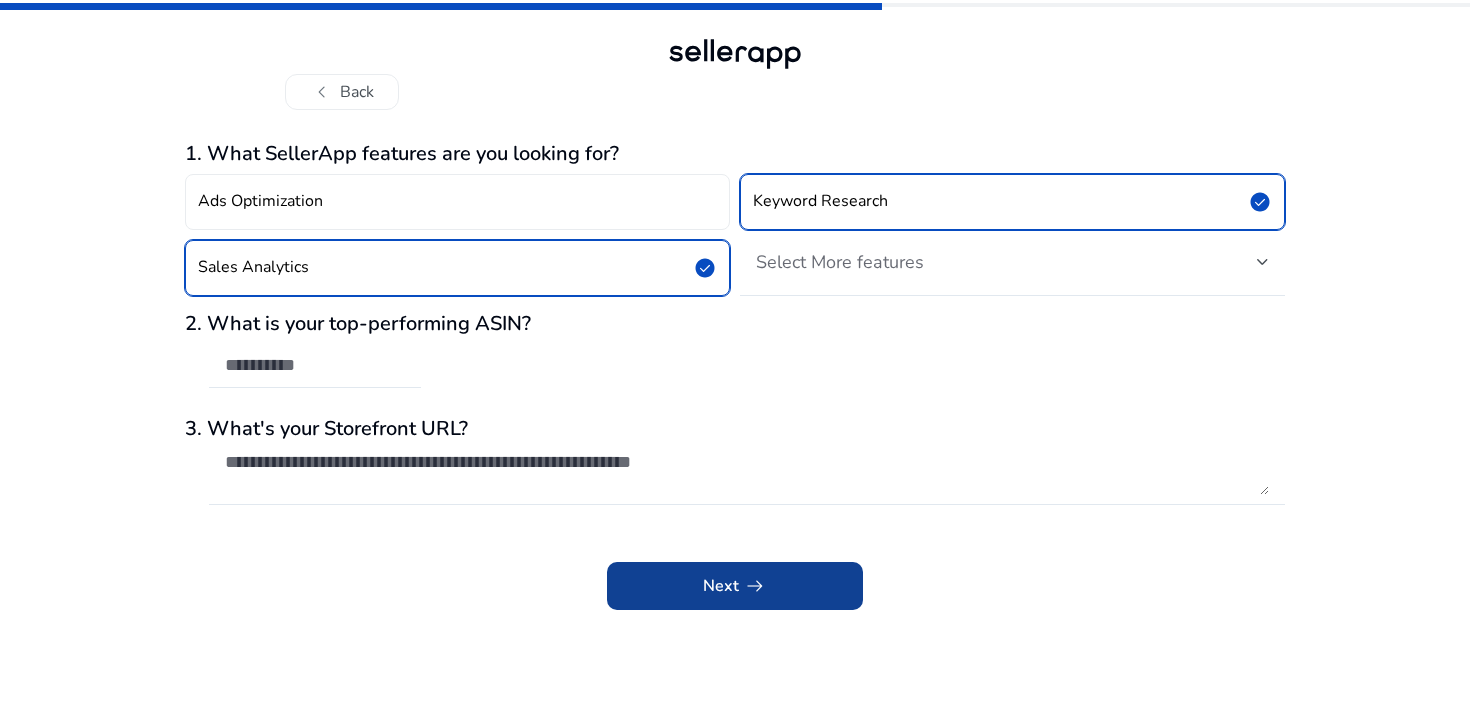 click on "Next   arrow_right_alt" 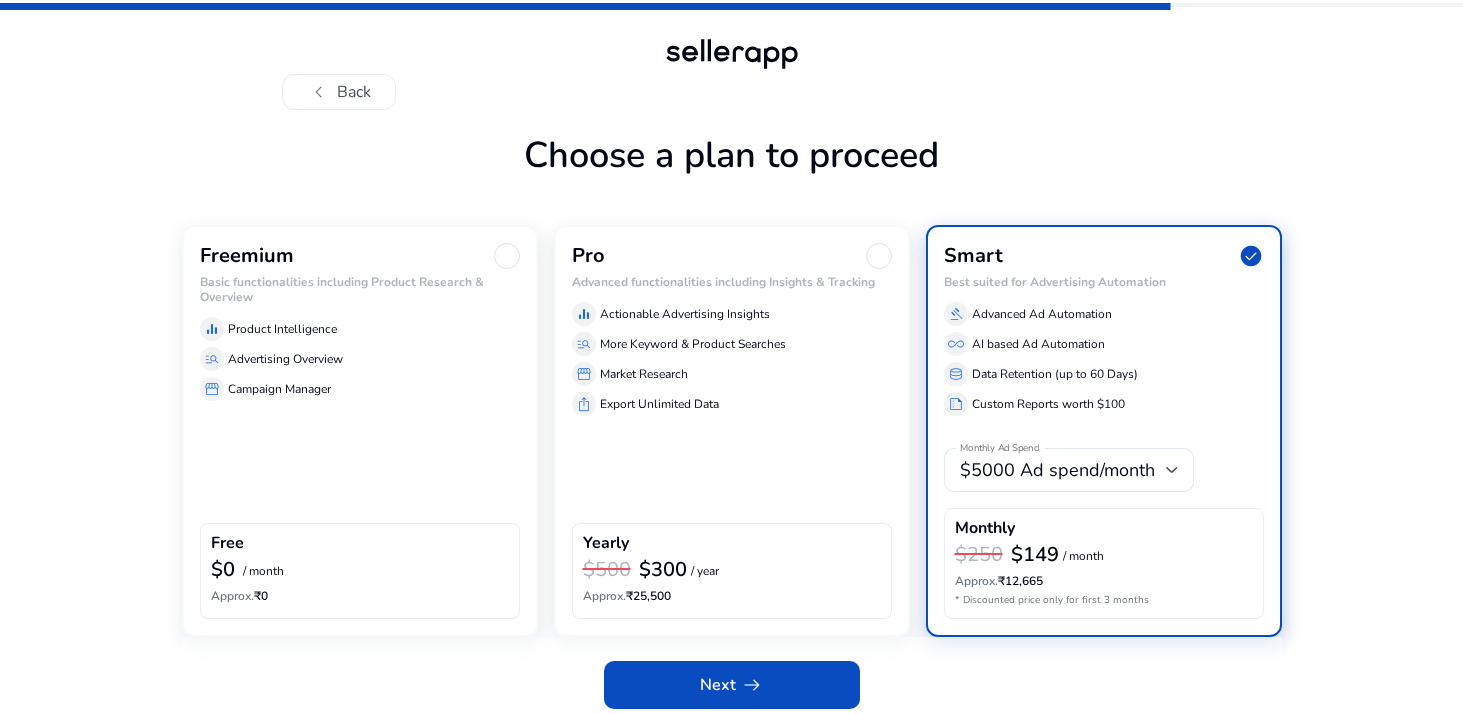 scroll, scrollTop: 11, scrollLeft: 0, axis: vertical 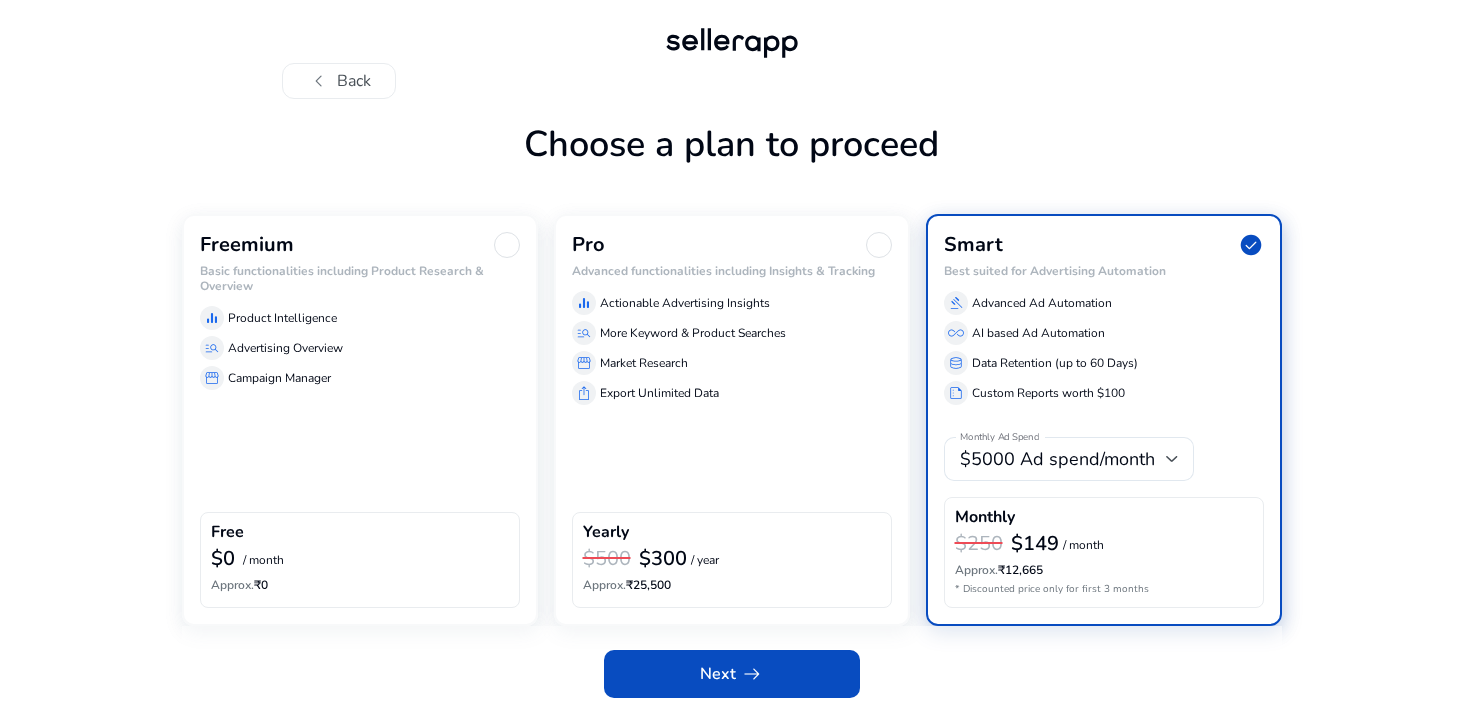 click on "storefront  Campaign Manager" 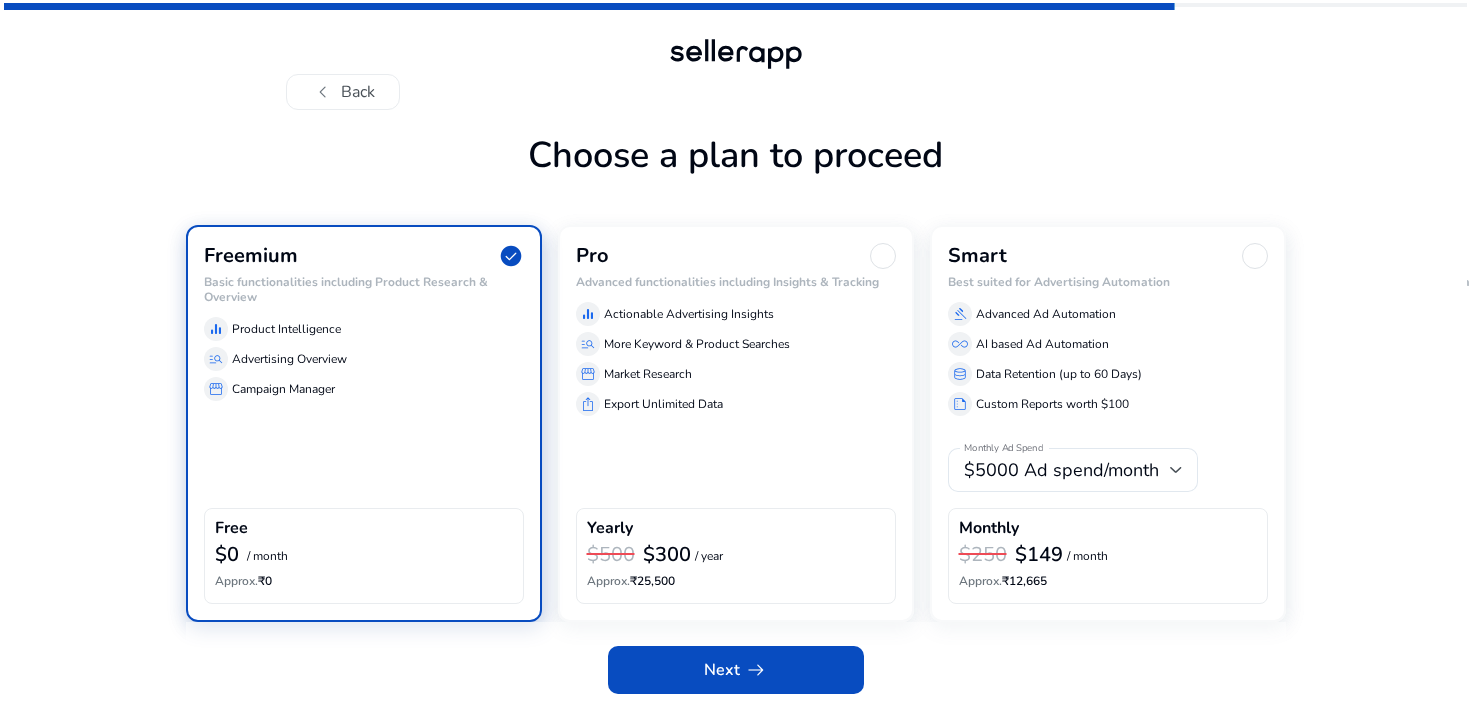 scroll, scrollTop: 0, scrollLeft: 0, axis: both 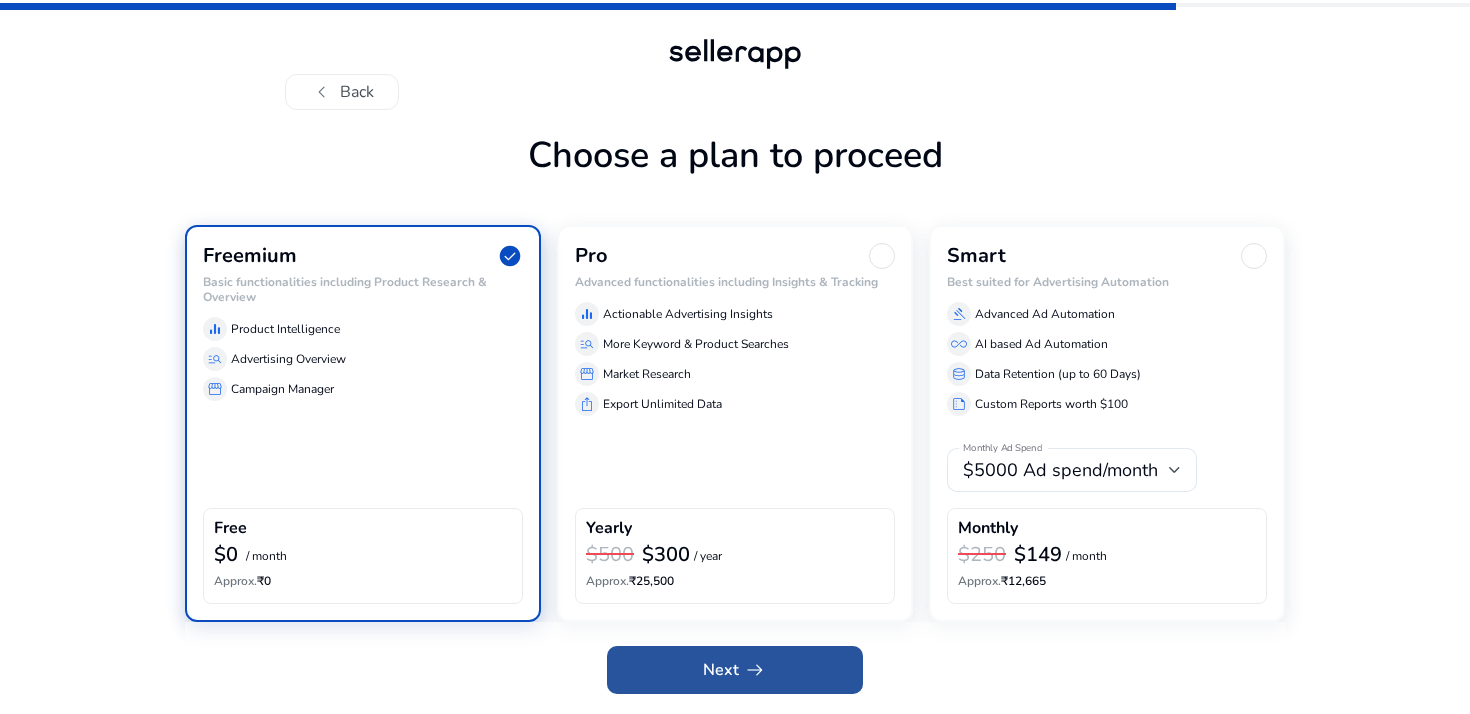 click on "arrow_right_alt" 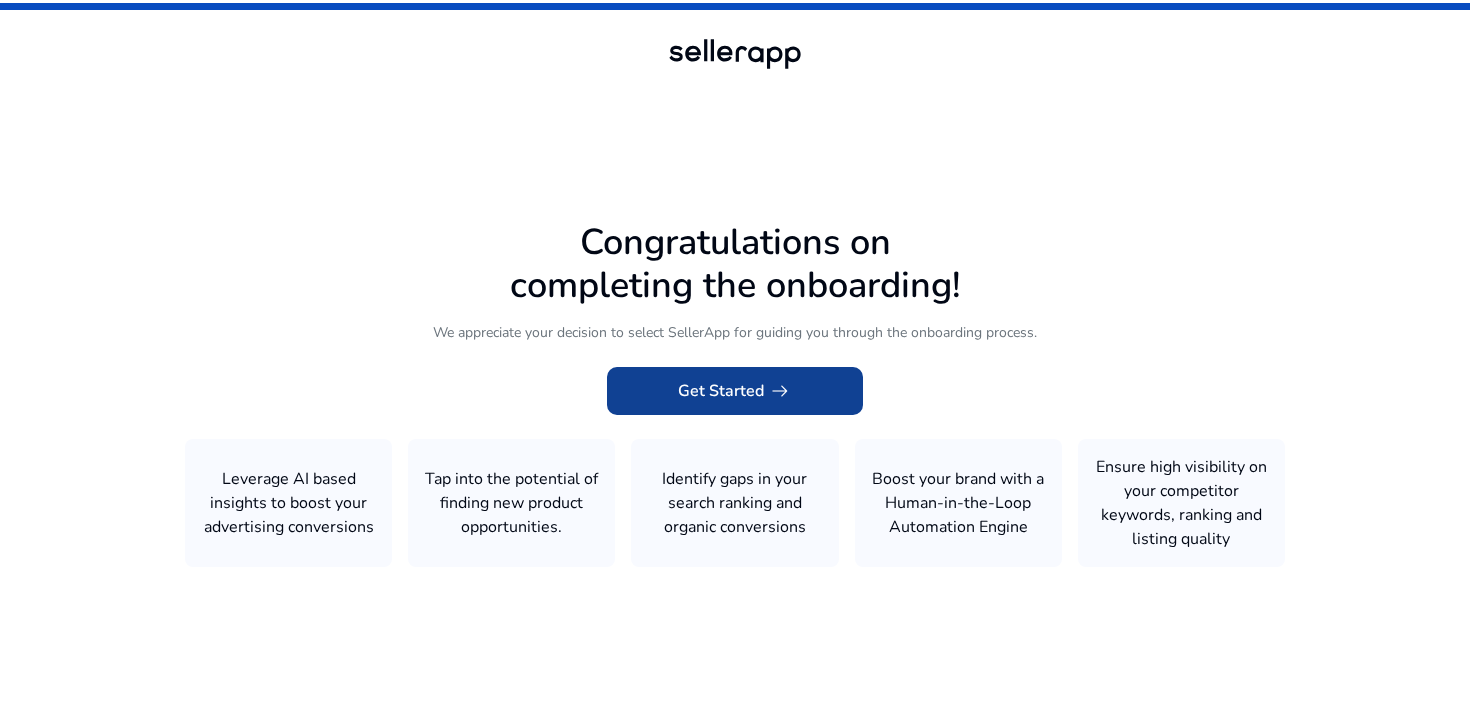 click on "Get Started   arrow_right_alt" 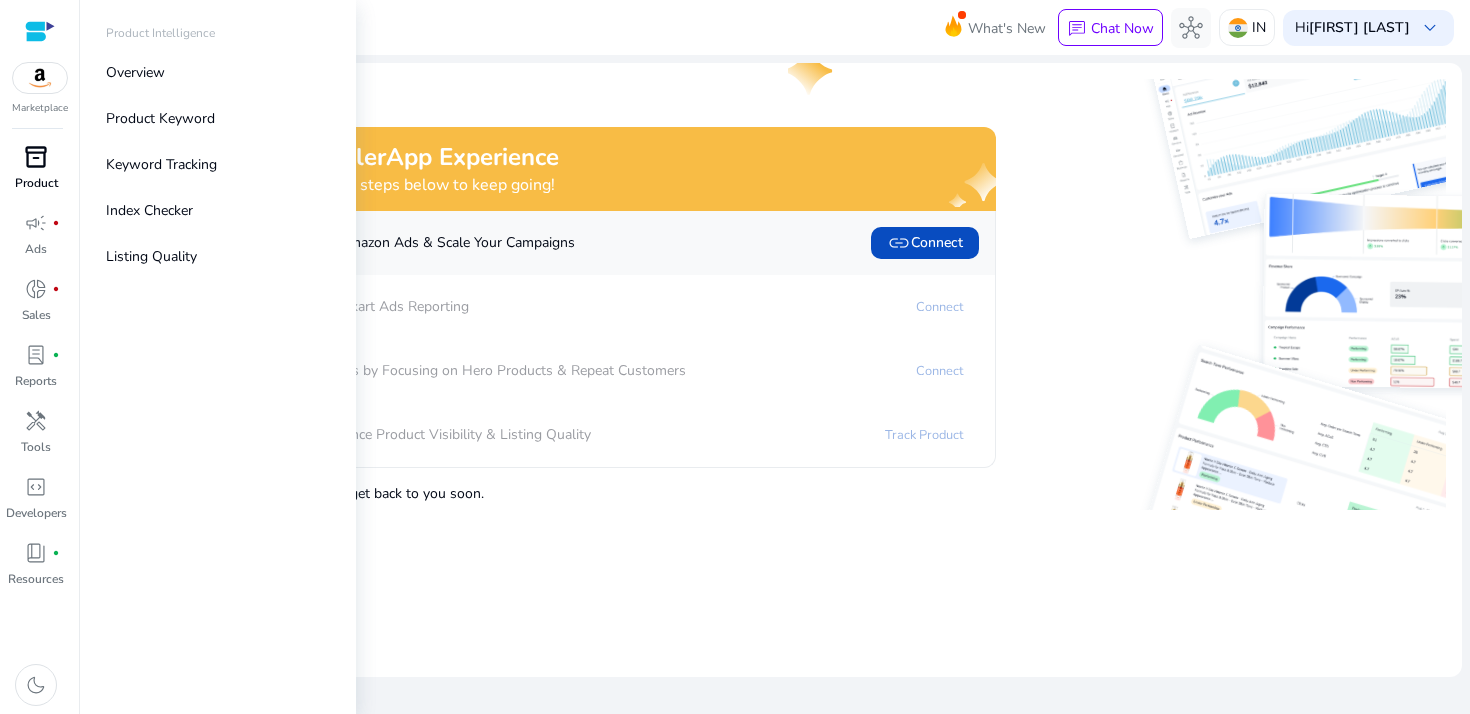 click on "inventory_2" at bounding box center (36, 157) 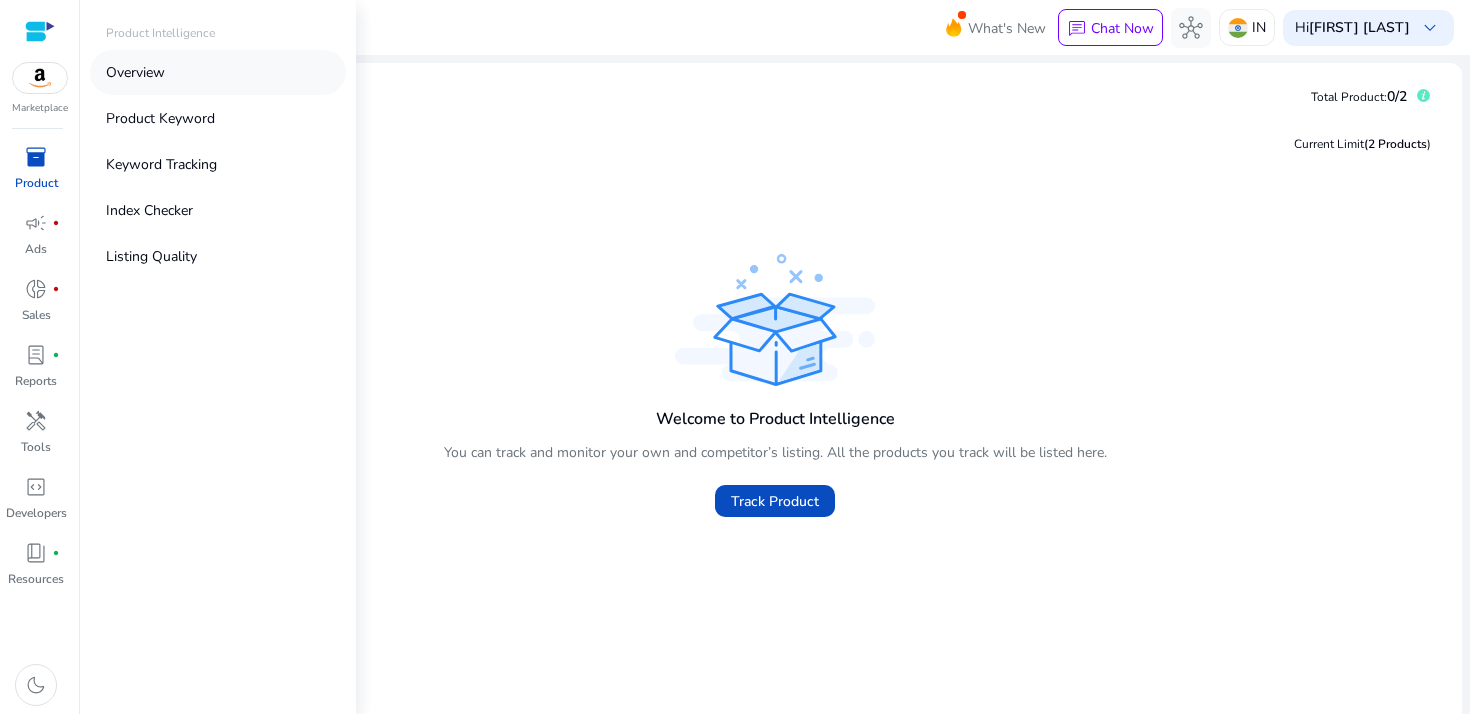 click on "Overview" at bounding box center (135, 72) 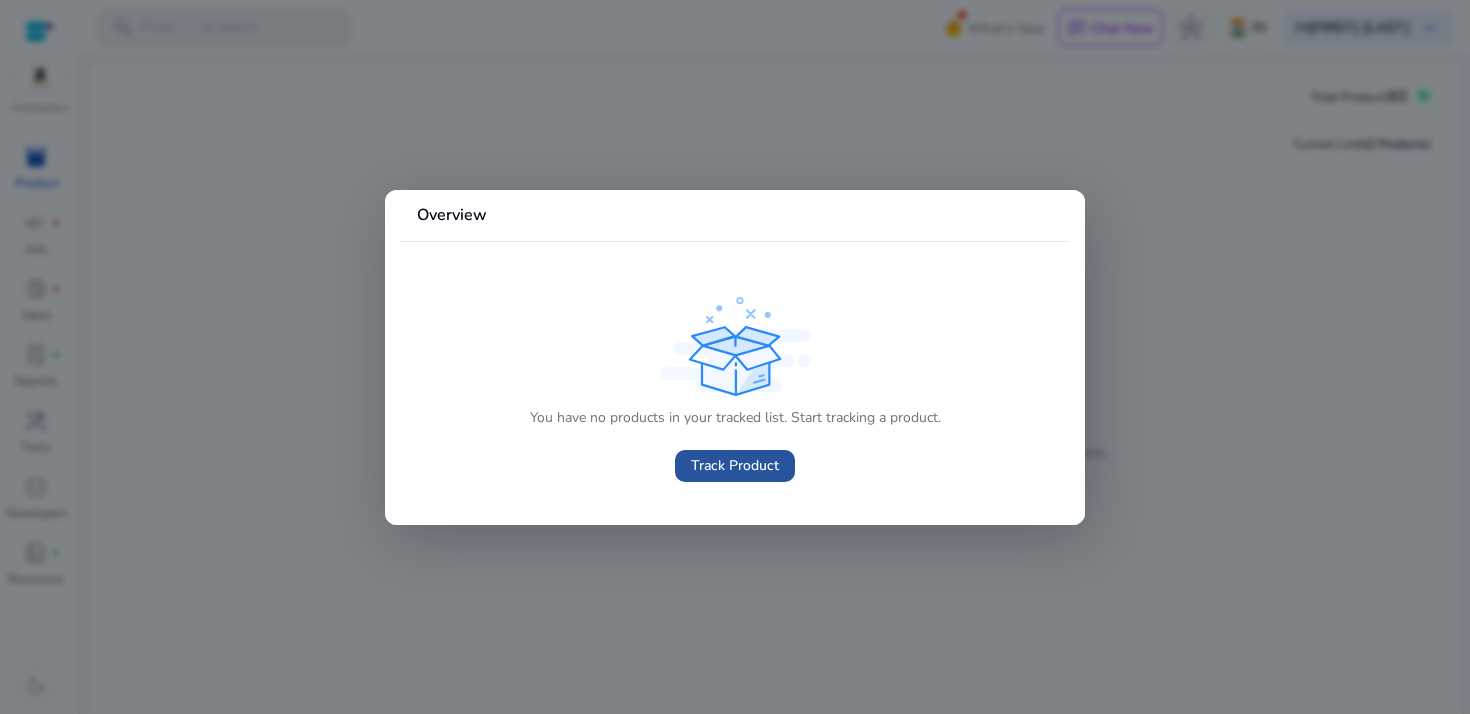 click on "Track Product" 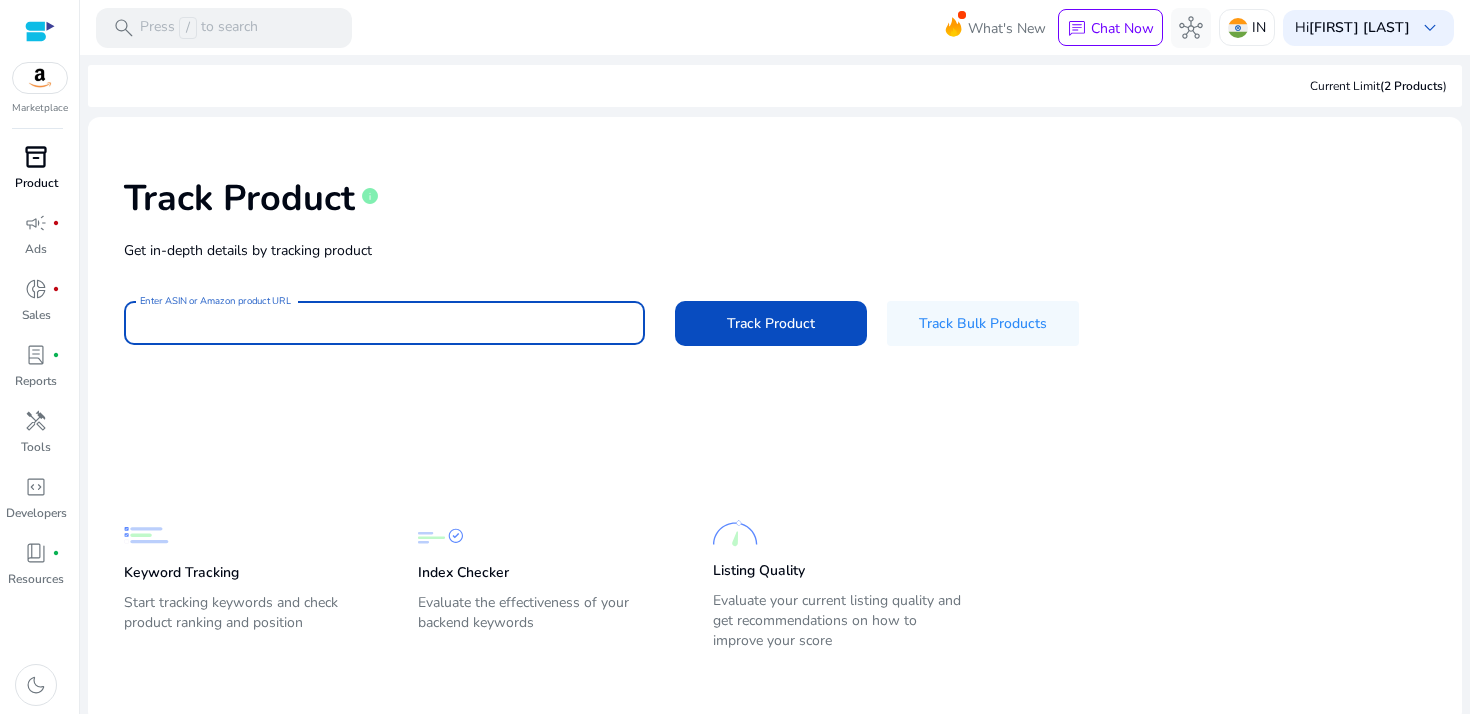 click on "Enter ASIN or Amazon product URL" at bounding box center [384, 323] 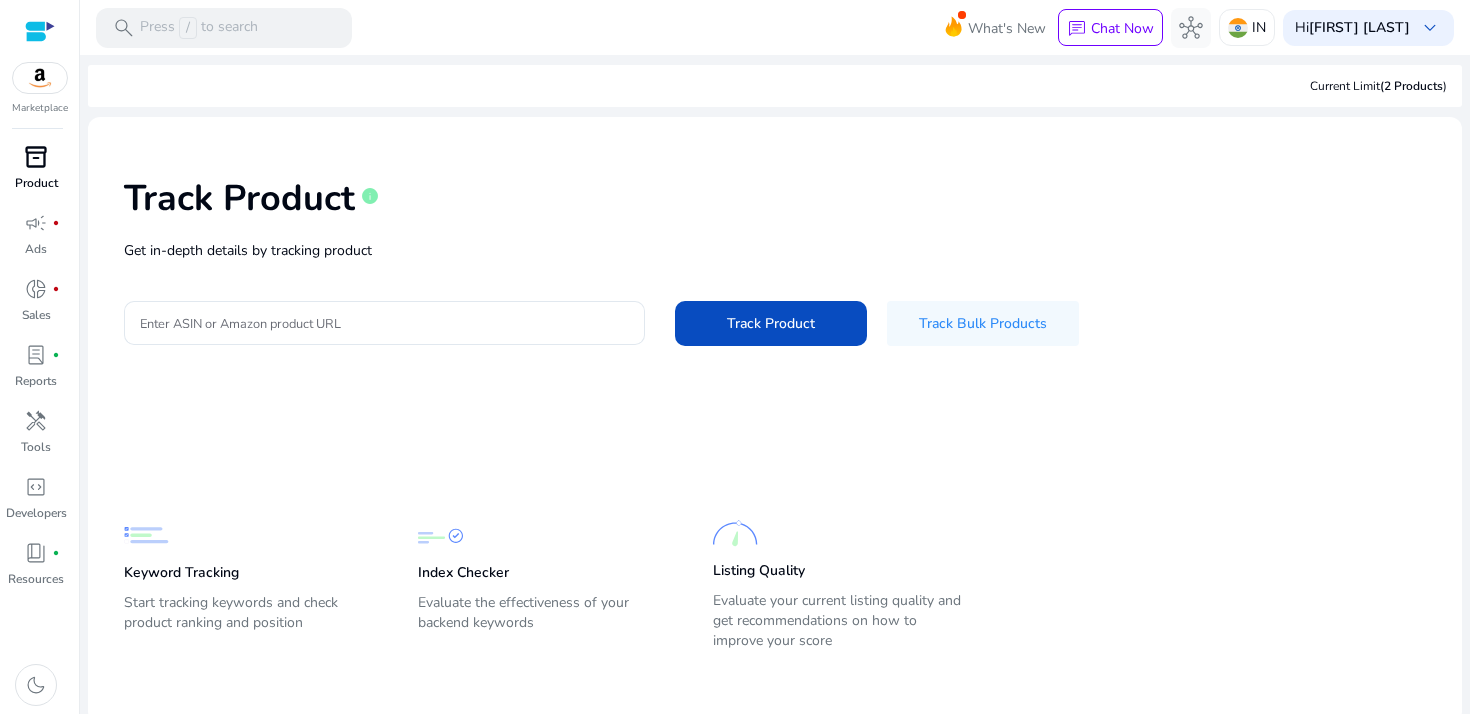 click on "Get in-depth details by tracking product" 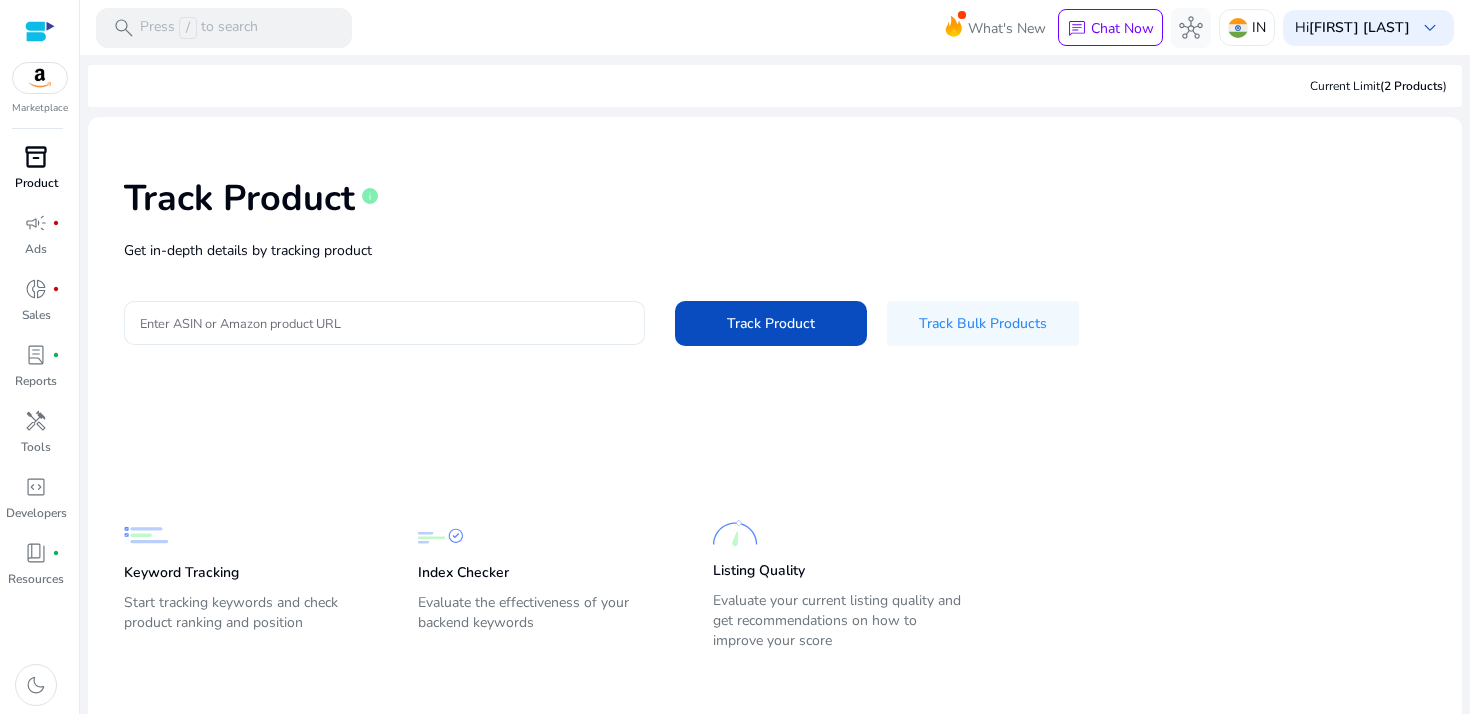 click 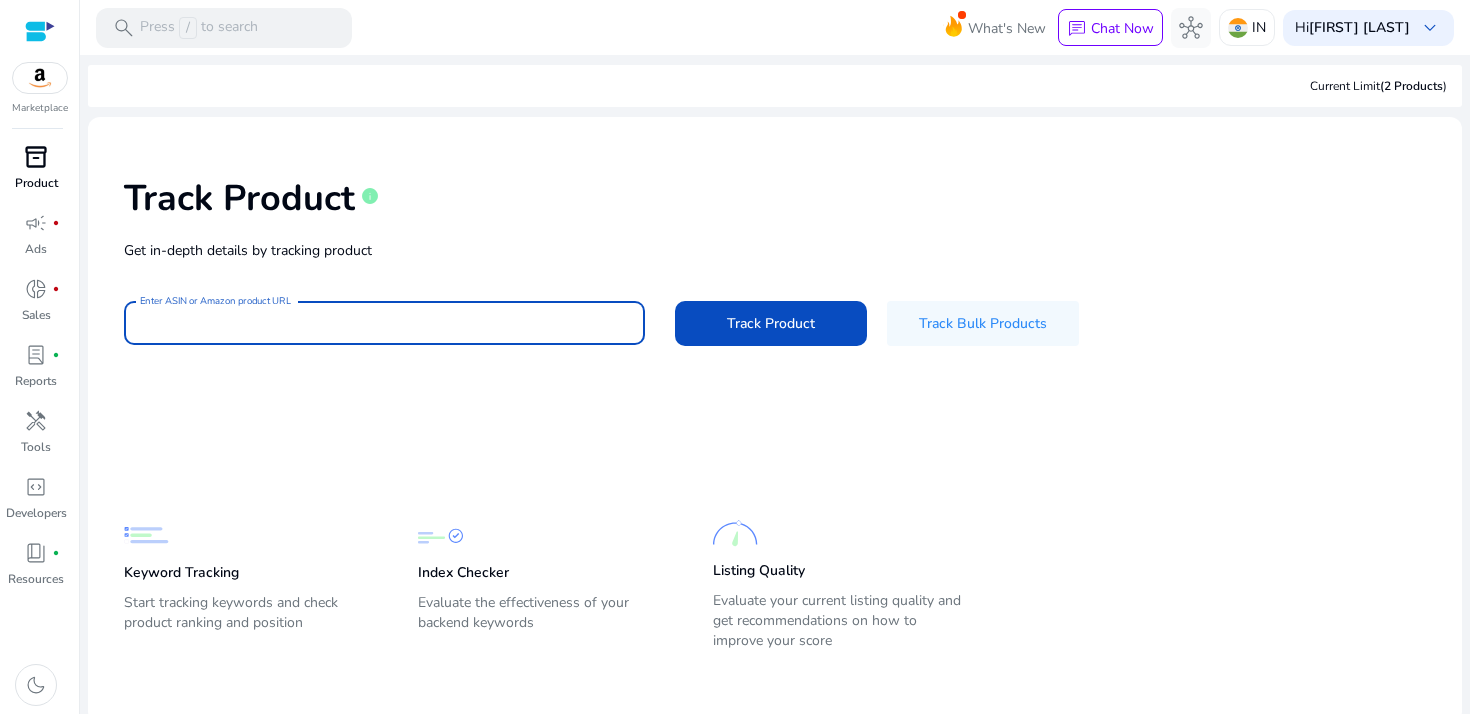 click 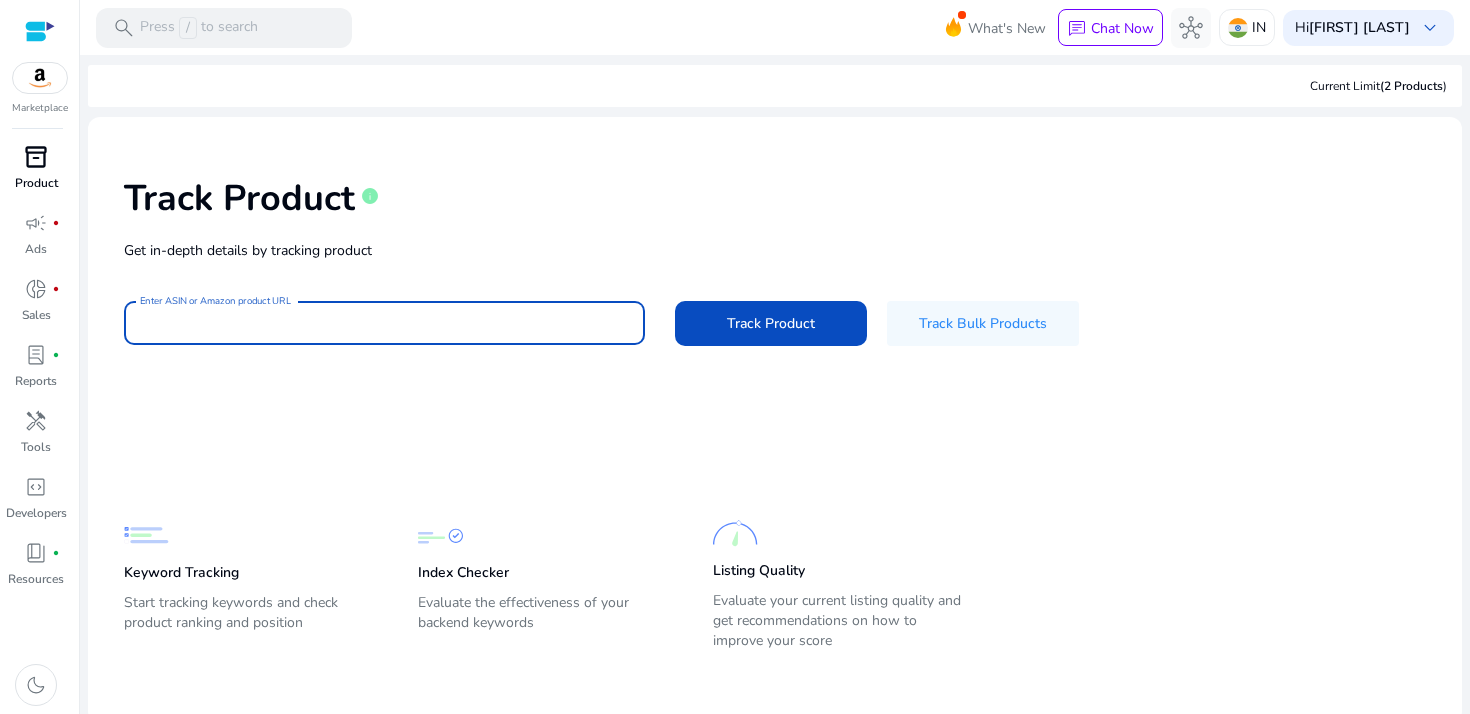 click 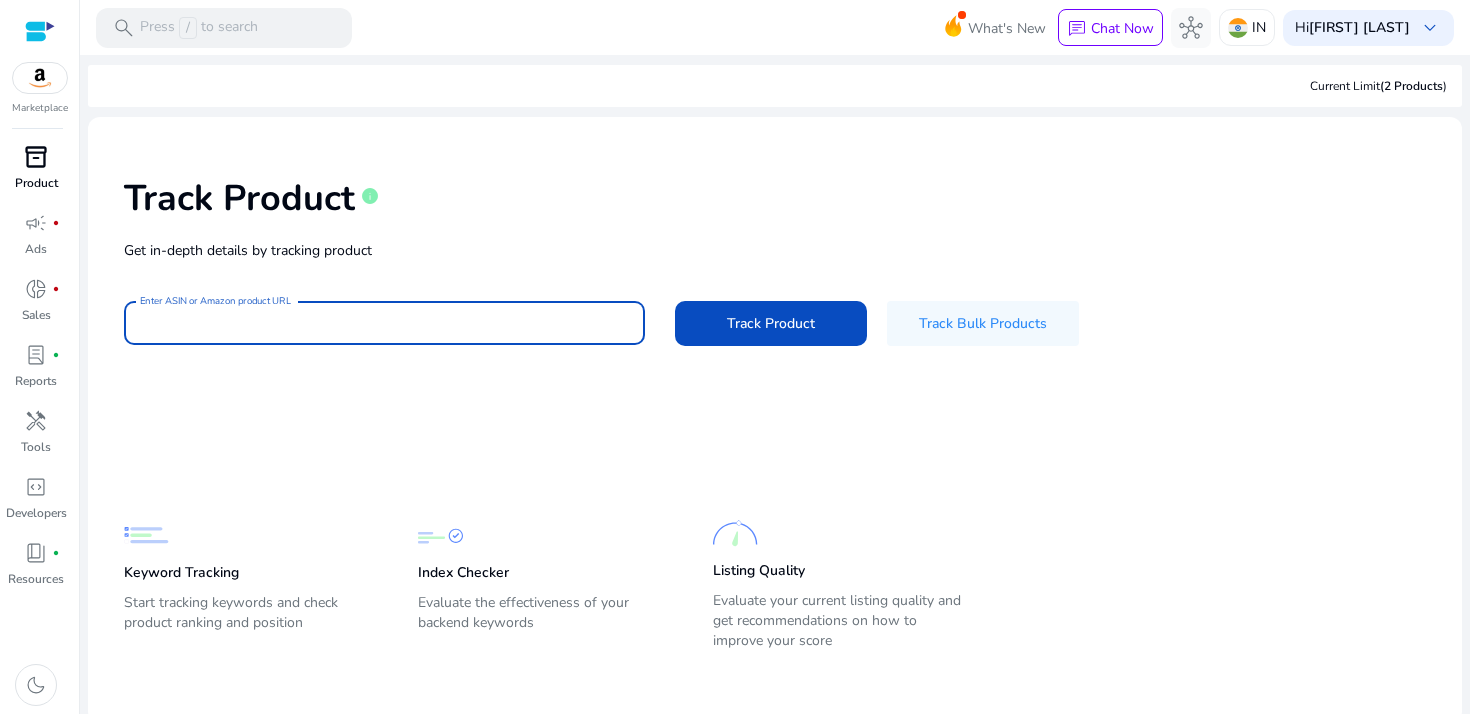 click on "Track Product   info   Get in-depth details by tracking product  Enter ASIN or Amazon product URL  Track Product   Track Bulk Products  Keyword Tracking  Start tracking keywords and check product ranking and position  Index Checker  Evaluate the effectiveness of your backend keywords  Listing Quality  Evaluate your current listing quality and get recommendations on how to improve your score" 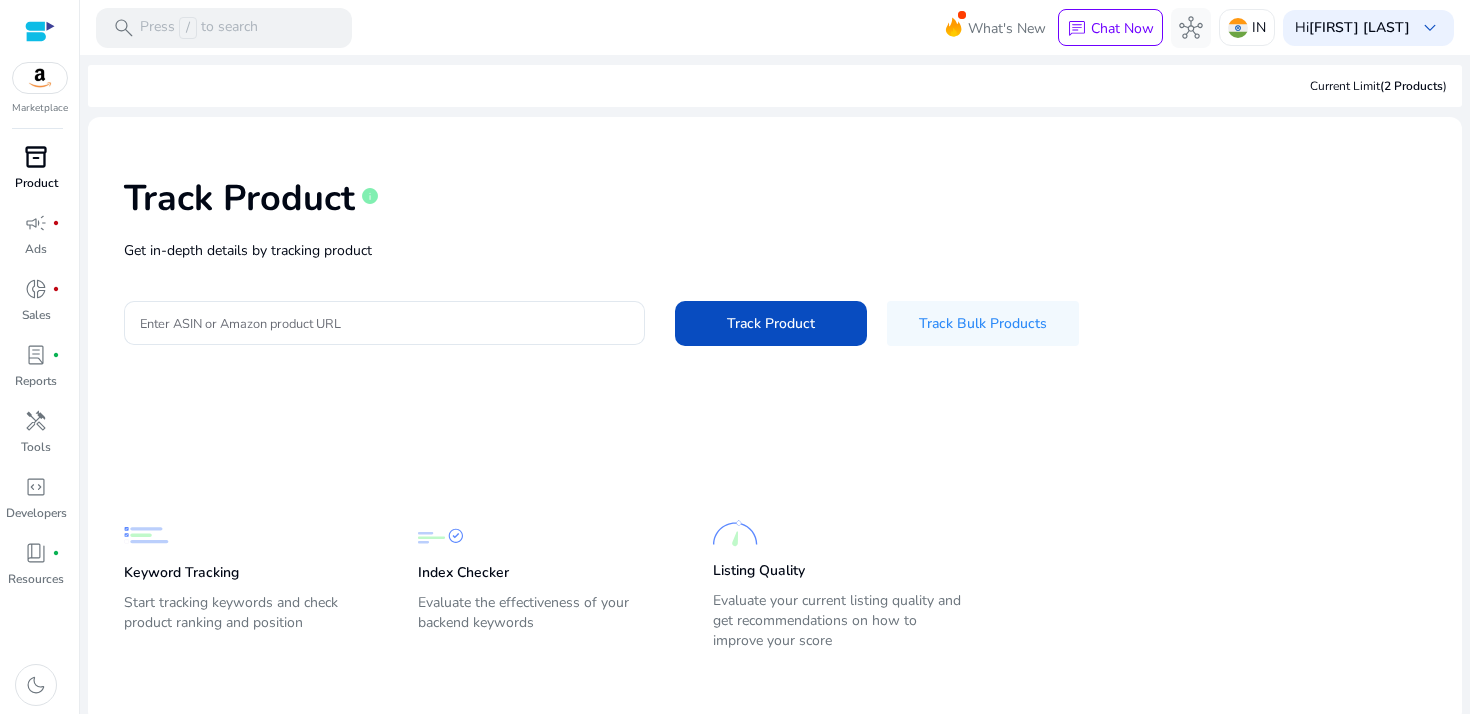 scroll, scrollTop: 0, scrollLeft: 0, axis: both 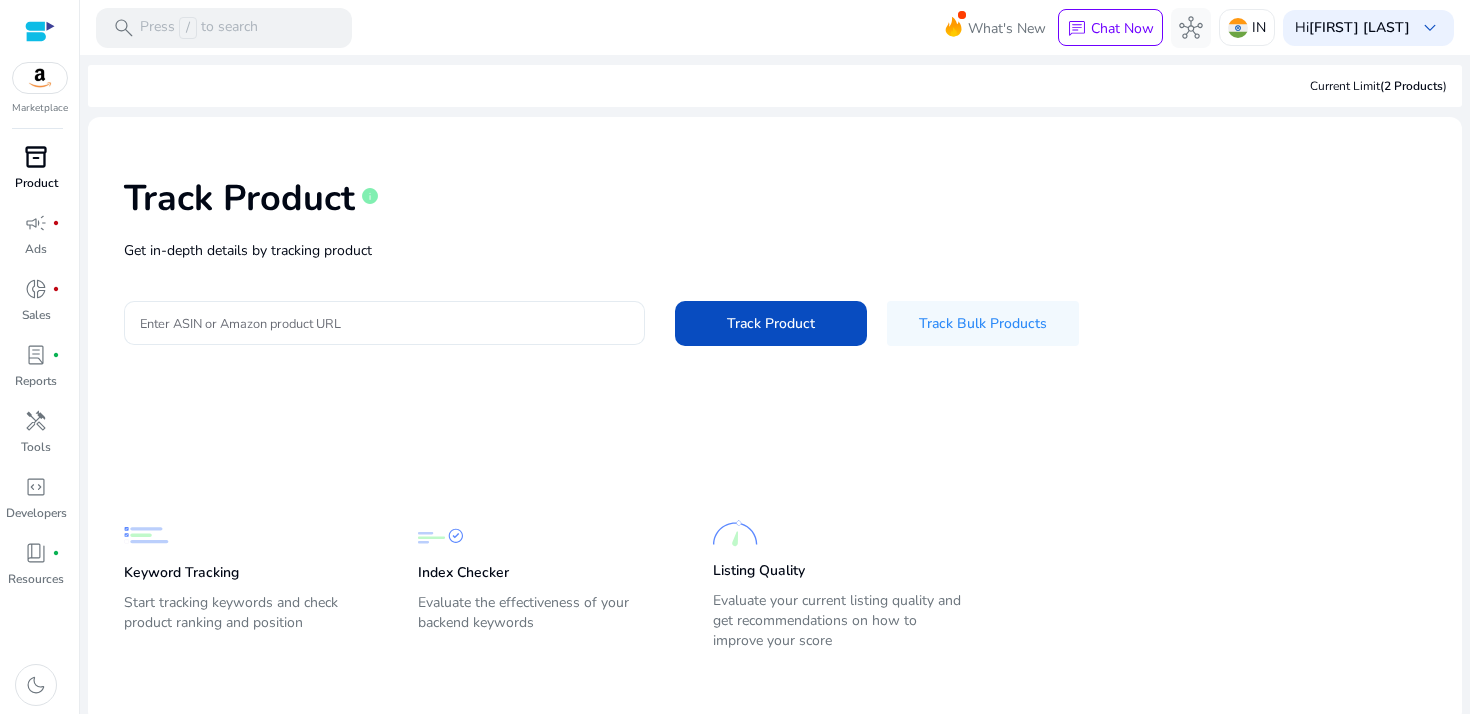 click on "Enter ASIN or Amazon product URL" at bounding box center (384, 323) 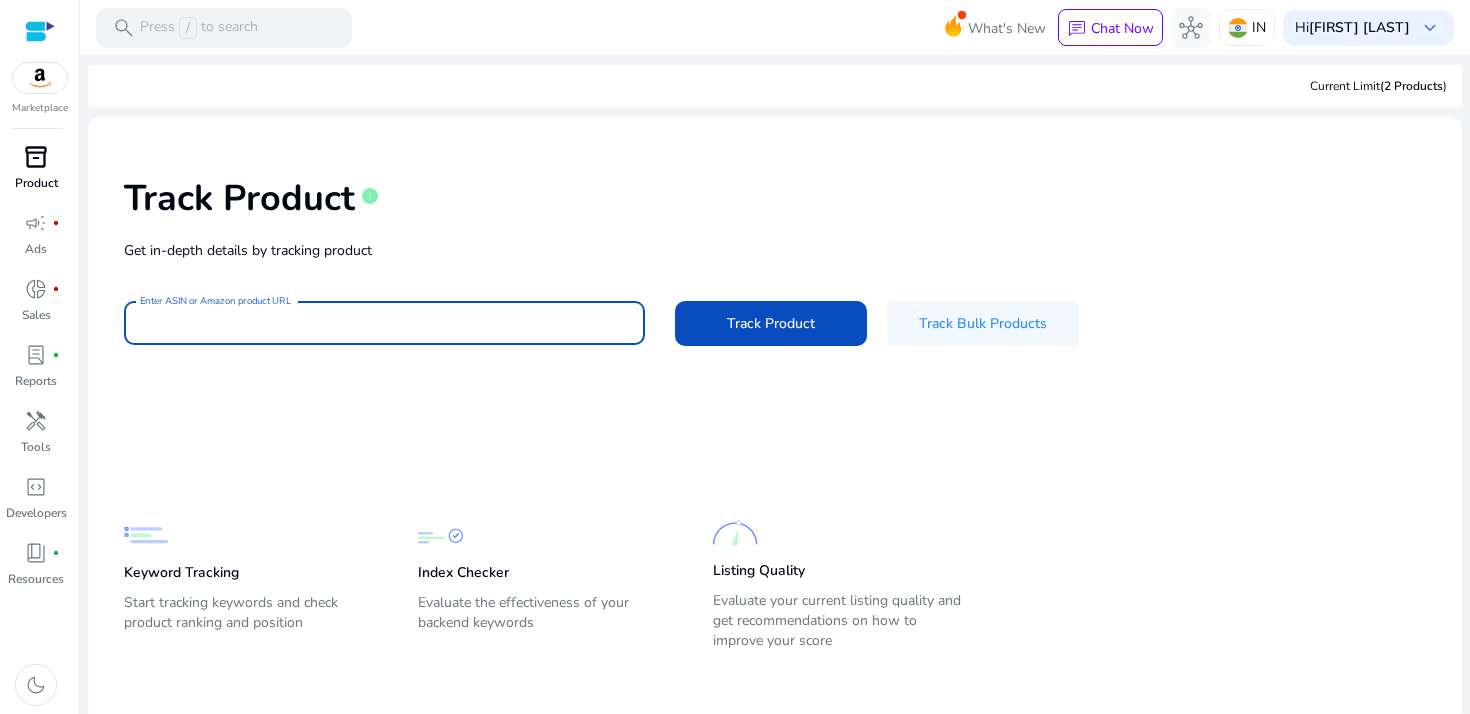 paste on "**********" 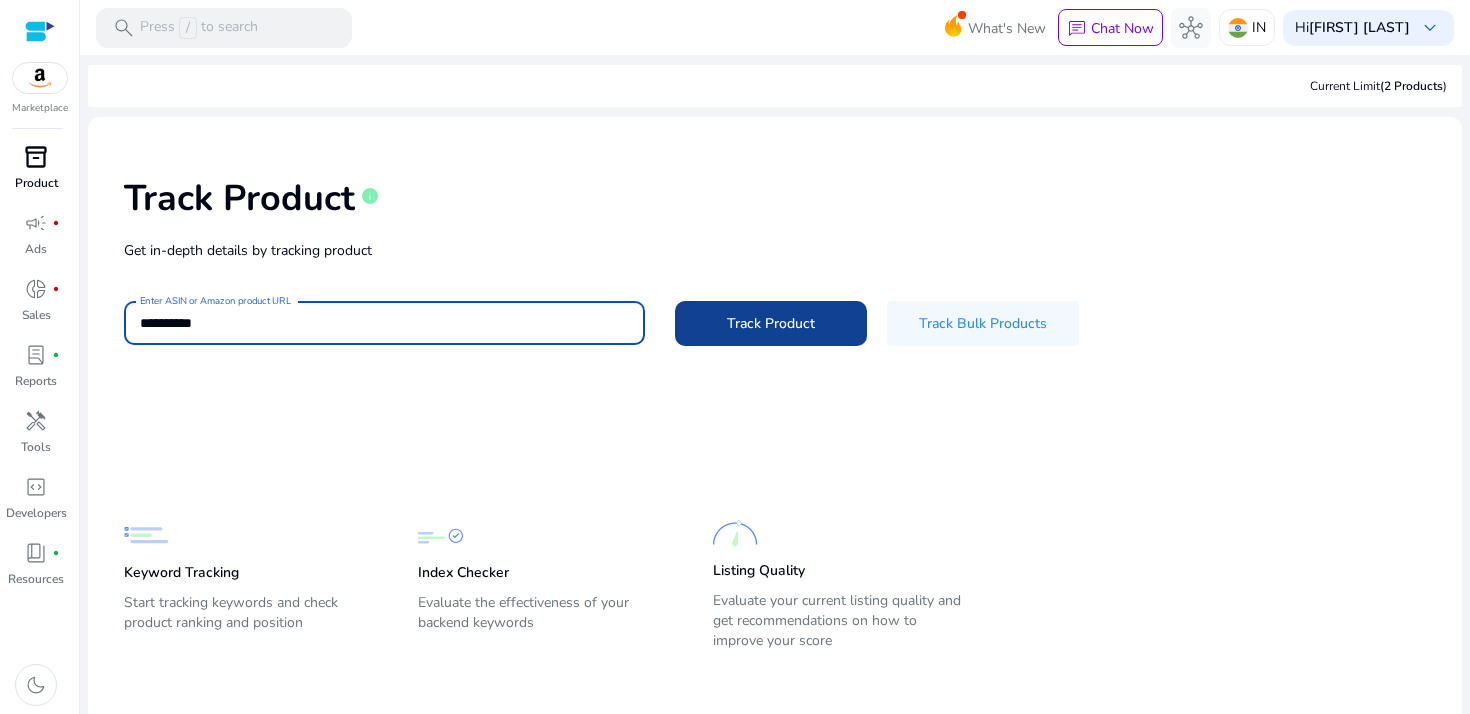 type on "**********" 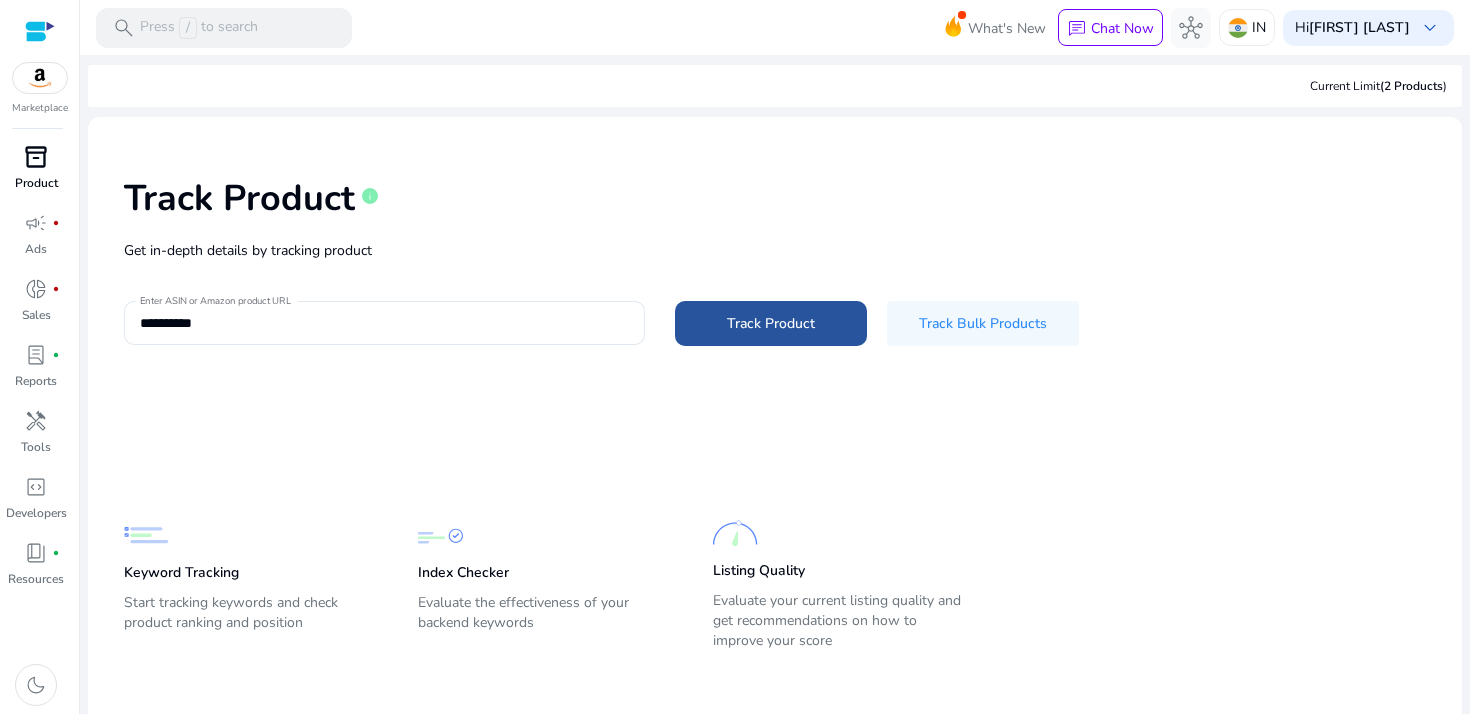 click on "Track Product" 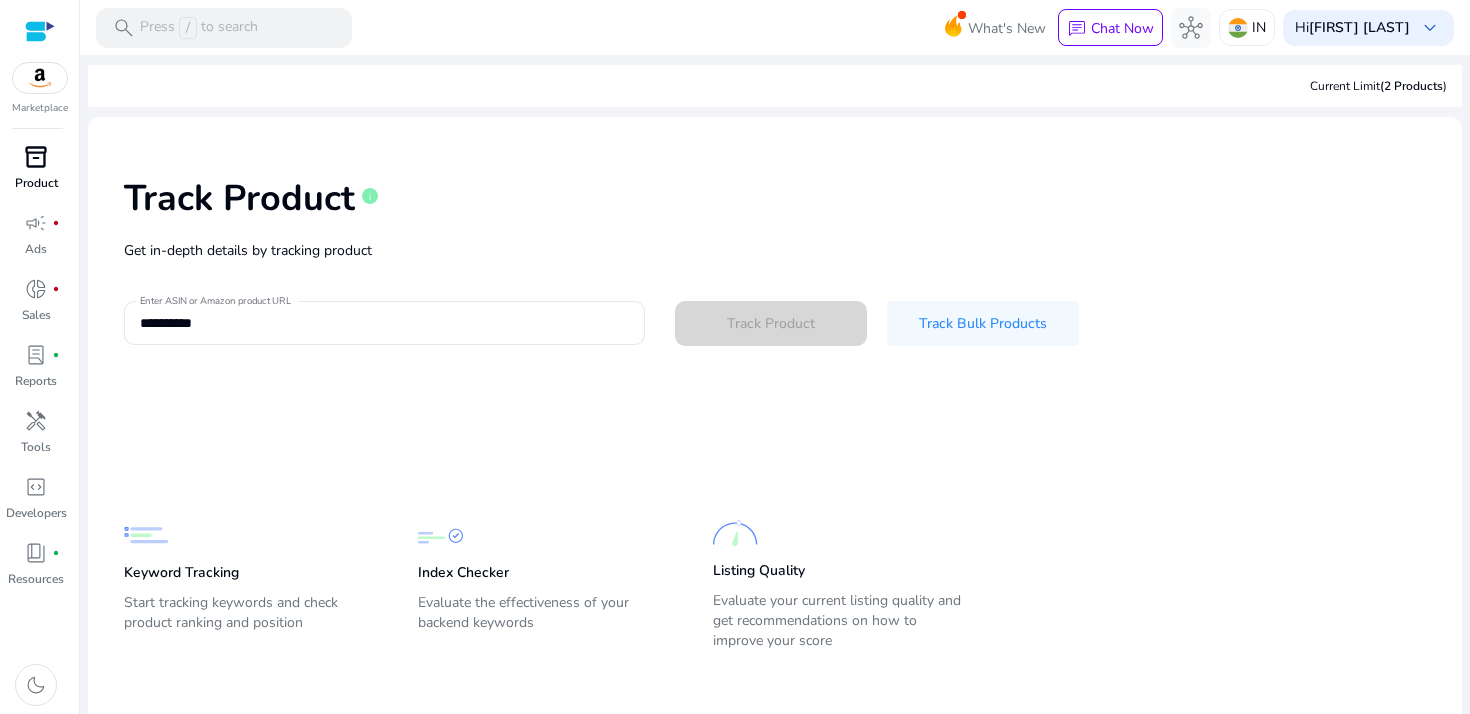 type 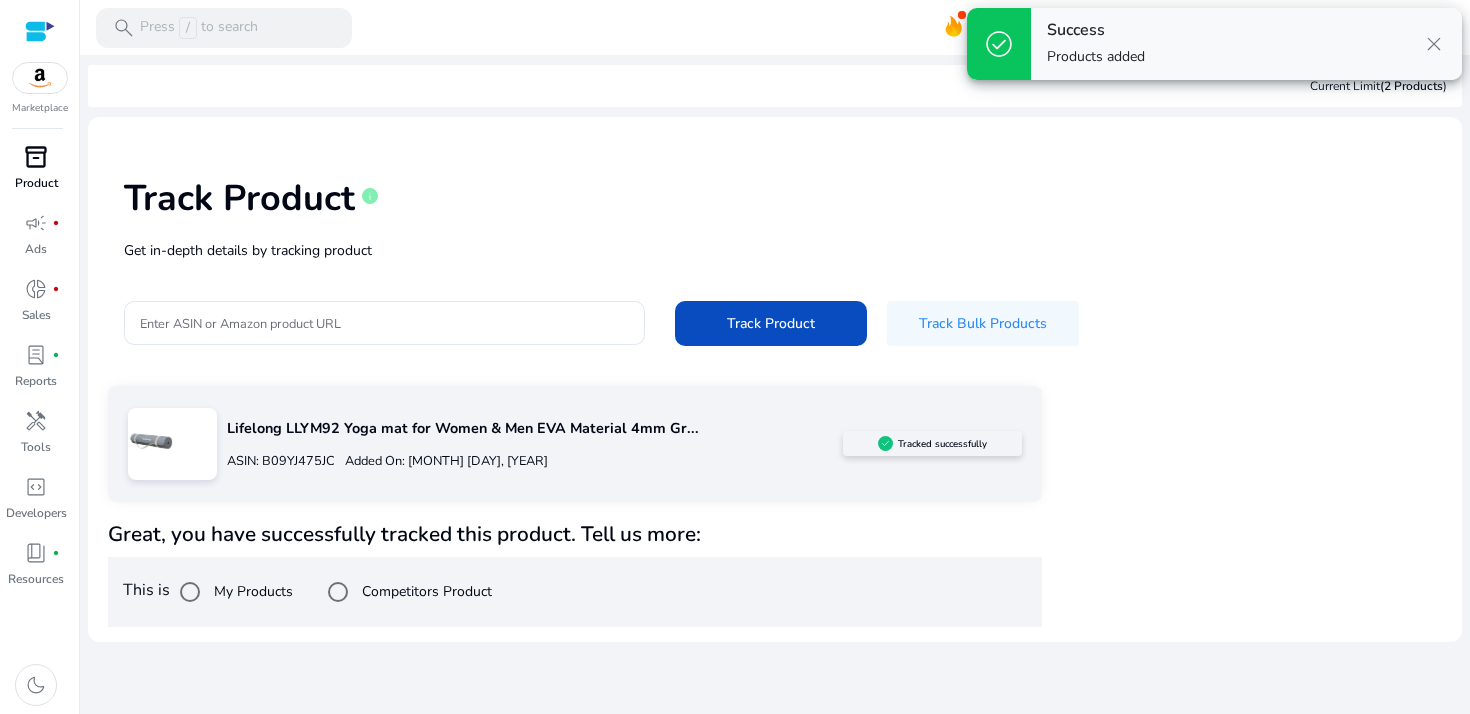 click on "close" at bounding box center (1434, 44) 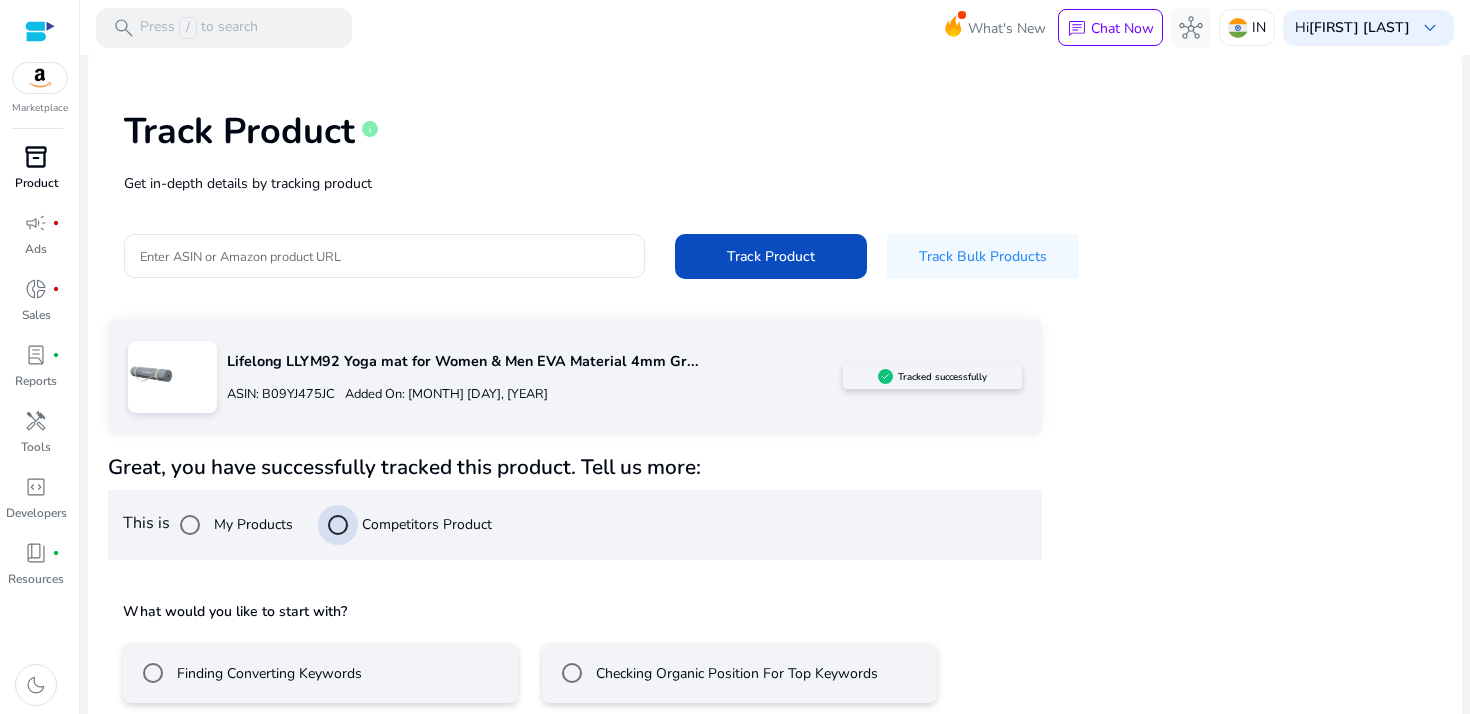scroll, scrollTop: 162, scrollLeft: 0, axis: vertical 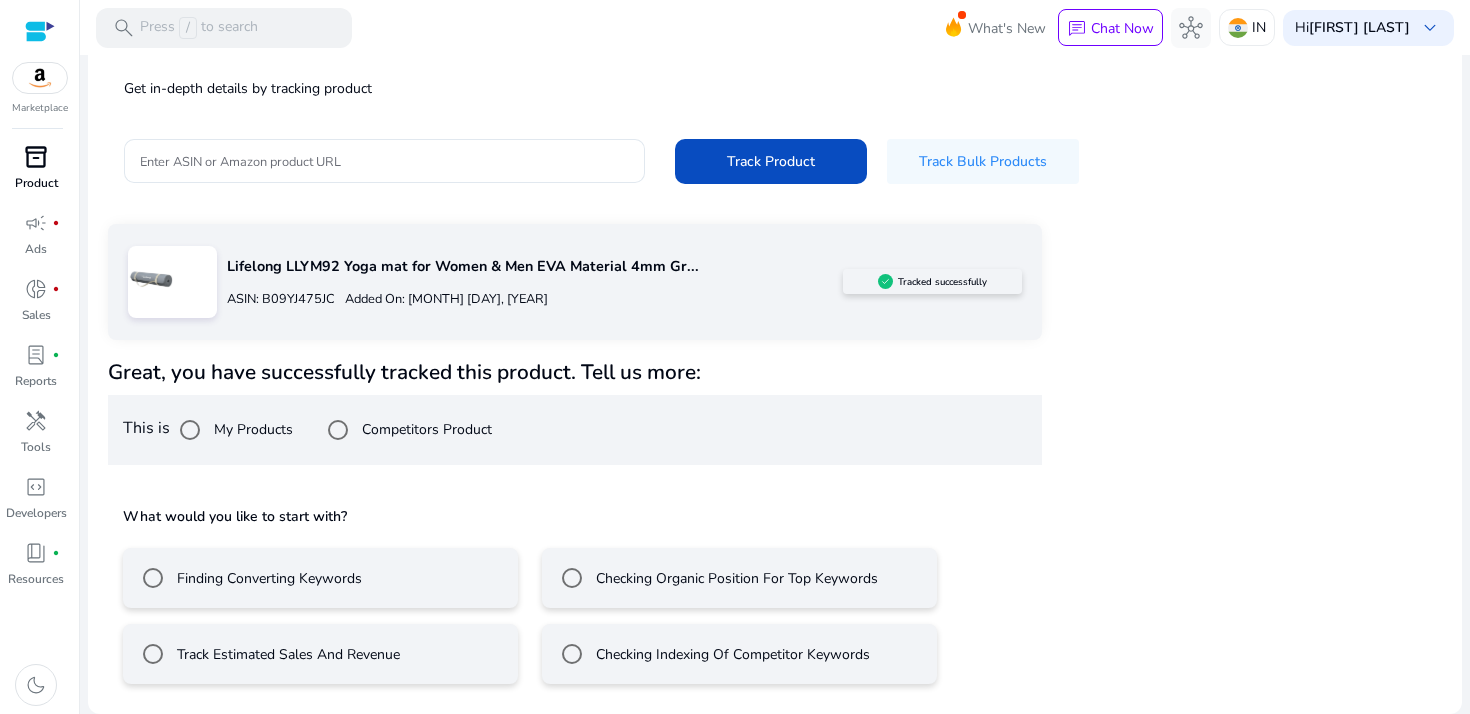 click on "What would you like to start with? Finding Converting Keywords Checking Organic Position For Top Keywords Track Estimated Sales And Revenue Checking Indexing Of Competitor Keywords" at bounding box center (575, 592) 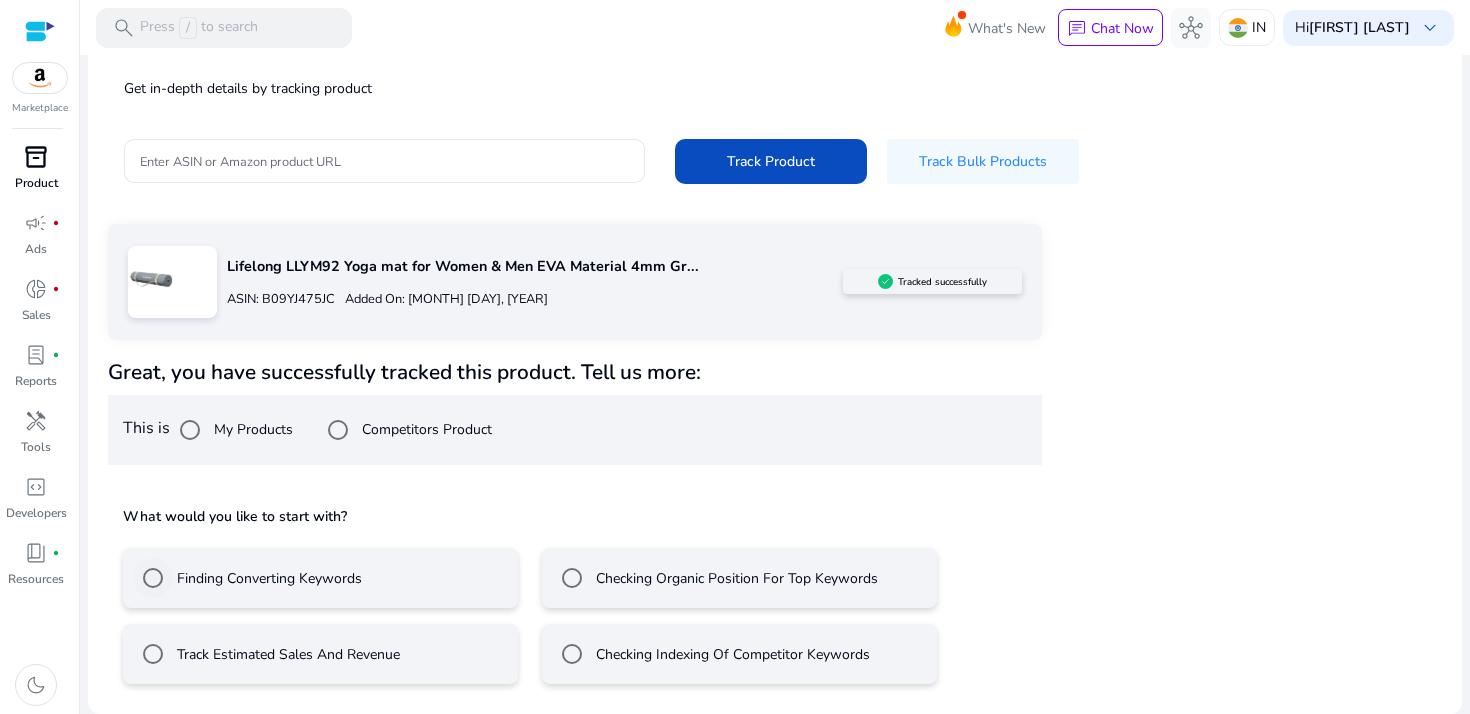 click on "Finding Converting Keywords" at bounding box center [267, 578] 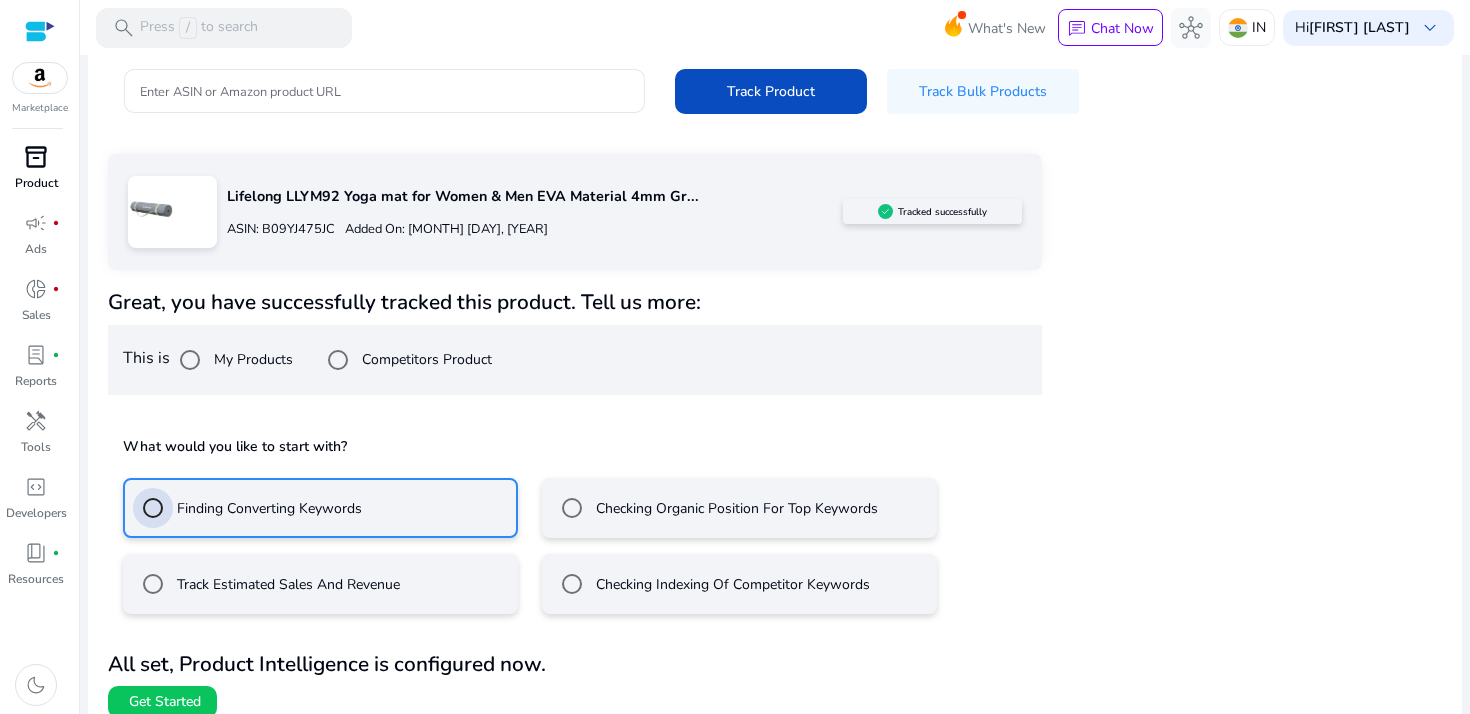 scroll, scrollTop: 251, scrollLeft: 0, axis: vertical 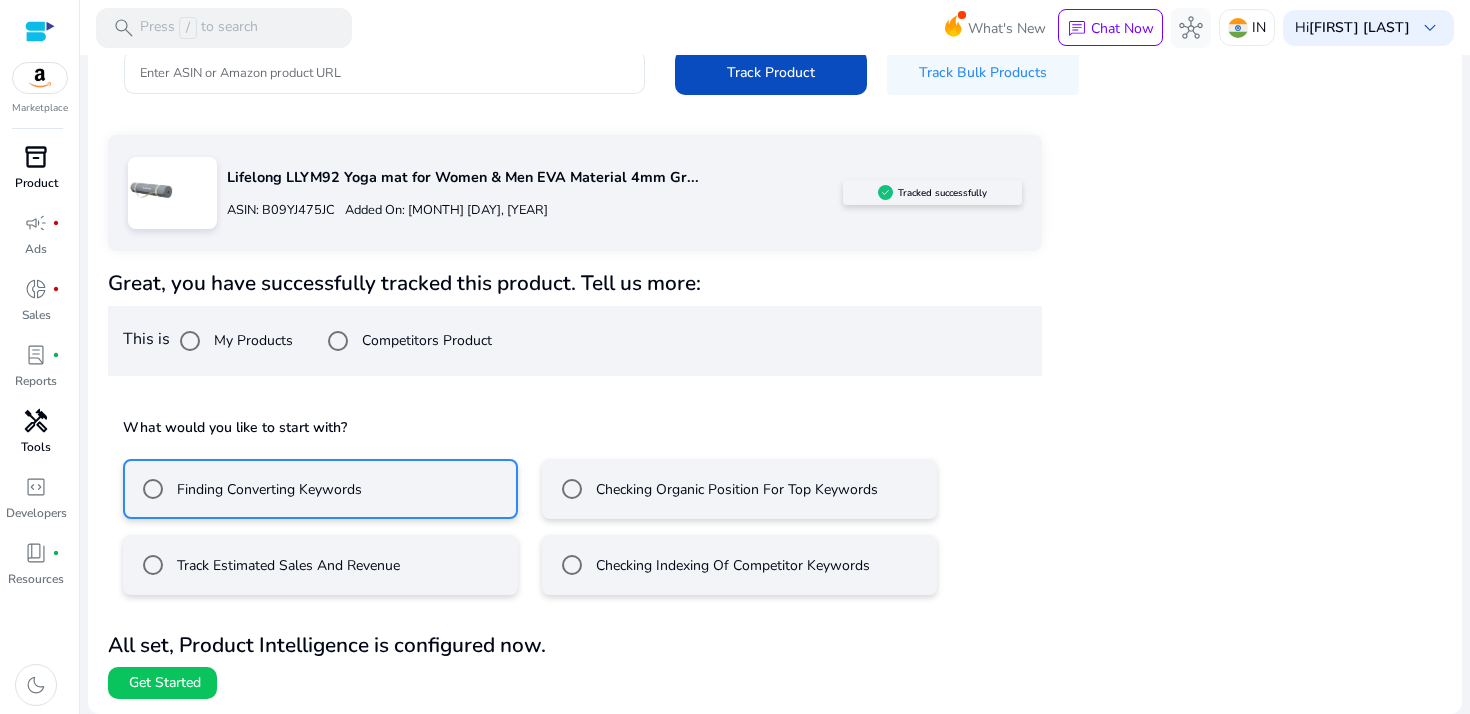 click on "handyman" at bounding box center (36, 421) 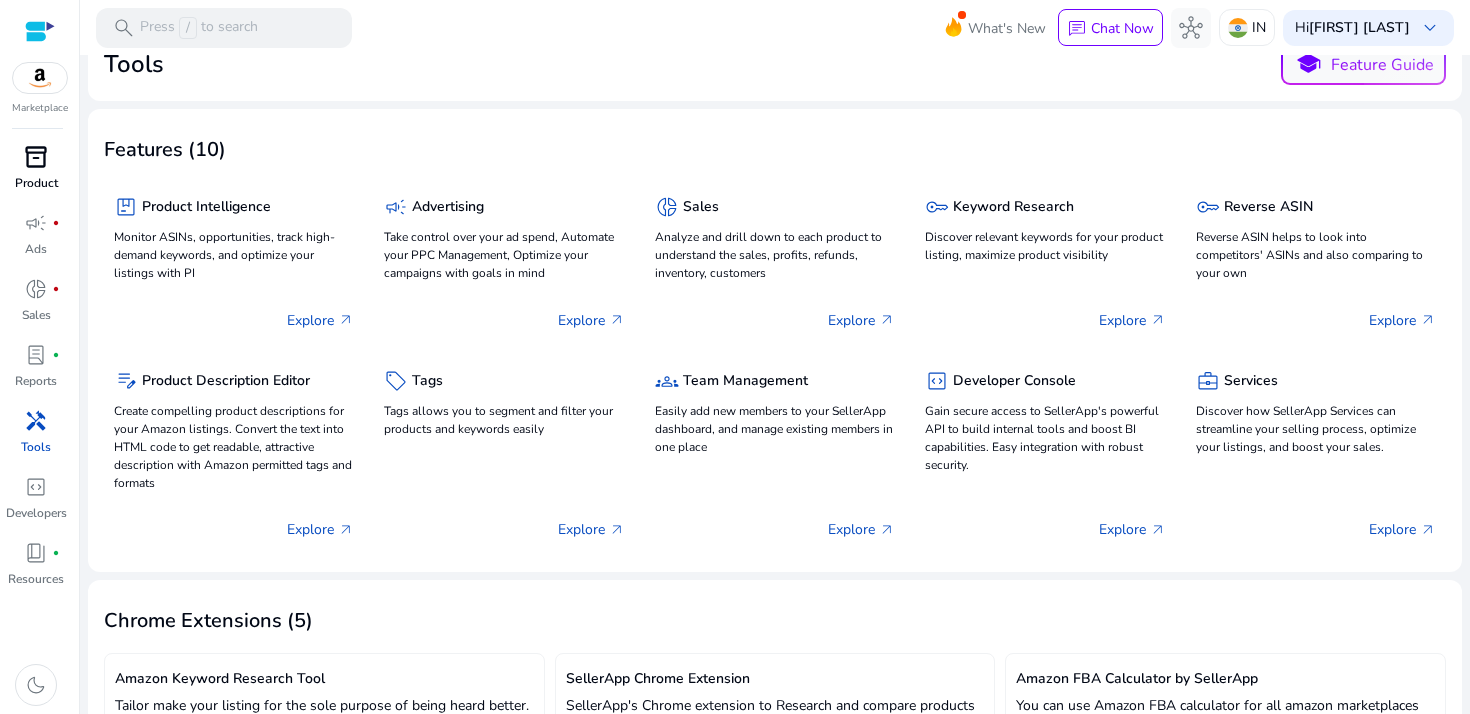 scroll, scrollTop: 39, scrollLeft: 0, axis: vertical 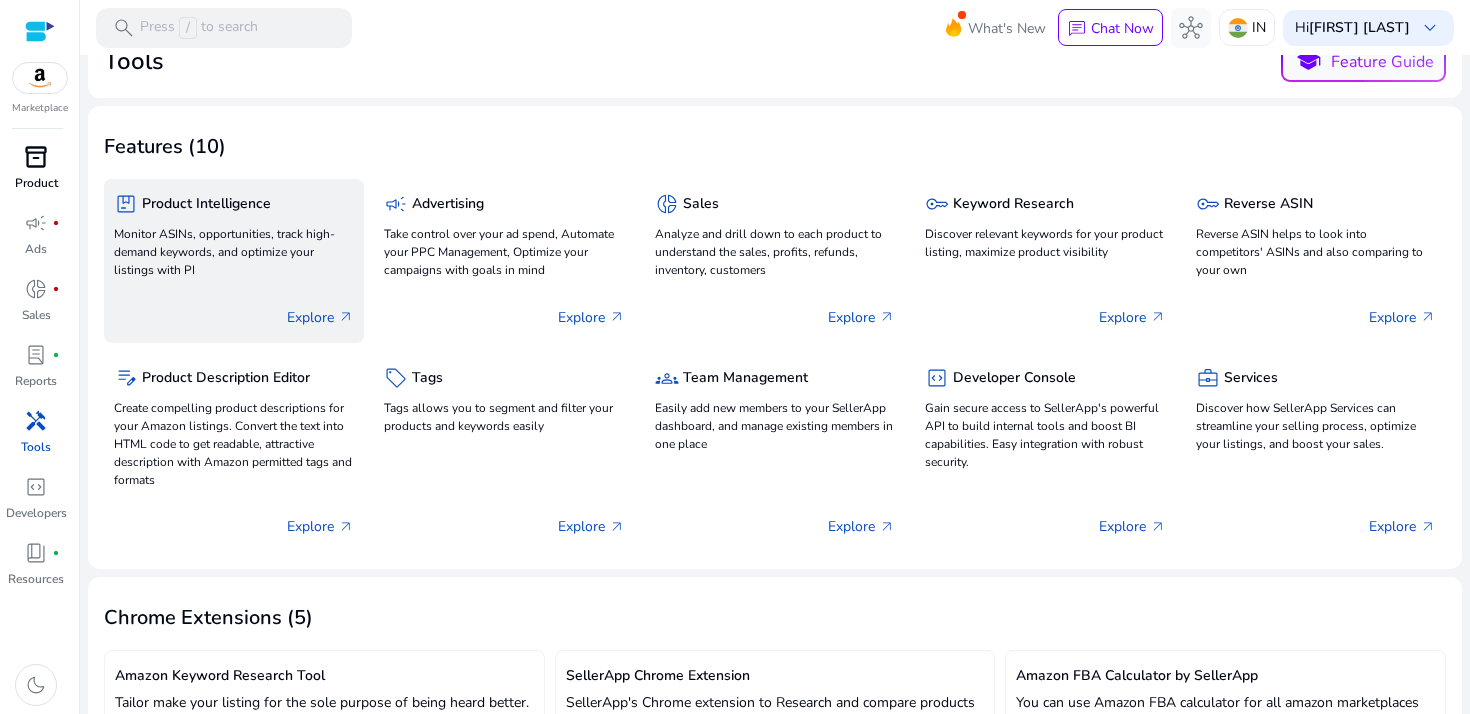 click on "Monitor ASINs, opportunities, track high-demand keywords, and optimize your listings with PI" 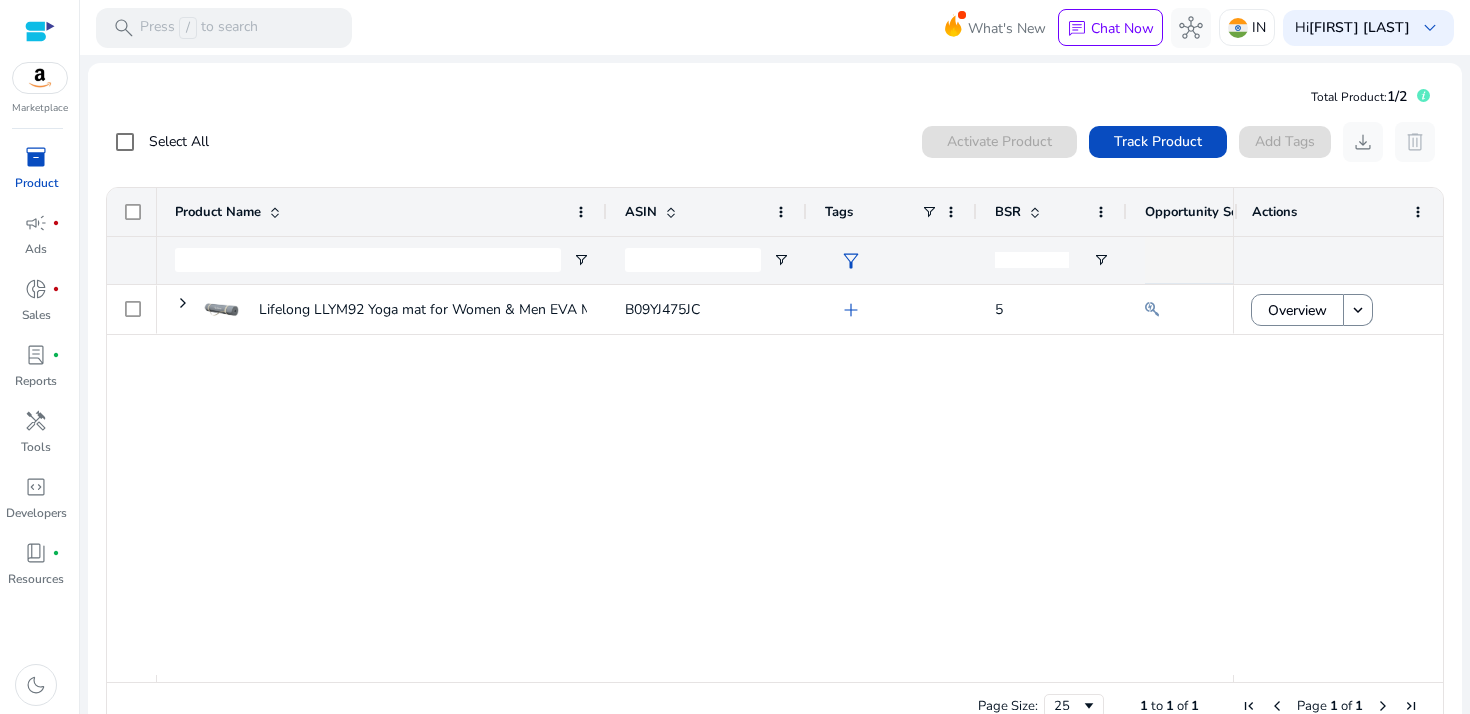 scroll, scrollTop: 43, scrollLeft: 0, axis: vertical 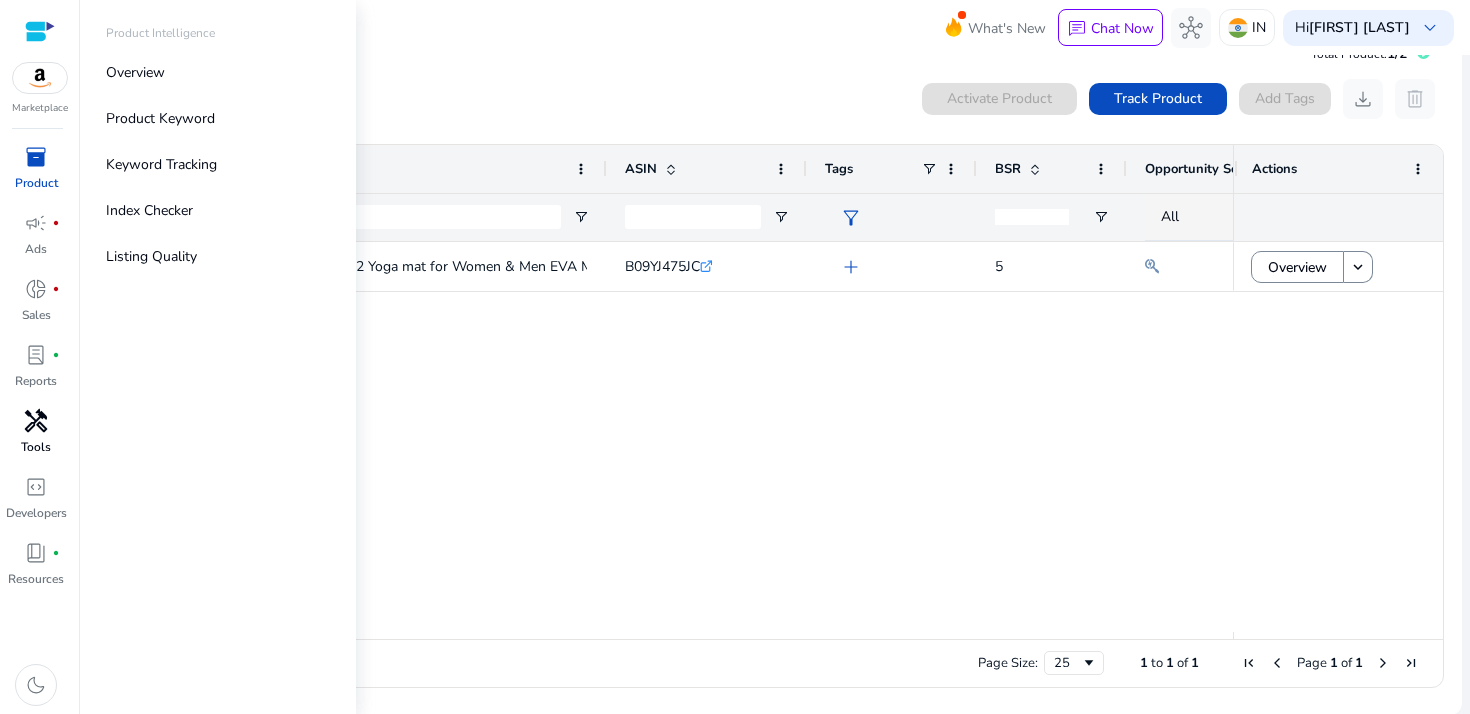 click on "handyman" at bounding box center (36, 421) 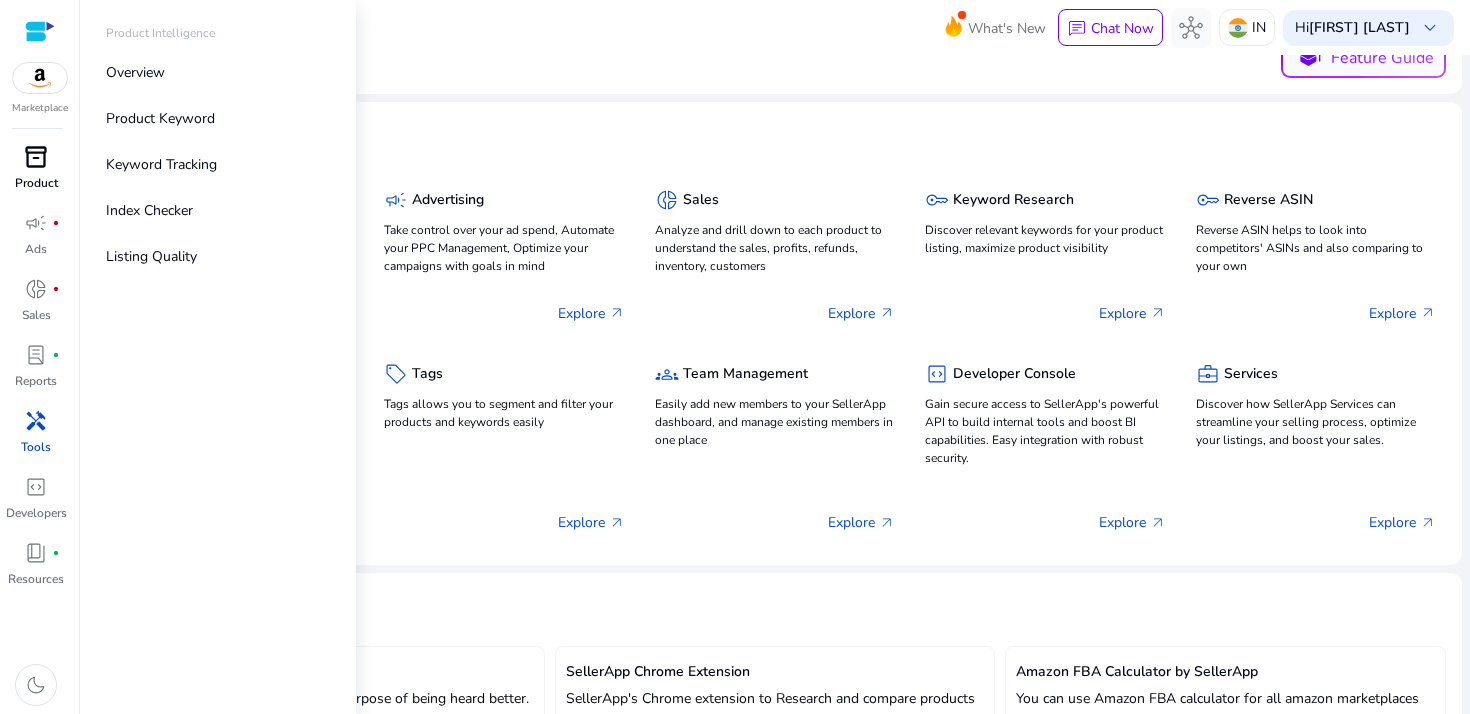 scroll, scrollTop: 0, scrollLeft: 0, axis: both 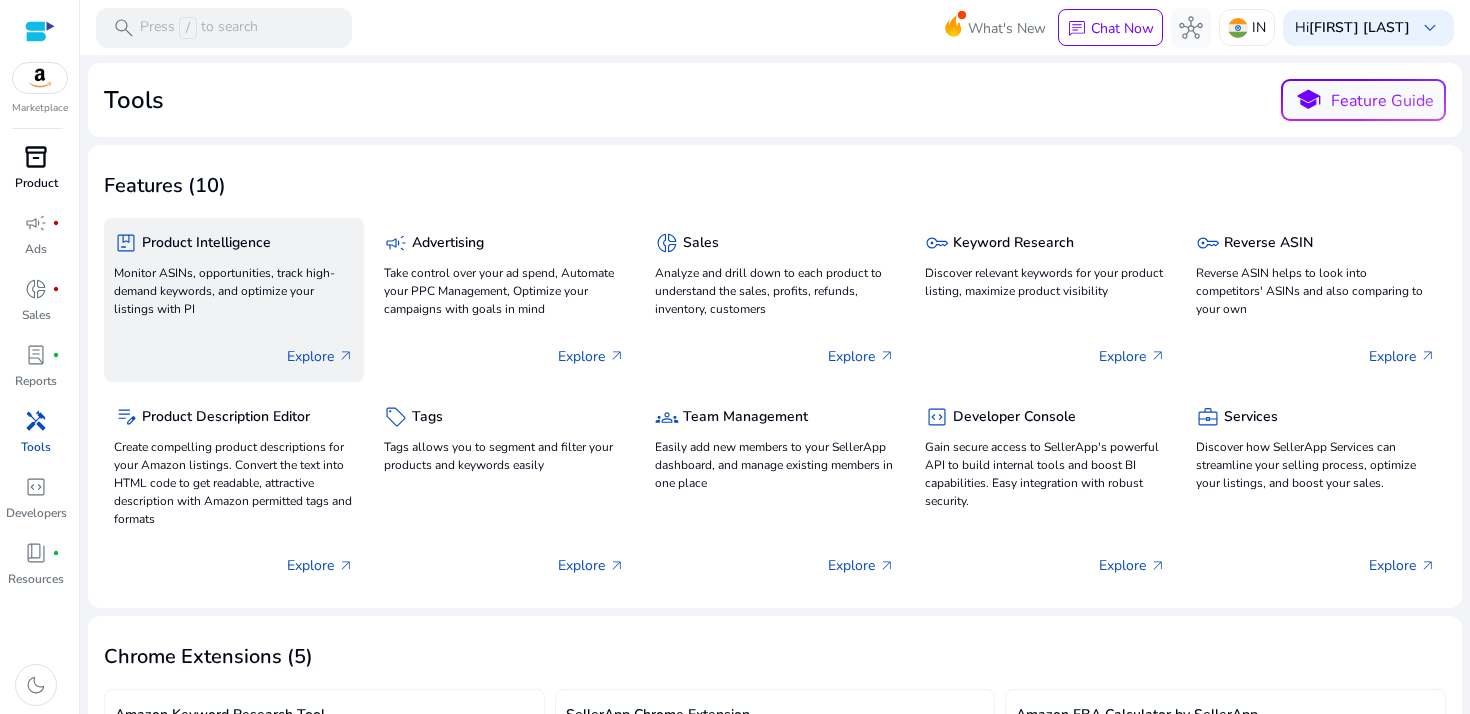 click on "Monitor ASINs, opportunities, track high-demand keywords, and optimize your listings with PI" 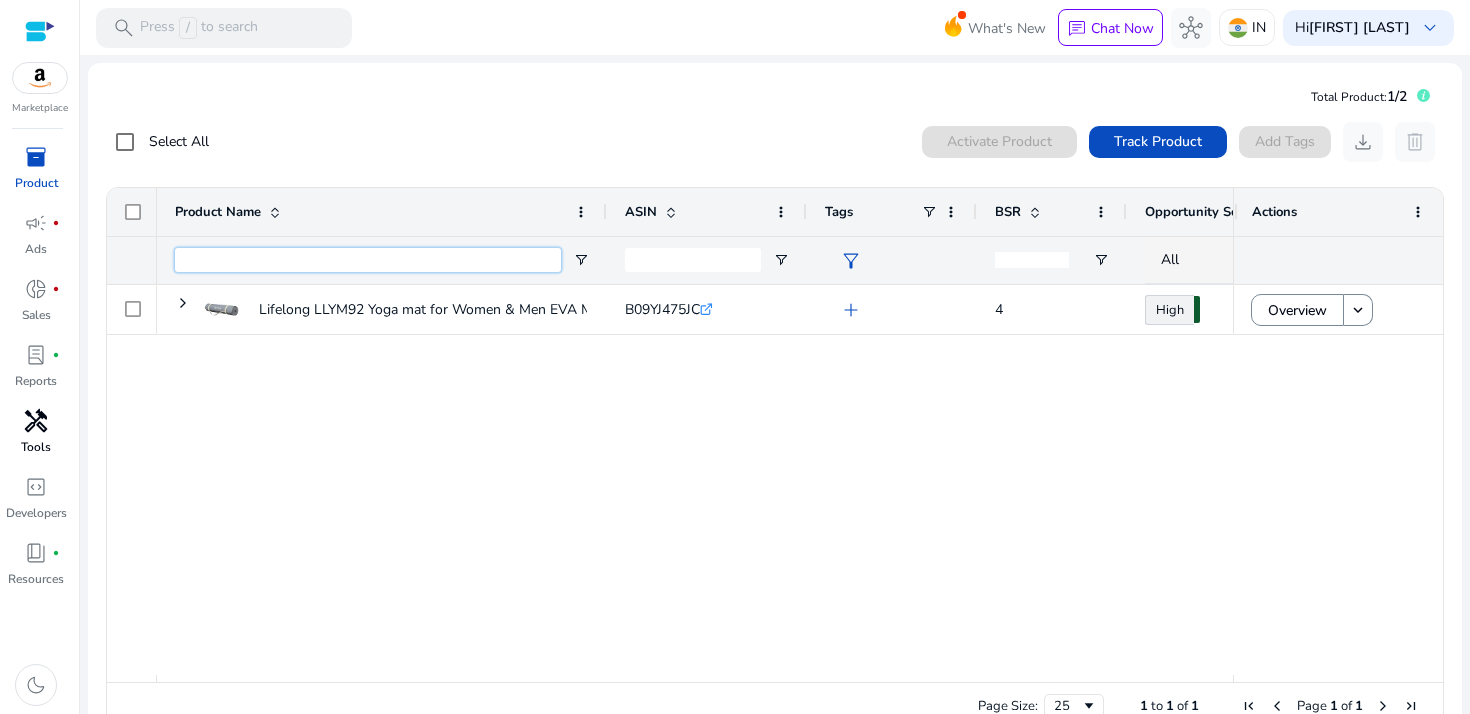 click at bounding box center (368, 260) 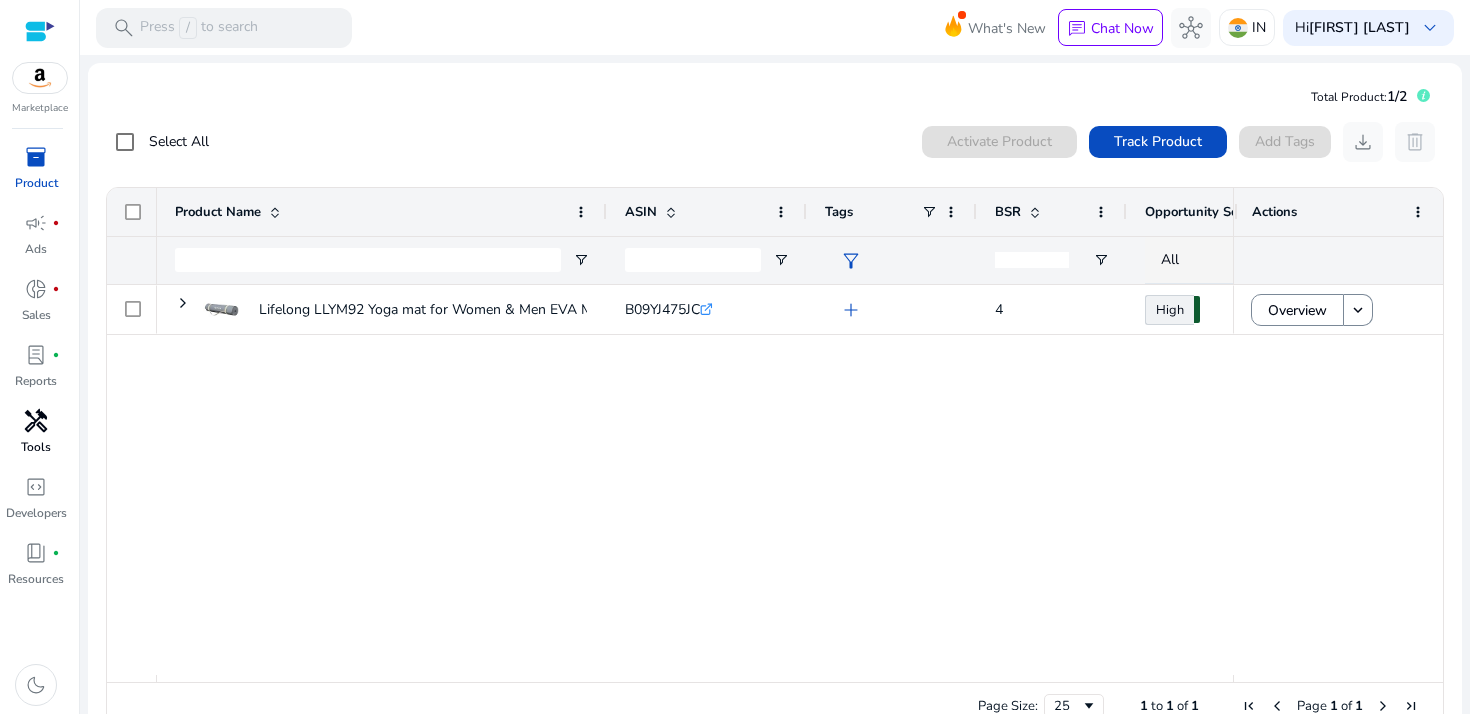 click on "handyman" at bounding box center [36, 421] 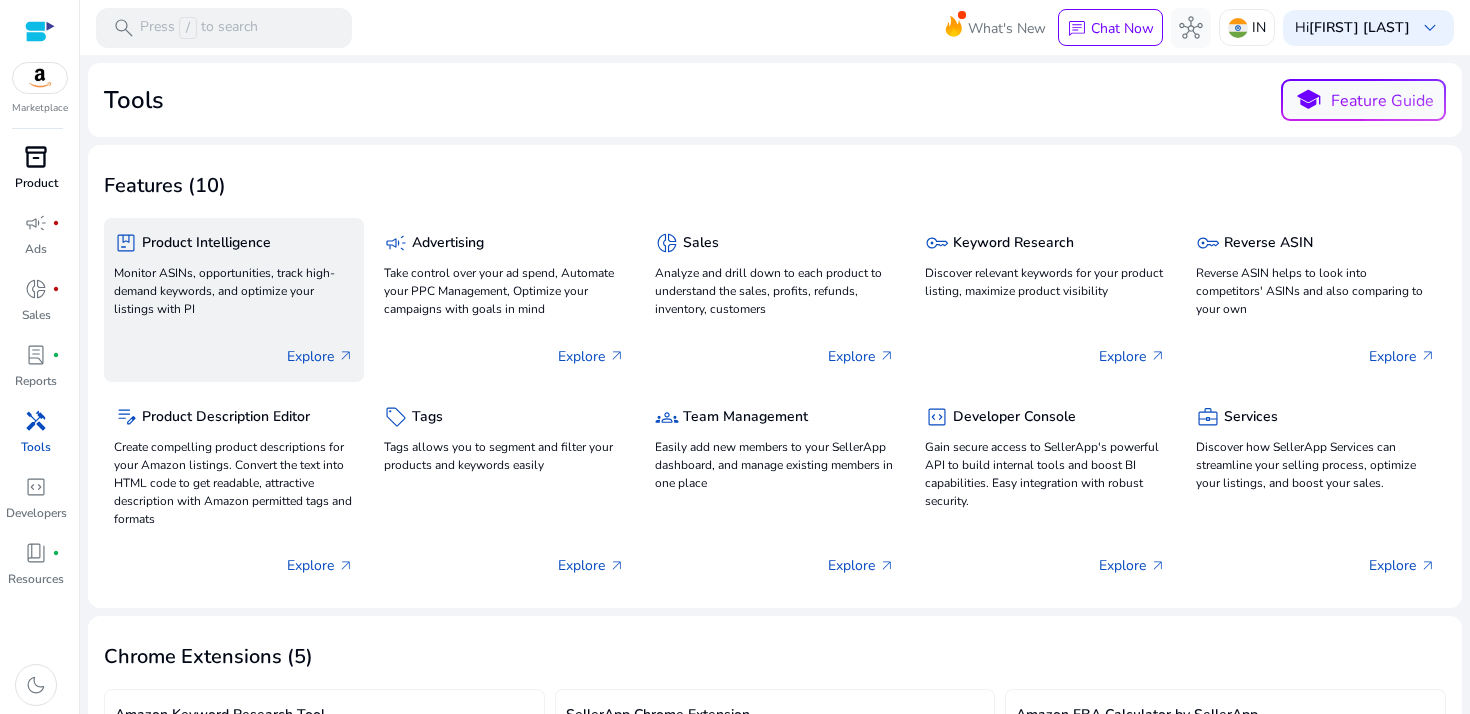 click on "package  Product Intelligence Monitor ASINs, opportunities, track high-demand keywords, and optimize your listings with PI" 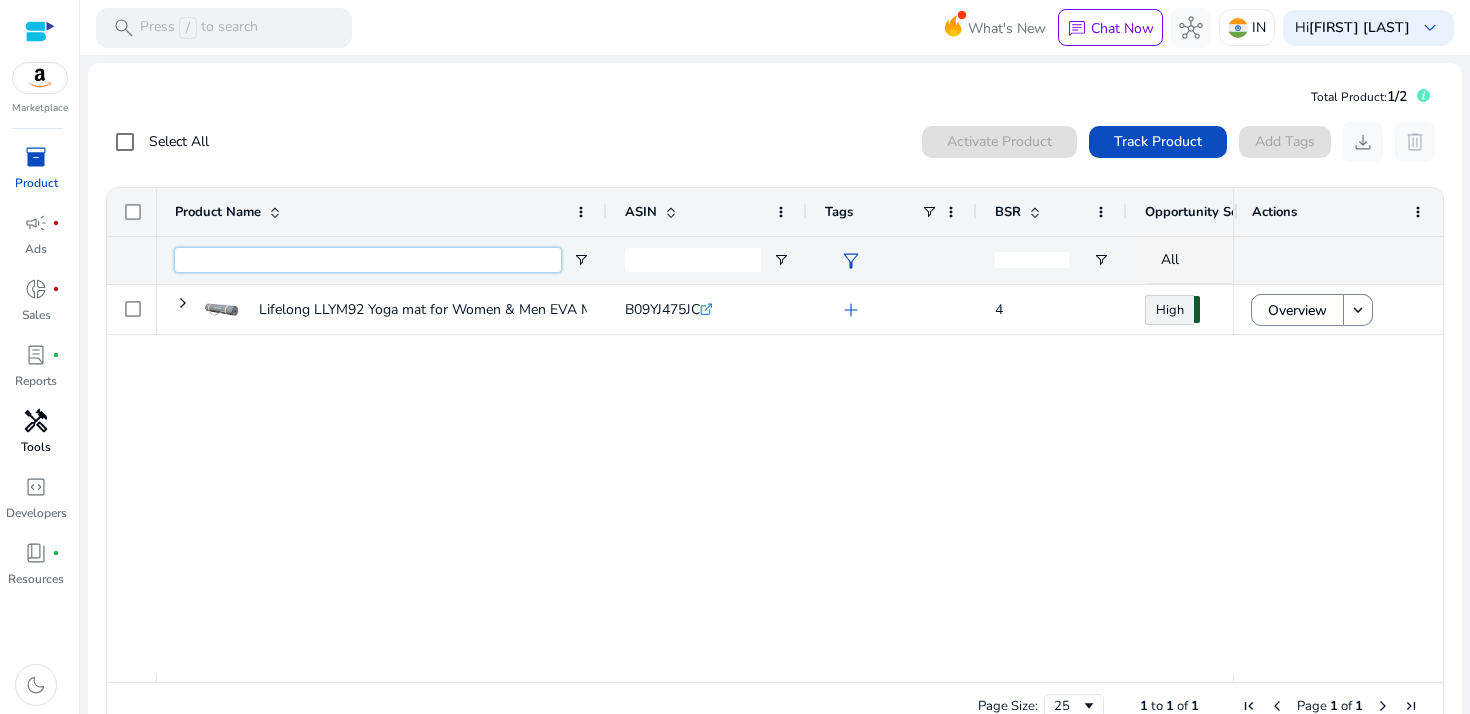 click at bounding box center [368, 260] 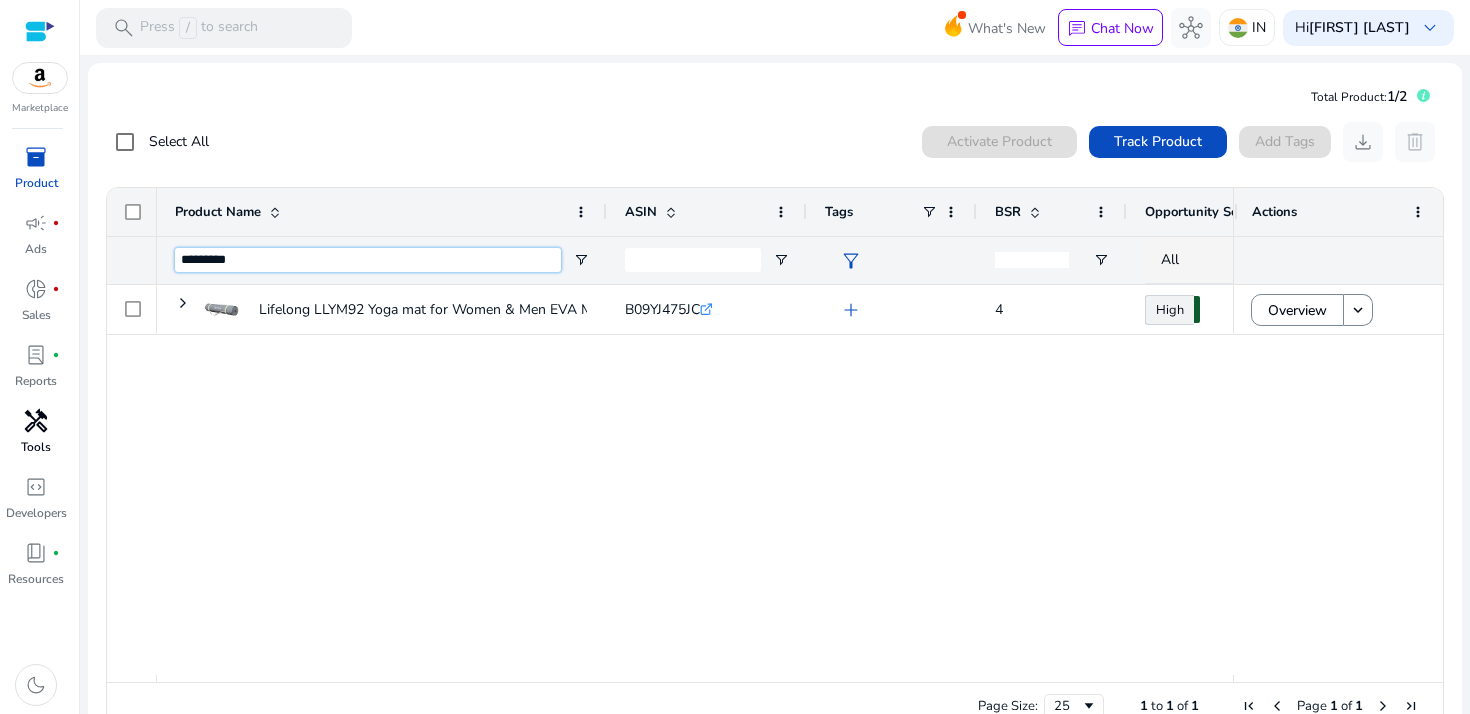 type on "*********" 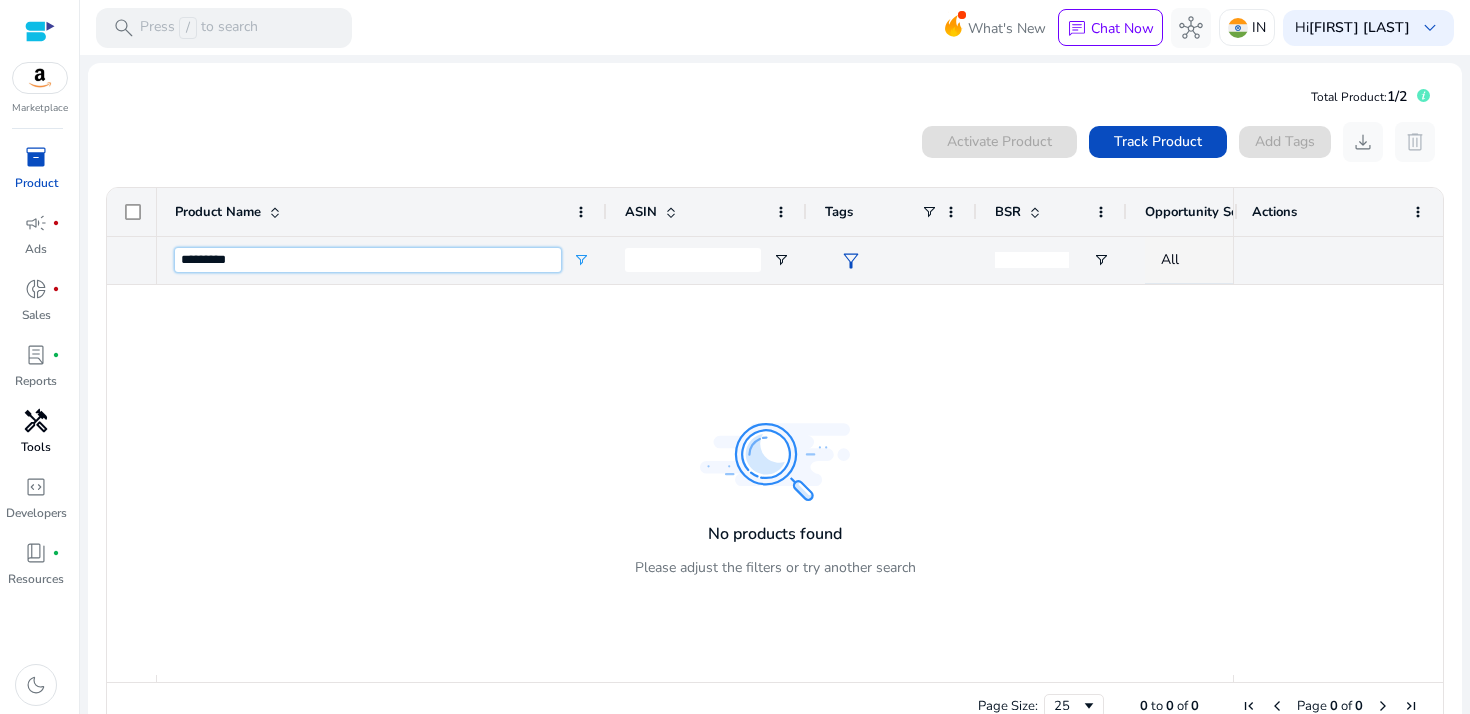 click on "*********" at bounding box center [368, 260] 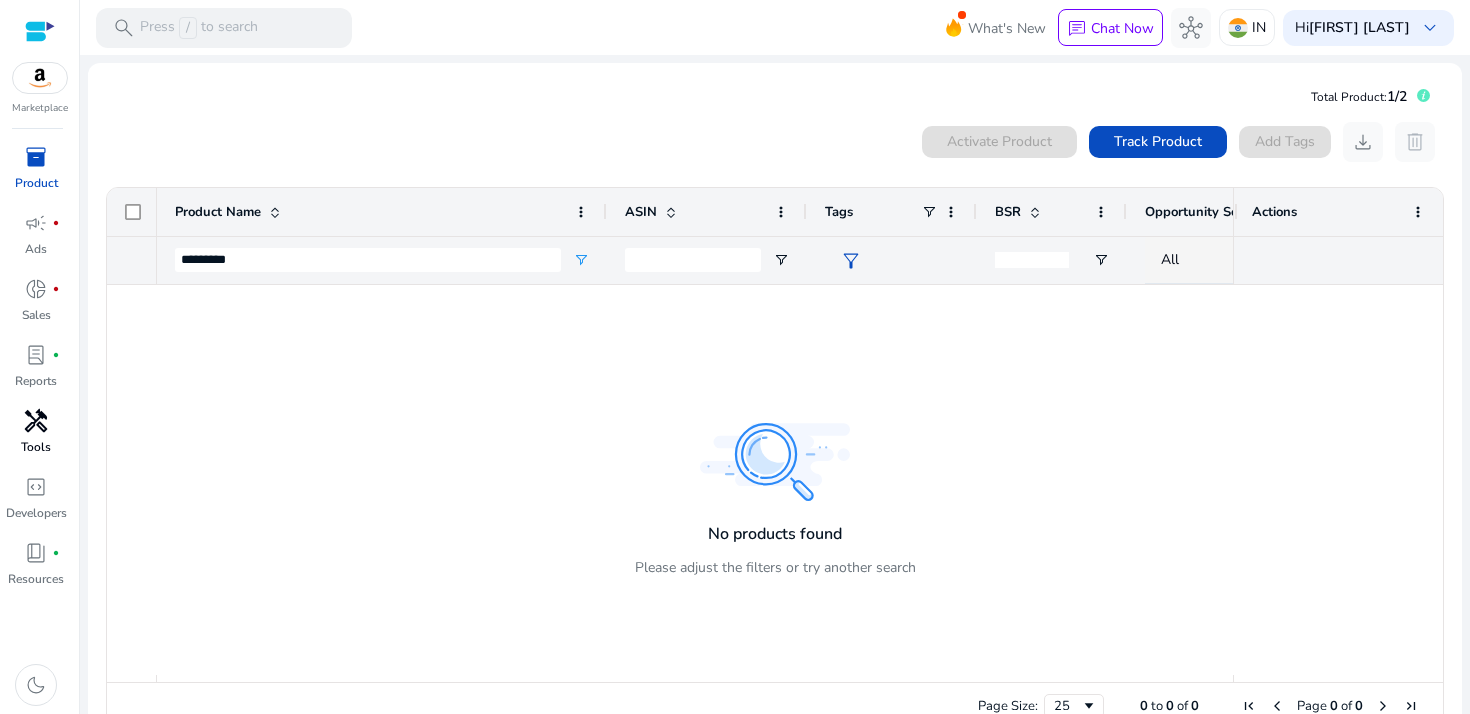 click on "Activate Product Track Product  Add Tags   download   delete" 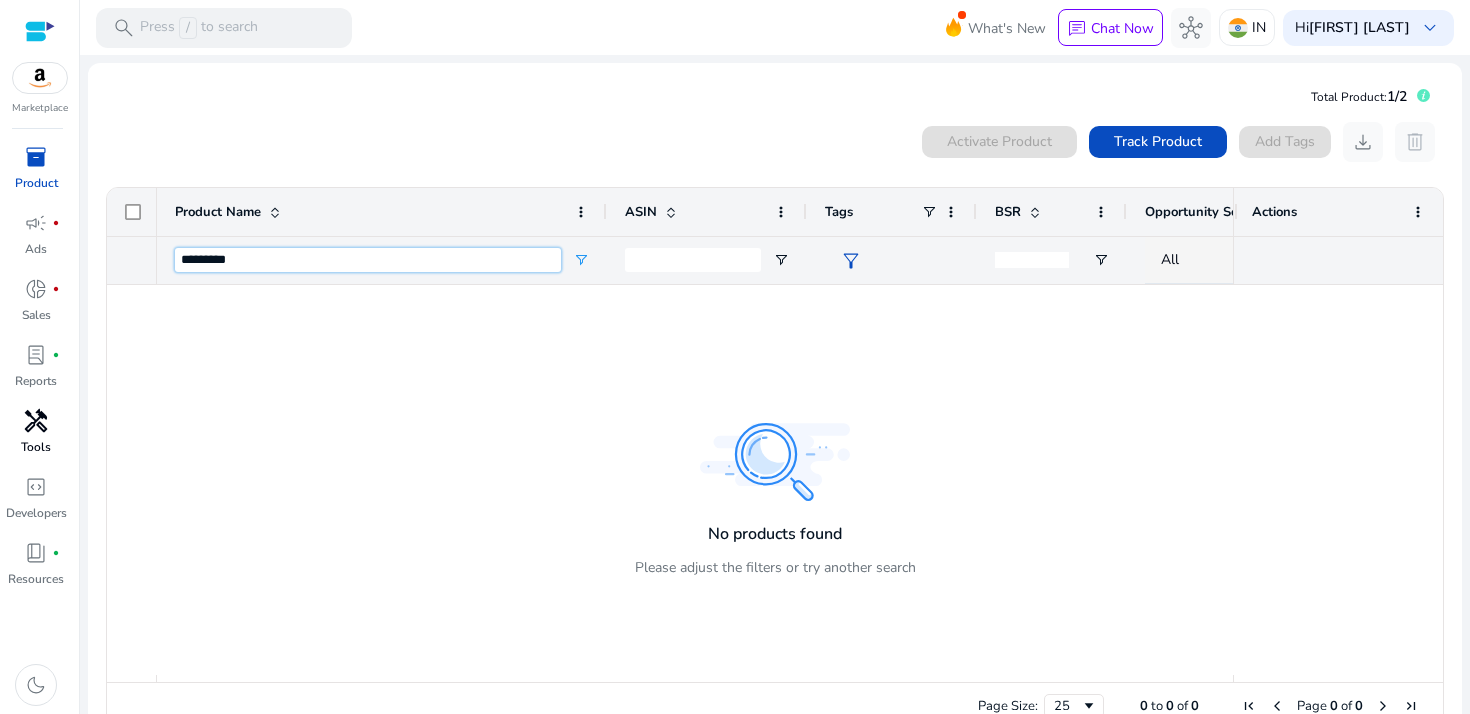 click on "*********" at bounding box center (368, 260) 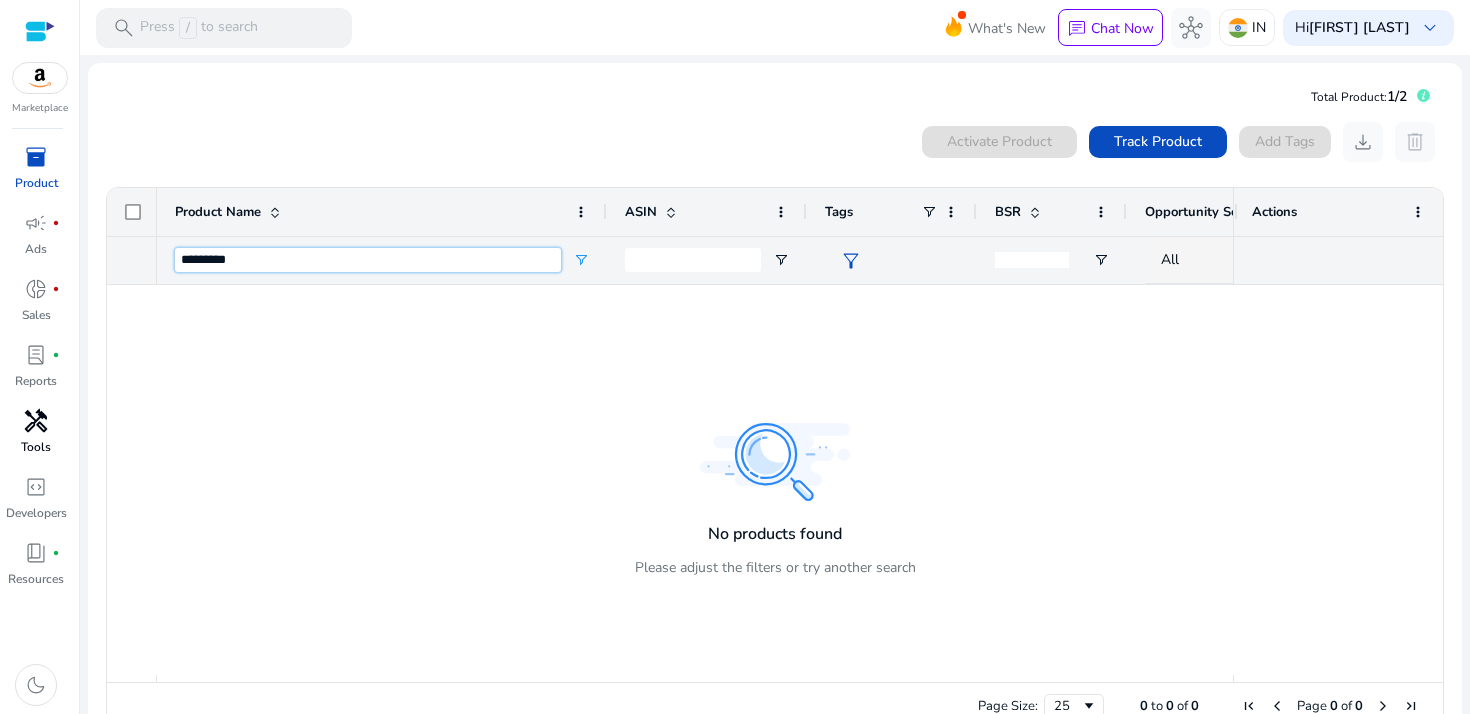 click on "*********" at bounding box center [368, 260] 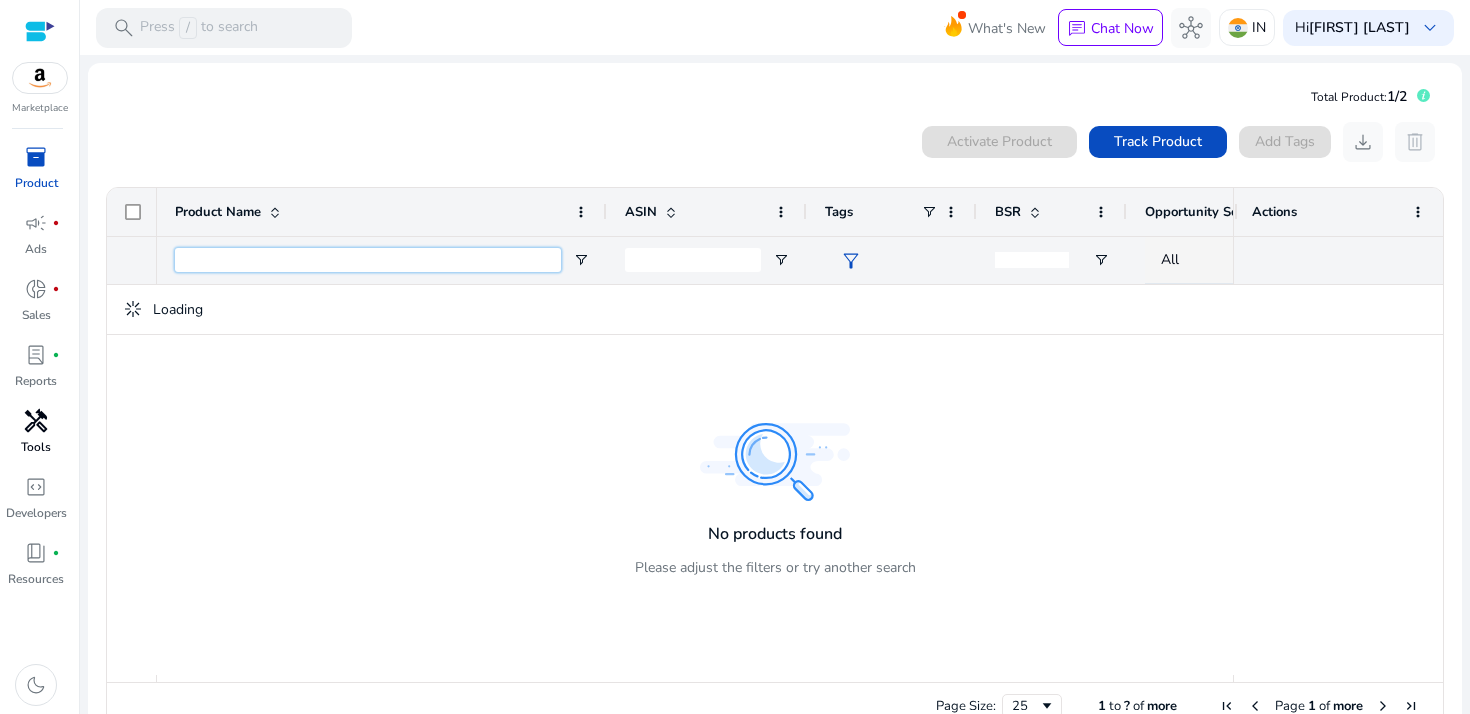 type 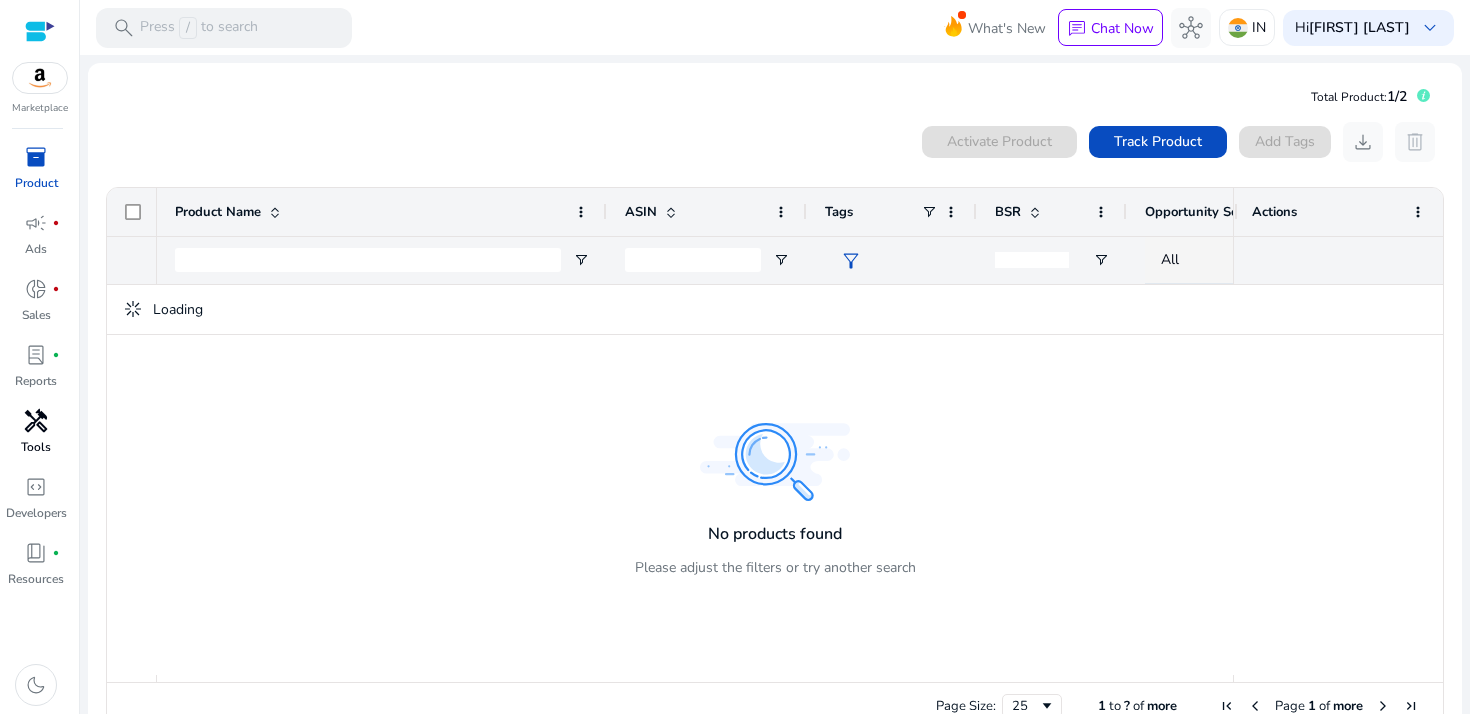 click on "Activate Product Track Product  Add Tags   download   delete" 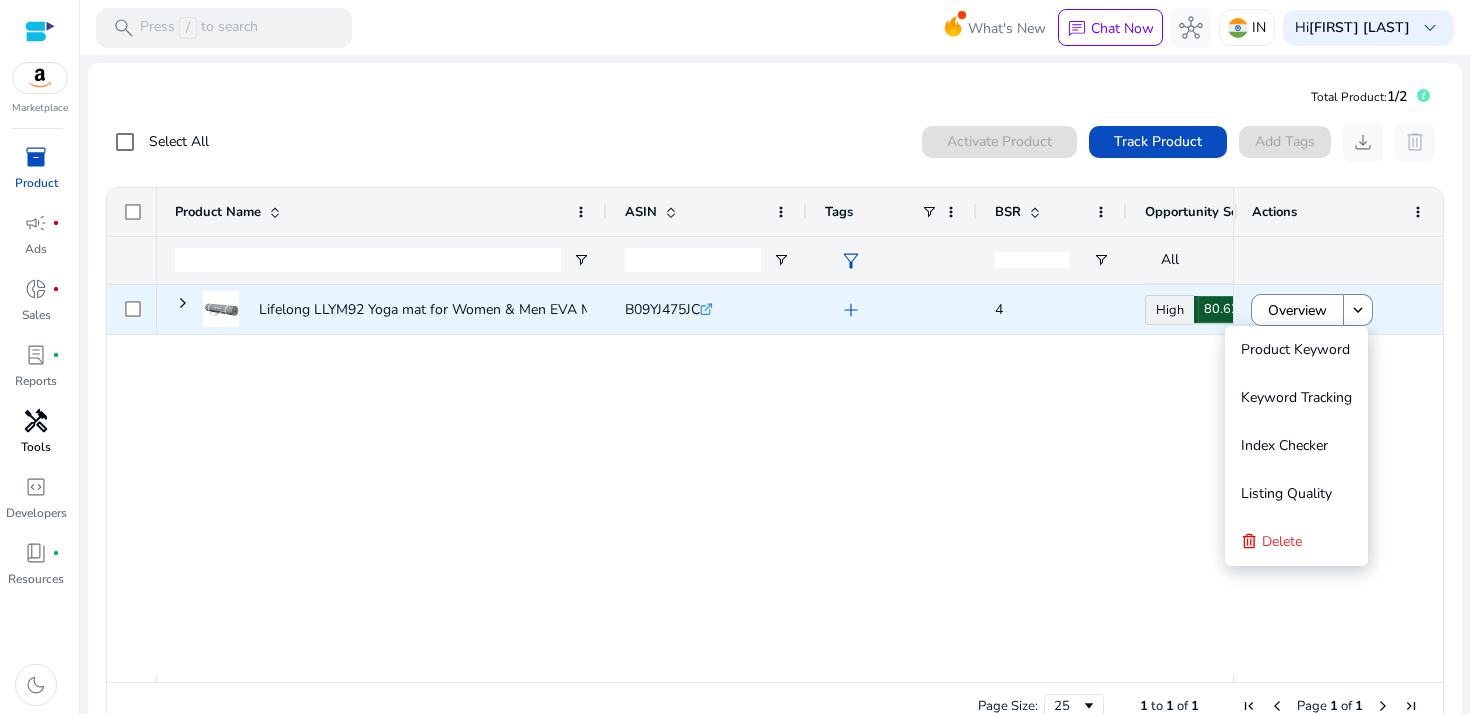 scroll, scrollTop: 0, scrollLeft: 38, axis: horizontal 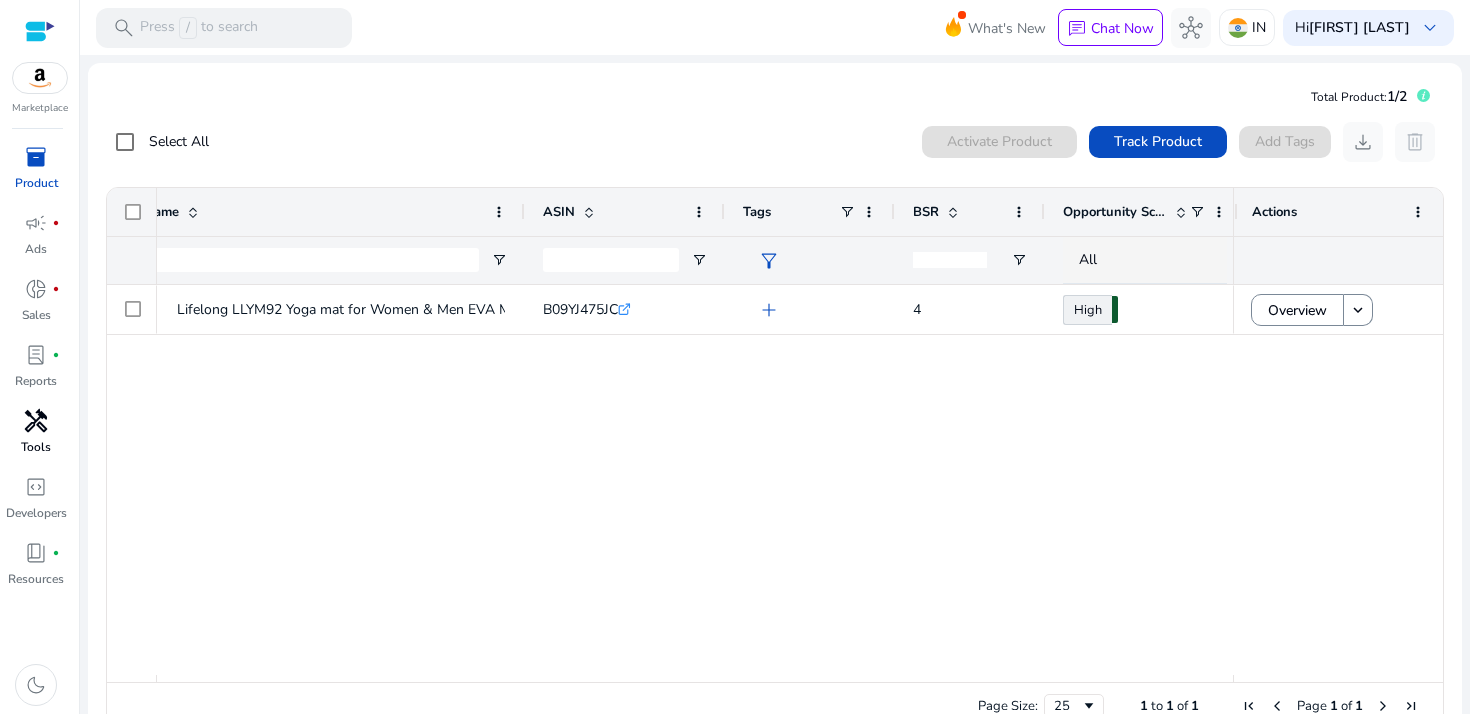click on "Lifelong LLYM92 Yoga mat for Women & Men EVA Material 4mm Grey...
B09YJ475JC  .st0{fill:#2c8af8}  add  4 High  80.62 ₹43.76K - ₹48.51K" 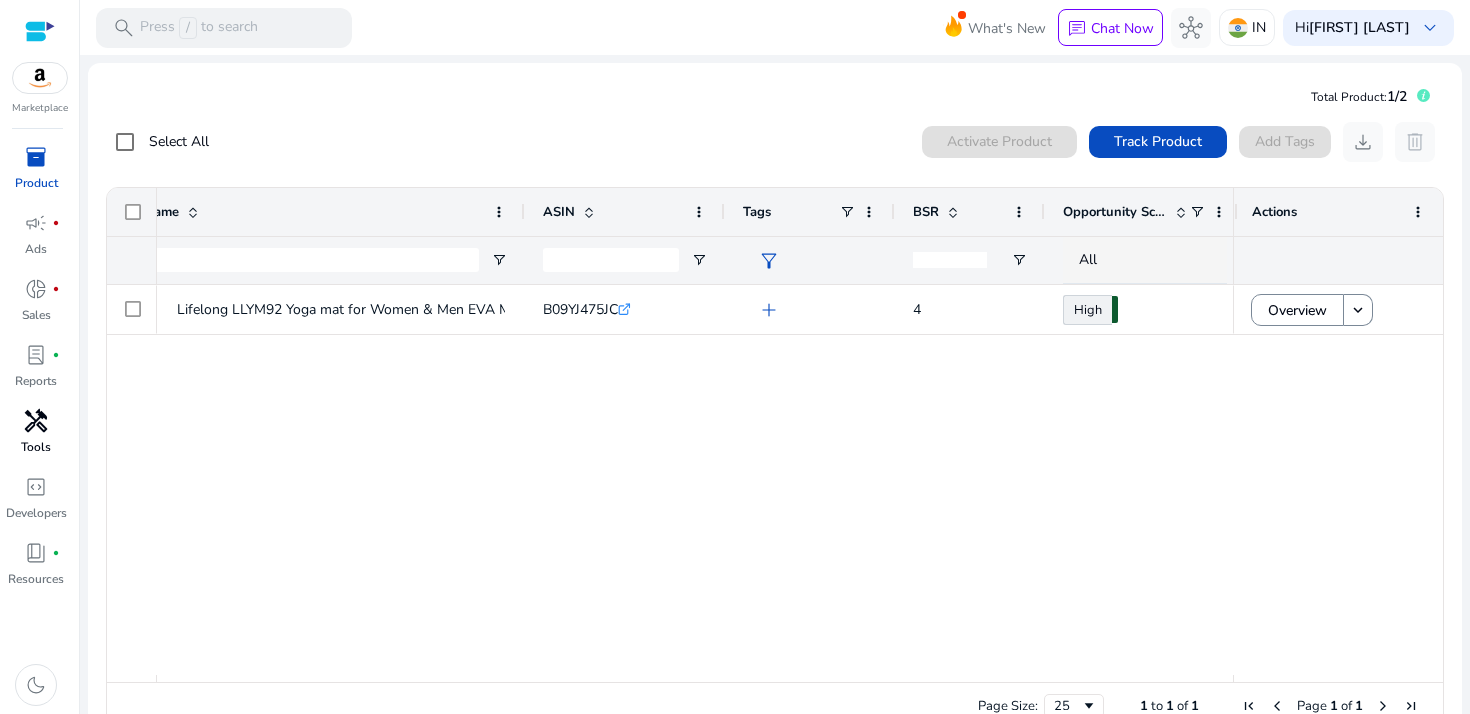 scroll, scrollTop: 0, scrollLeft: 181, axis: horizontal 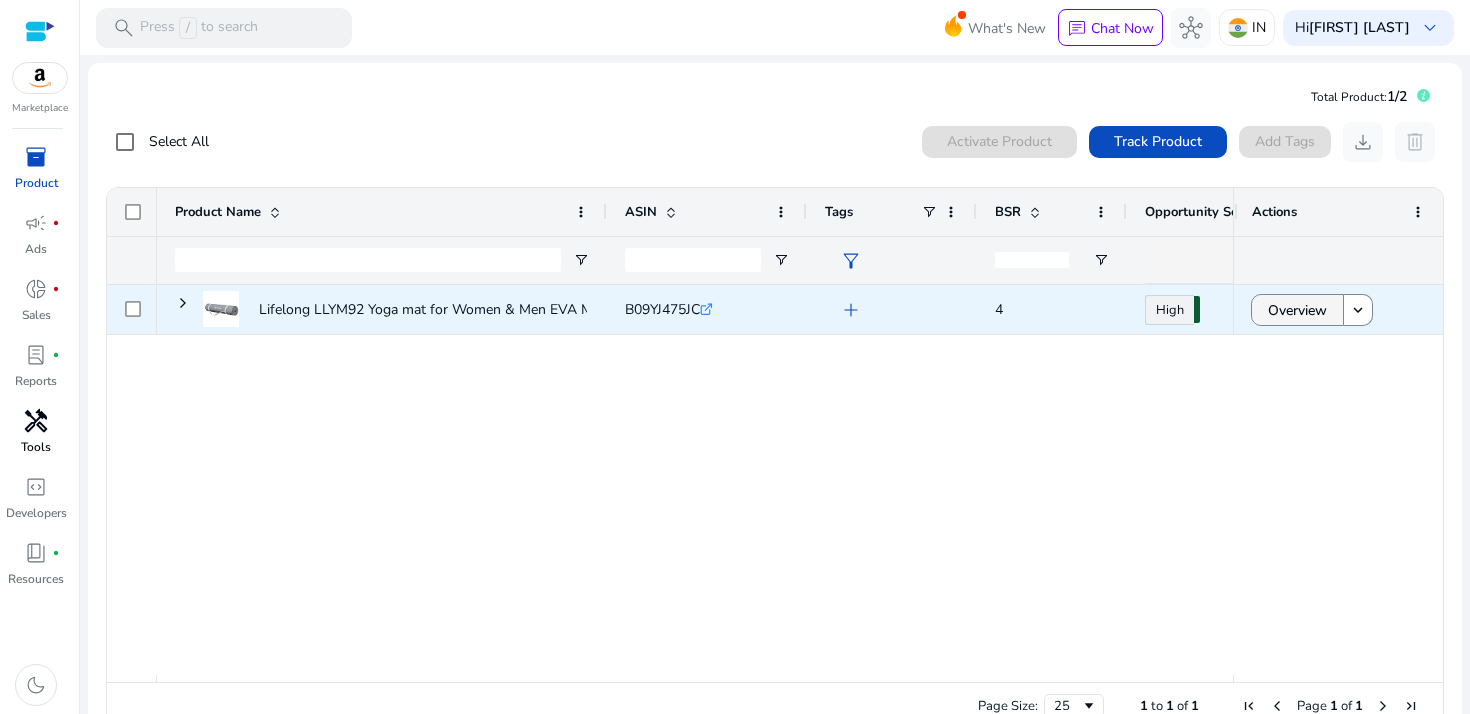 click on "Overview" 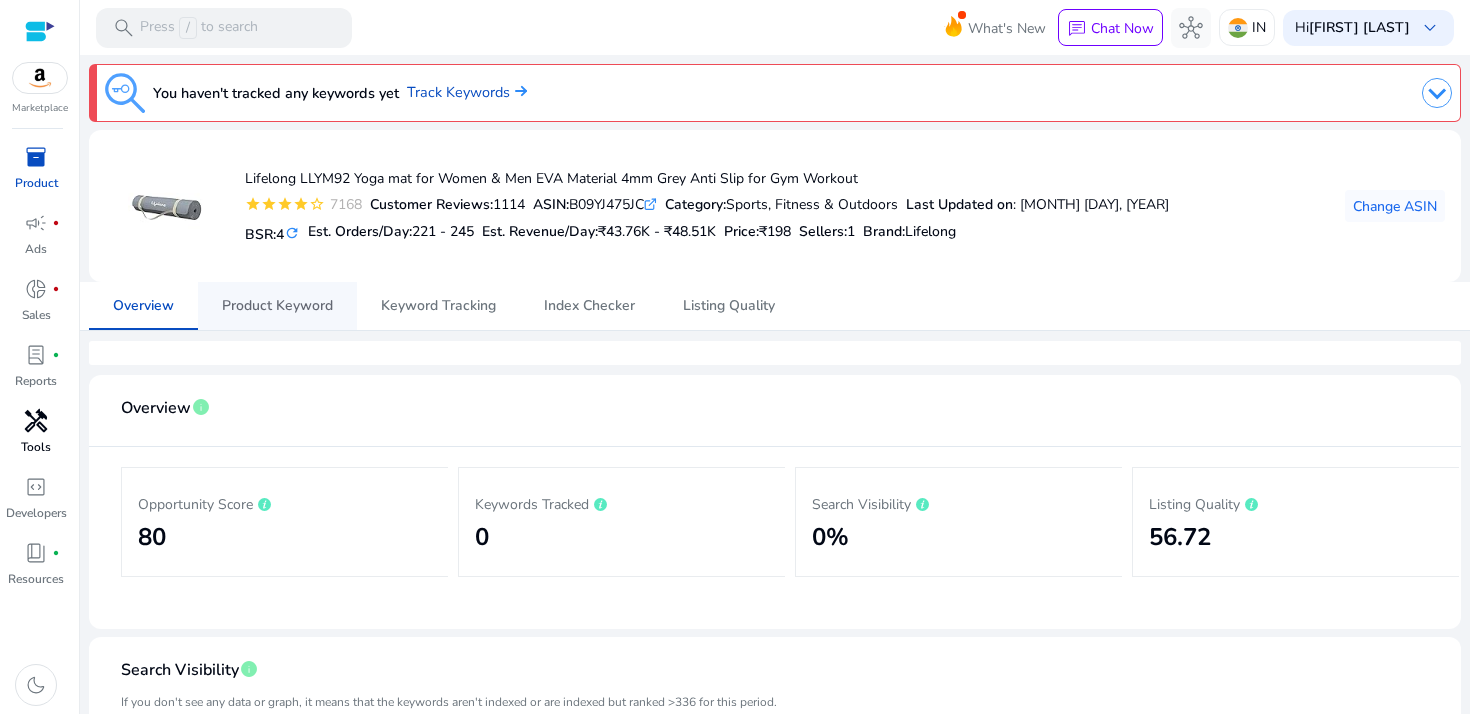 click on "Product Keyword" at bounding box center (277, 306) 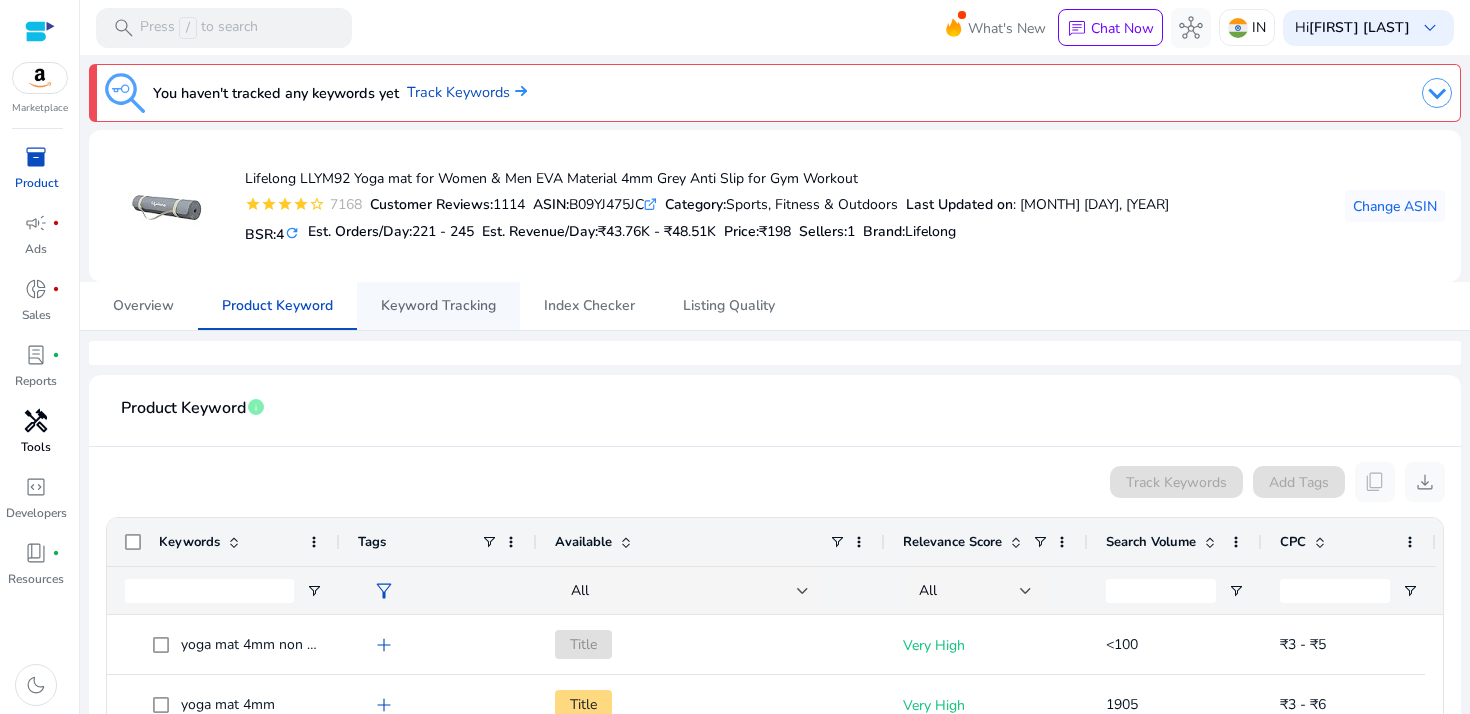 click on "Keyword Tracking" at bounding box center [438, 306] 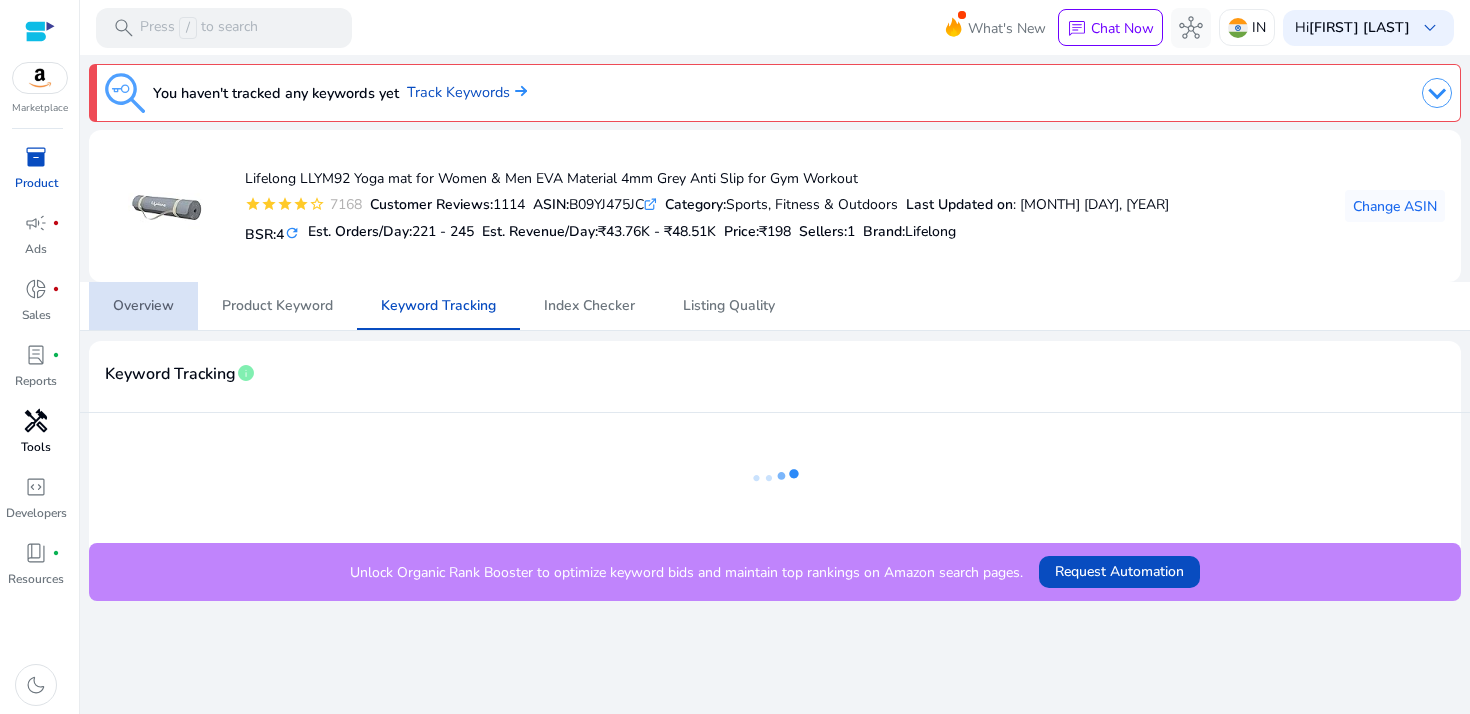 click on "Overview" at bounding box center (143, 306) 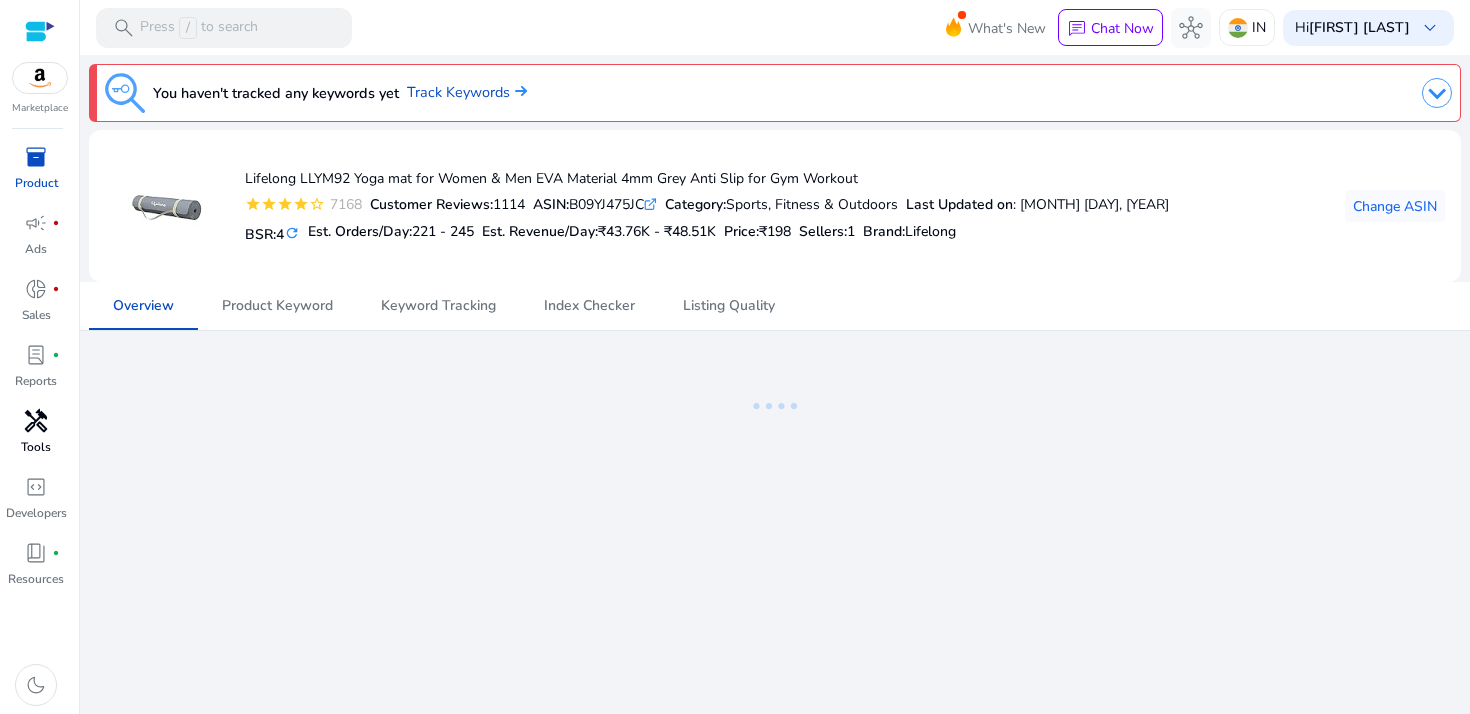 click on "handyman" at bounding box center [36, 421] 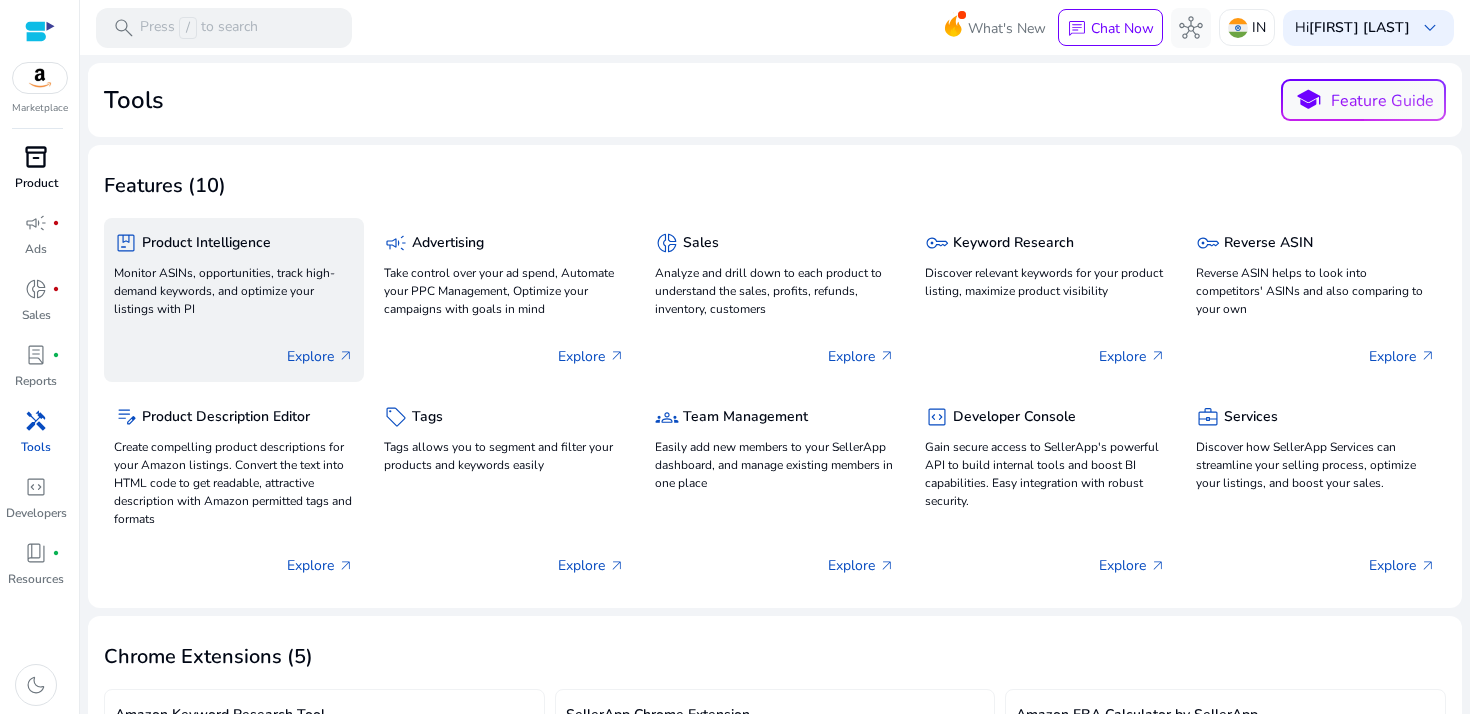 click on "Monitor ASINs, opportunities, track high-demand keywords, and optimize your listings with PI" 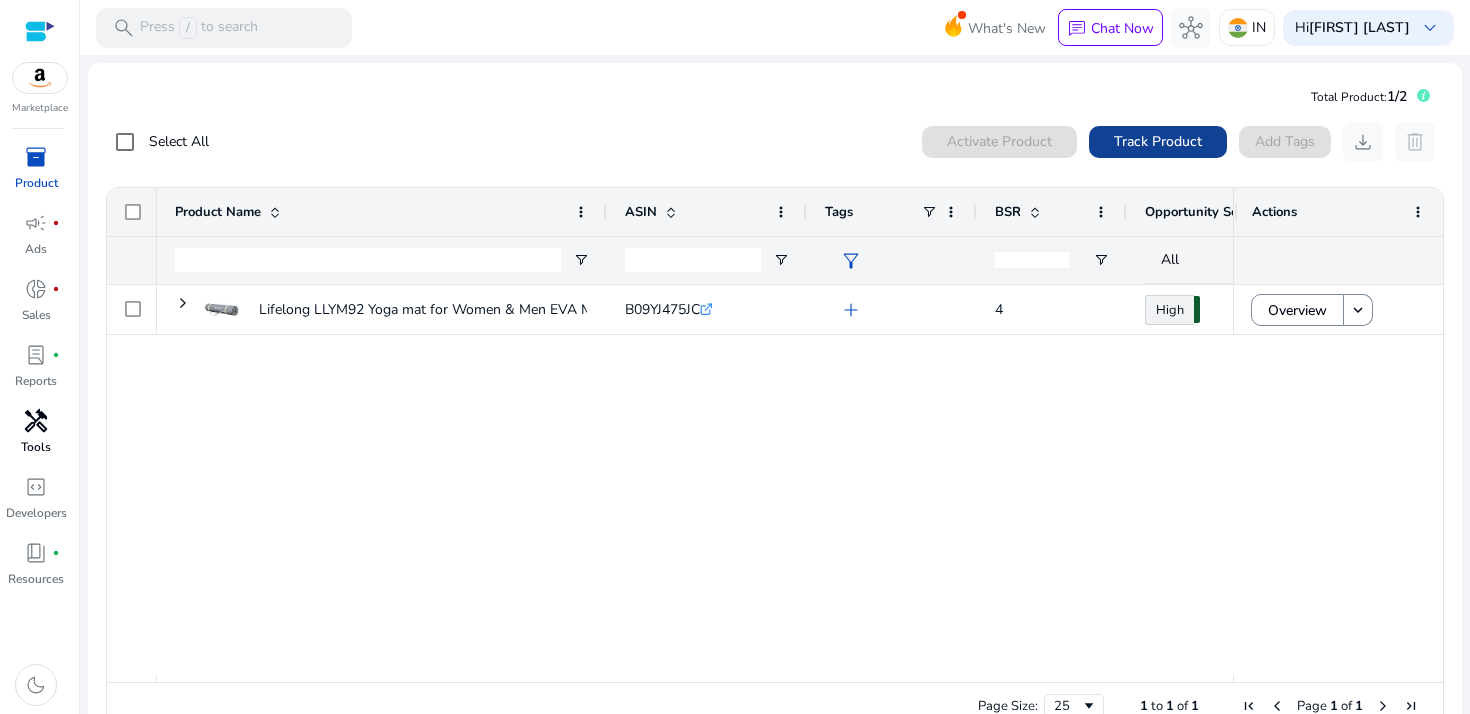 click on "Track Product" 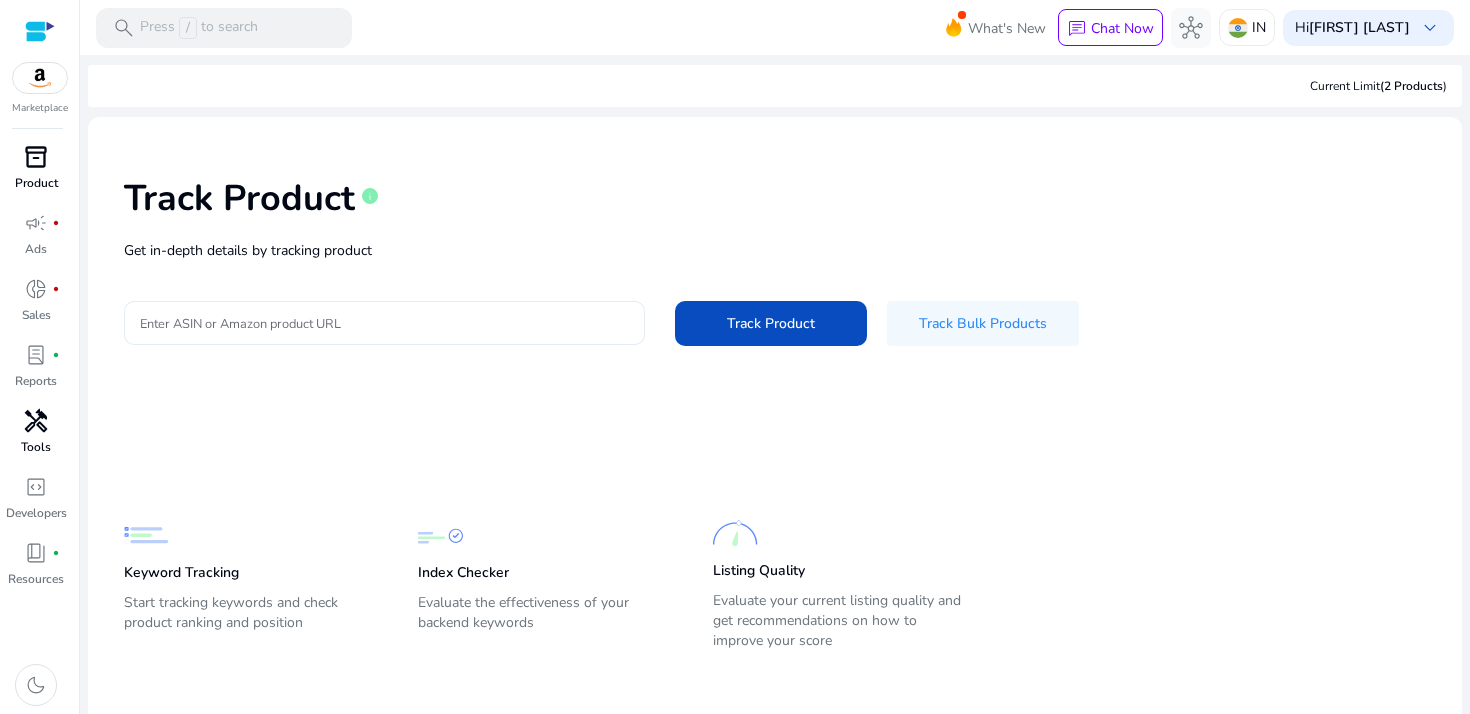click on "Enter ASIN or Amazon product URL" at bounding box center [384, 323] 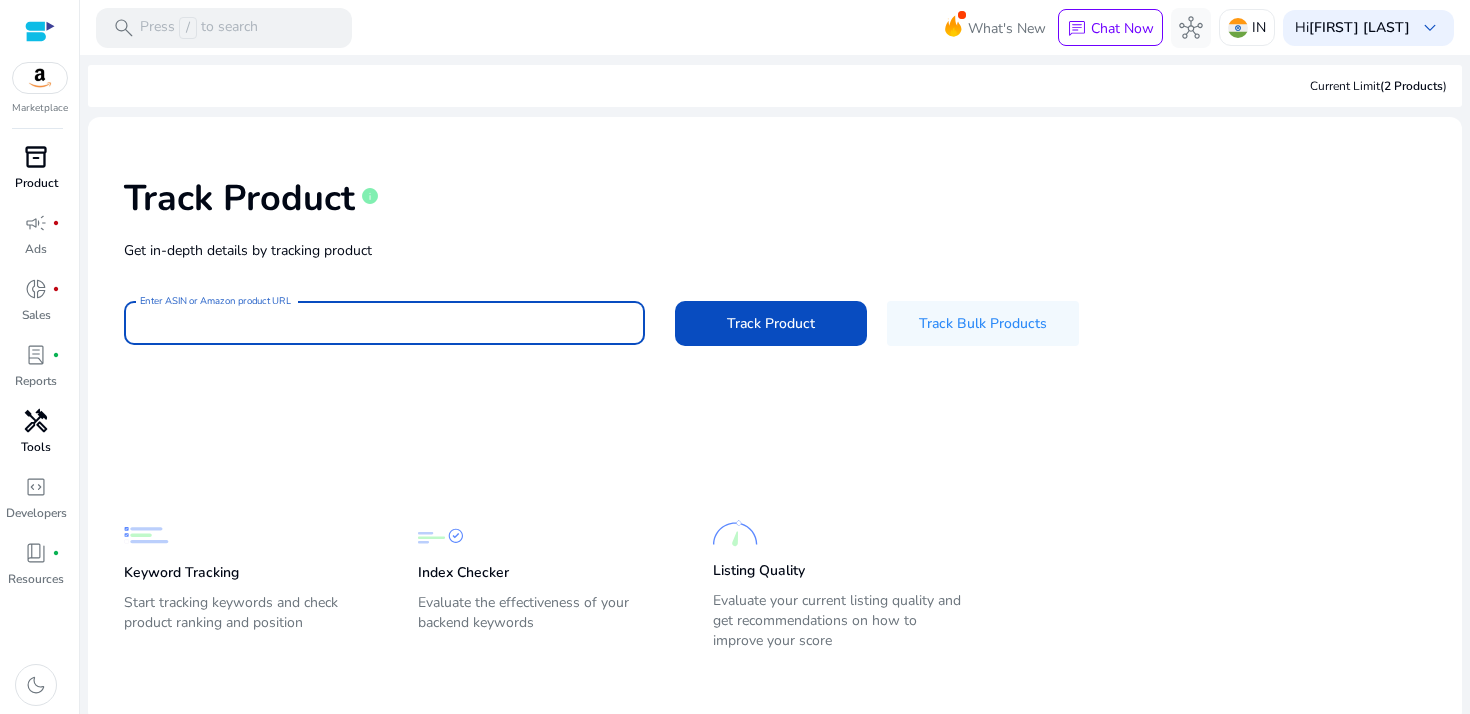click on "Keyword Tracking  Start tracking keywords and check product ranking and position  Index Checker  Evaluate the effectiveness of your backend keywords  Listing Quality  Evaluate your current listing quality and get recommendations on how to improve your score" 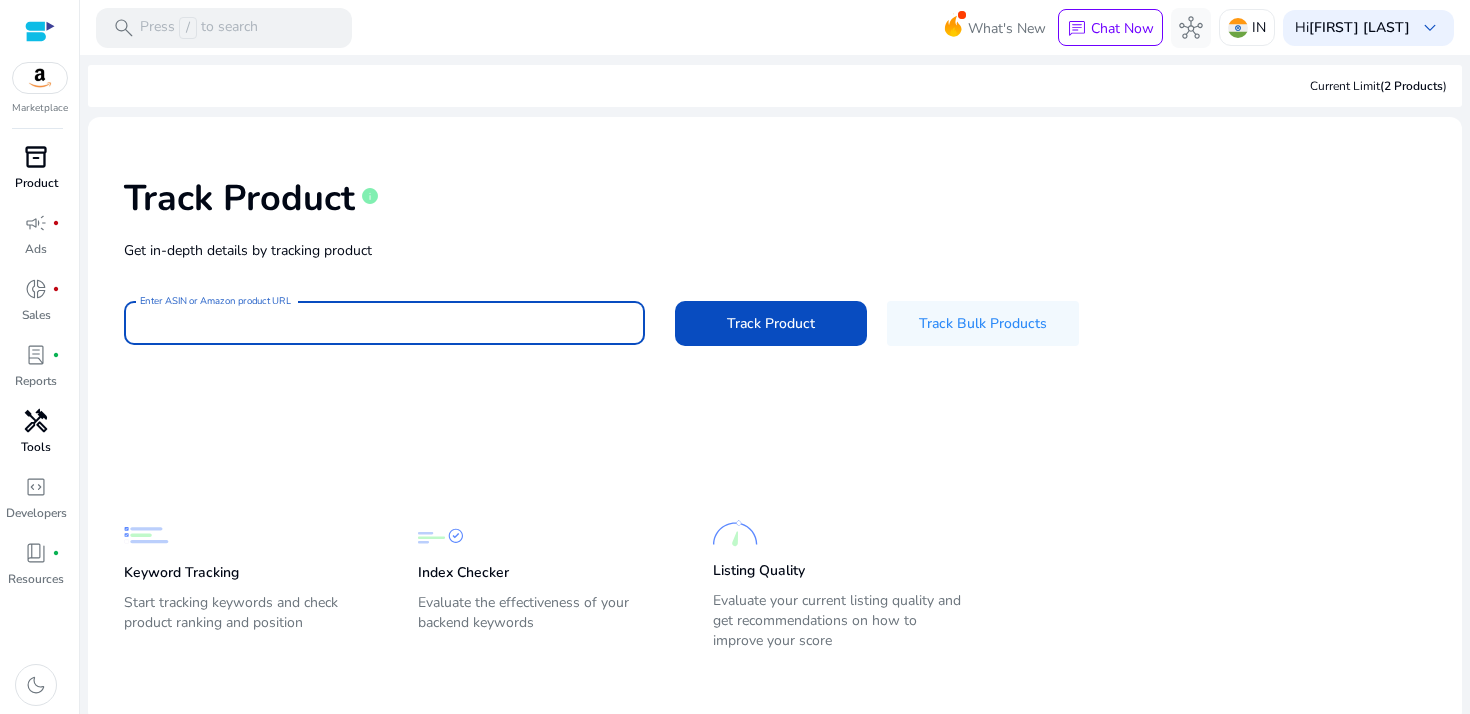 click on "Enter ASIN or Amazon product URL" at bounding box center [384, 323] 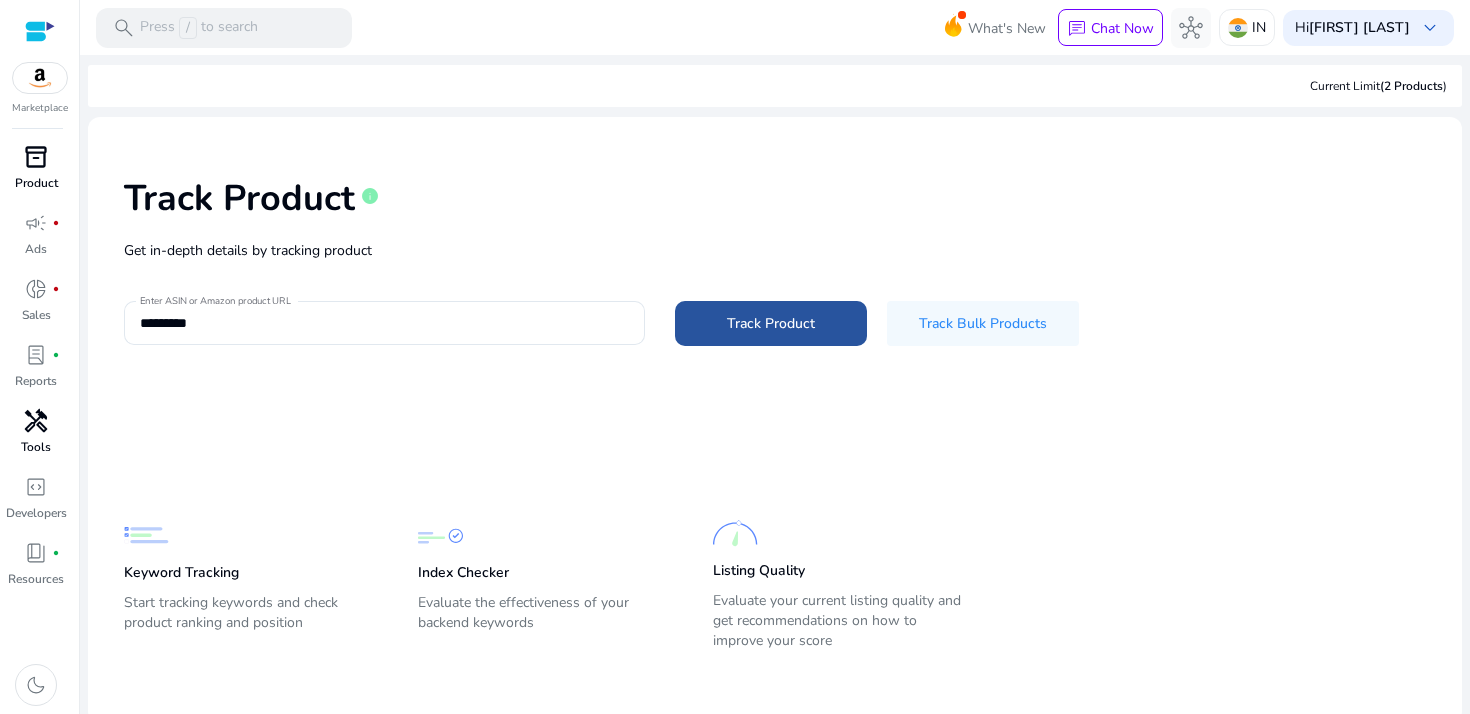 click on "Track Product" 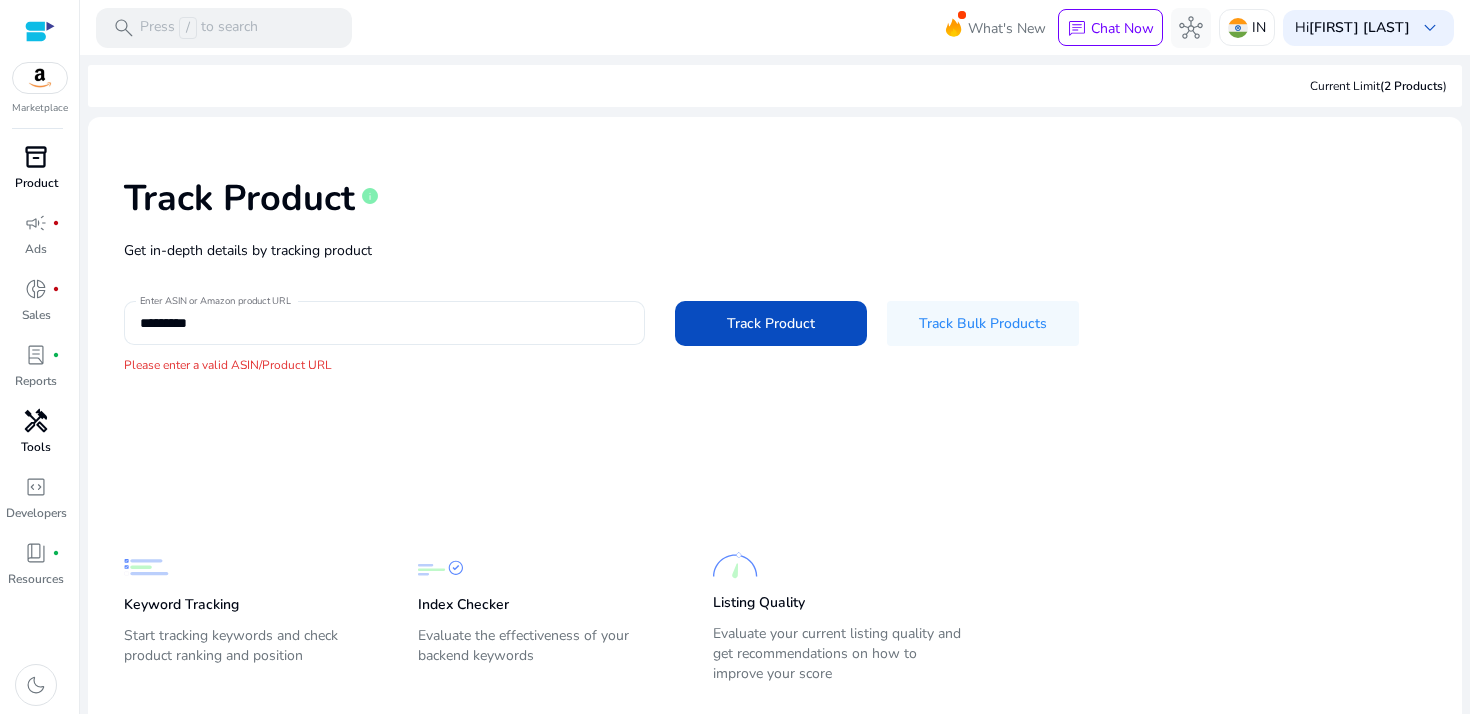 click on "*********" 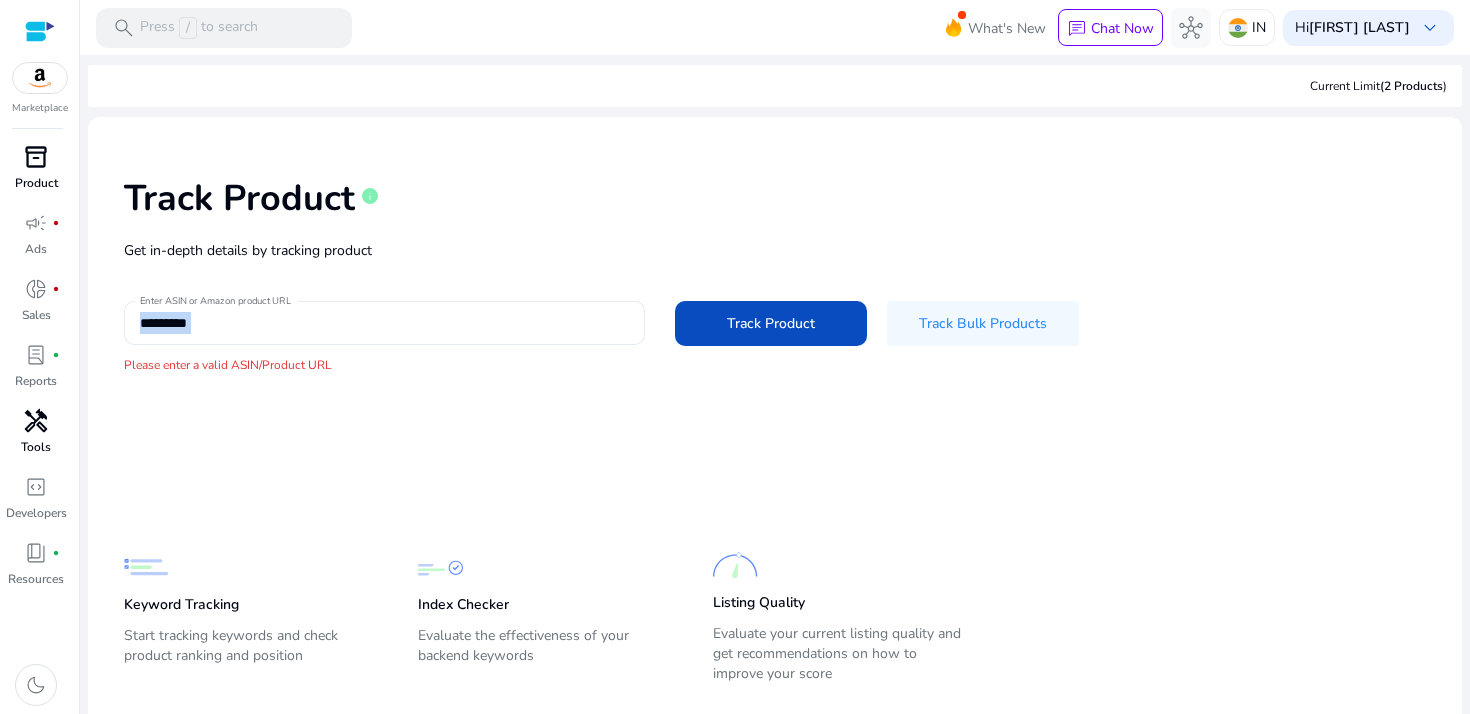 click on "*********" 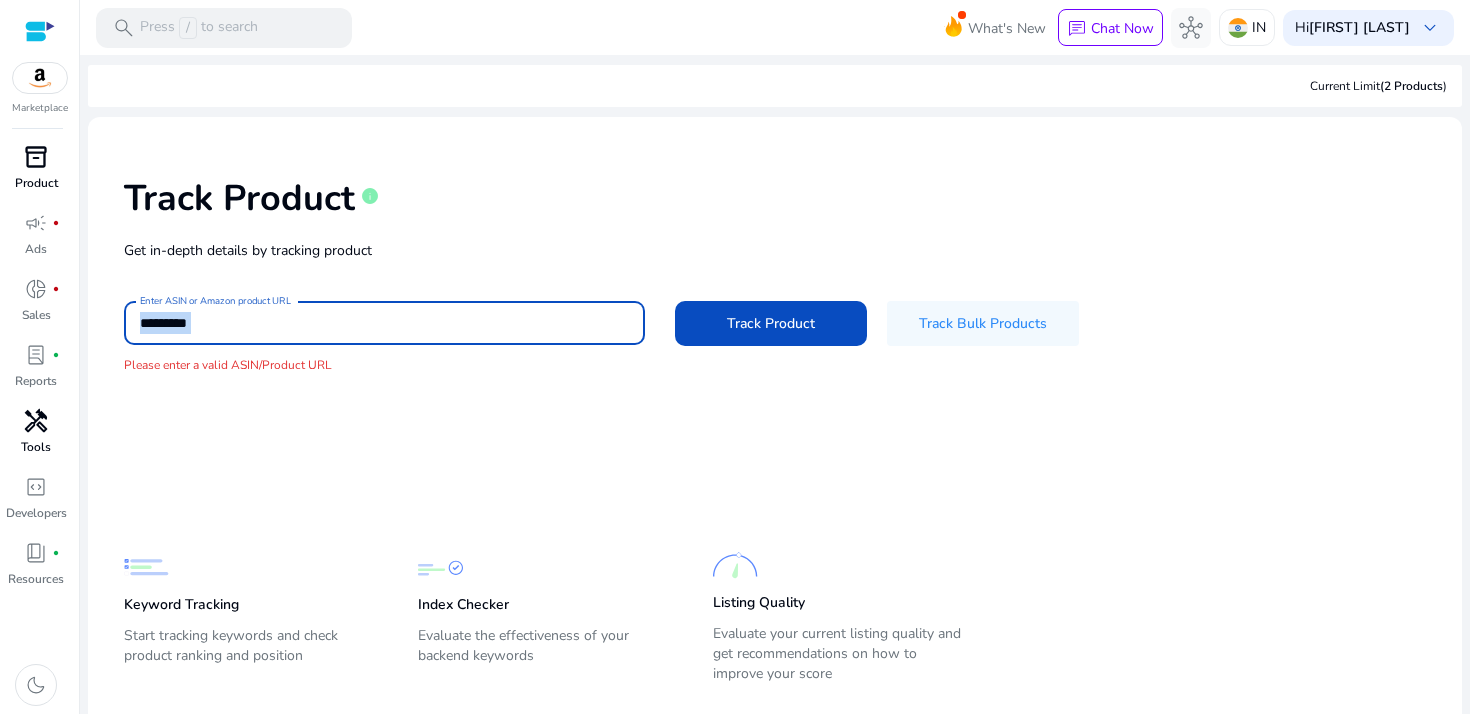 click on "*********" 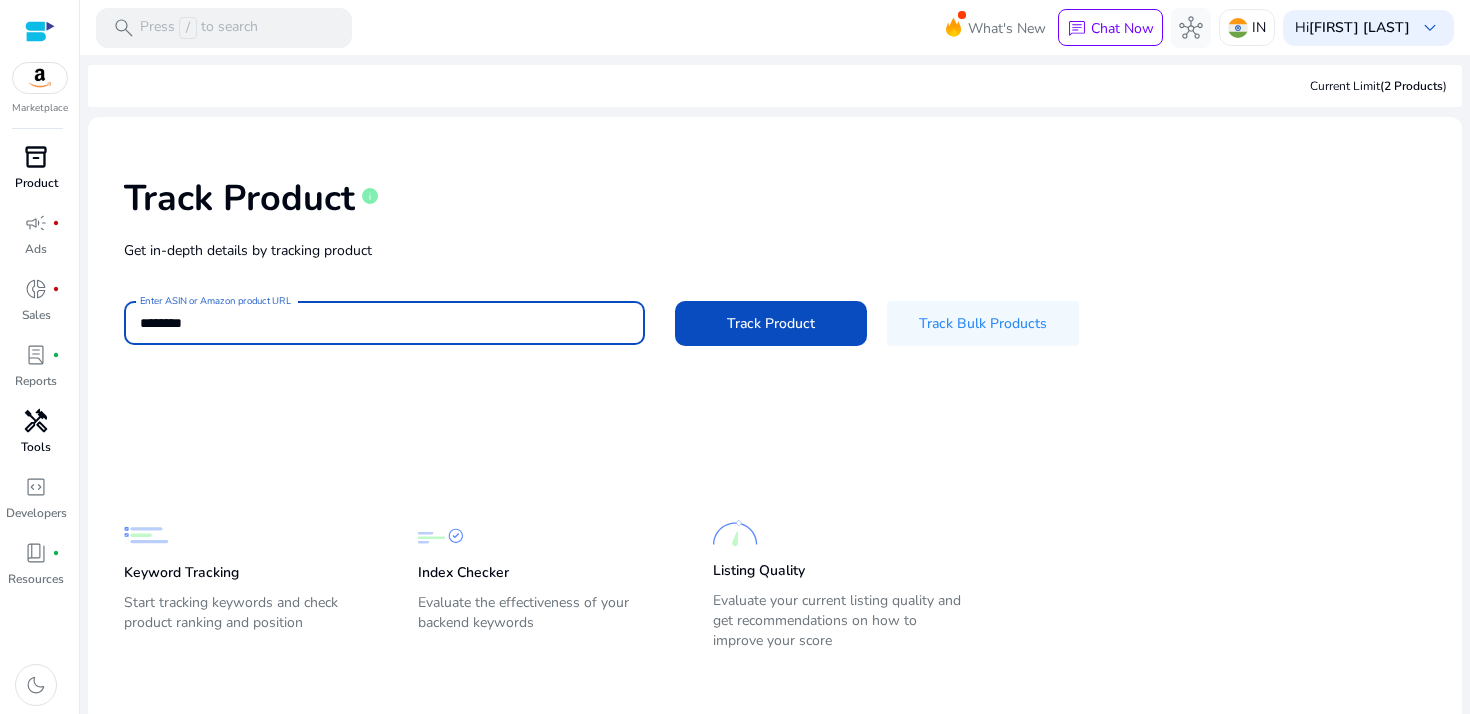 type on "********" 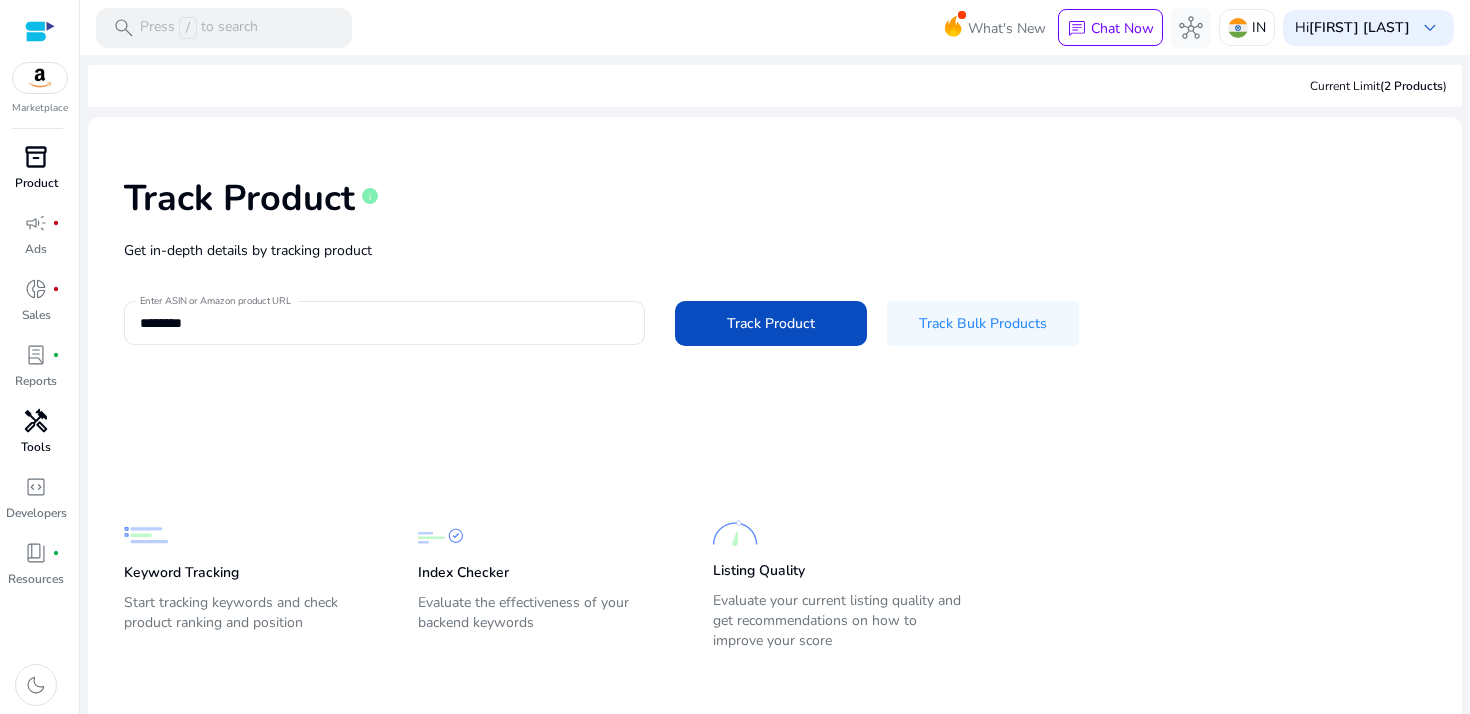click 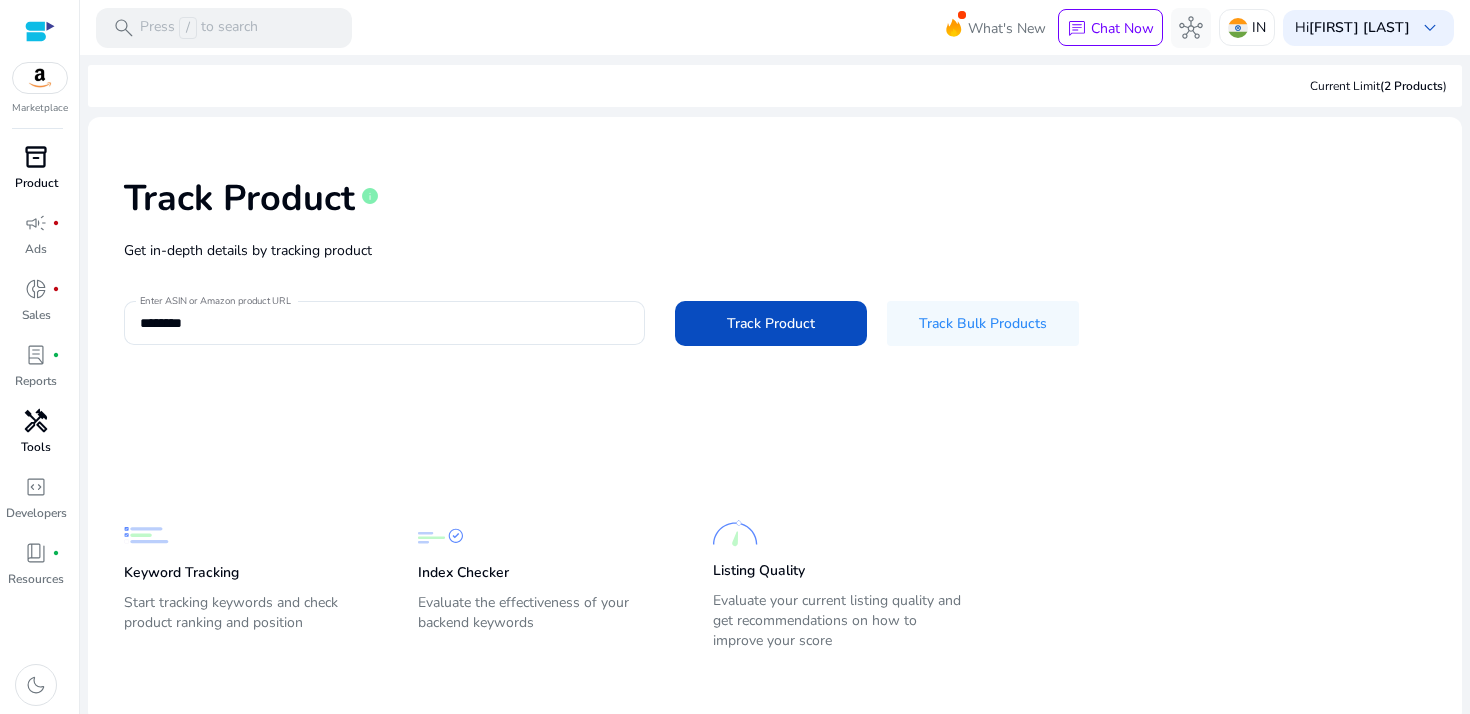 click on "Keyword Tracking" 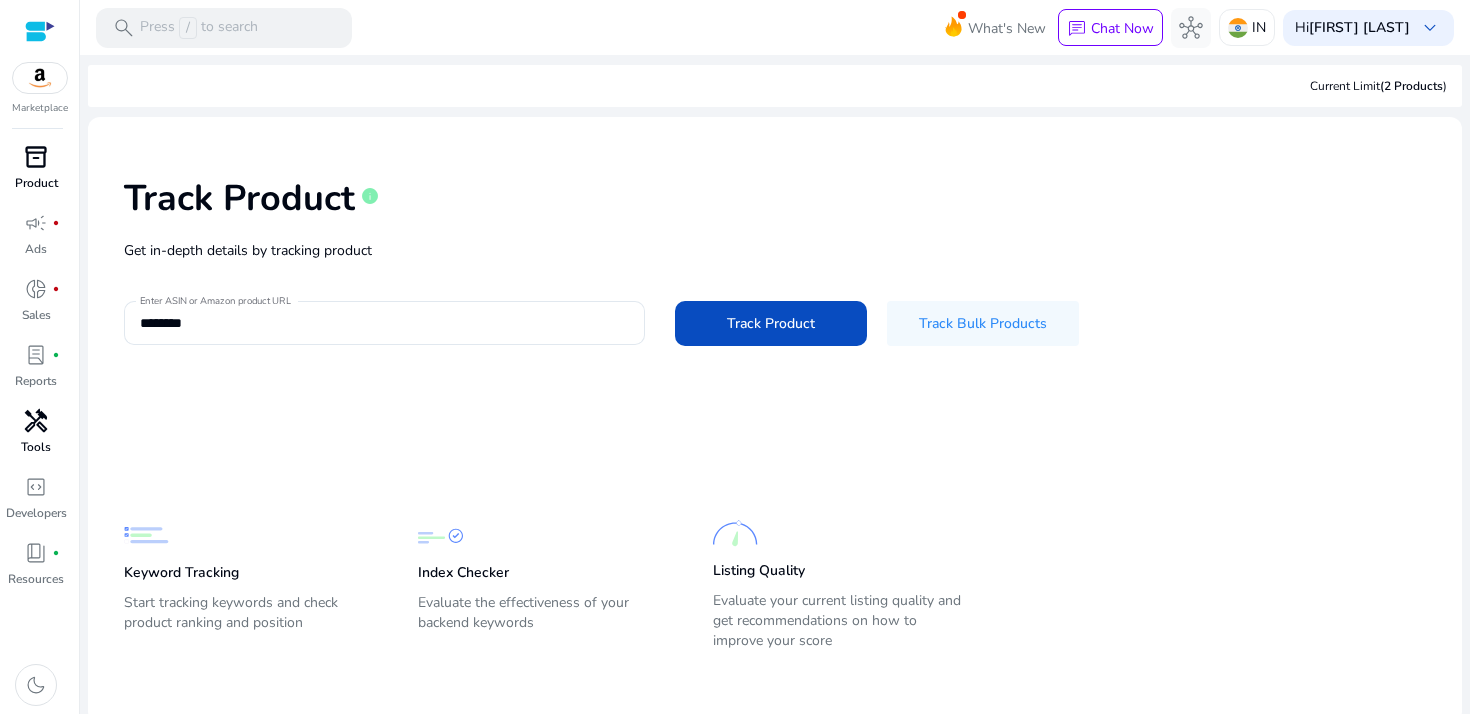 click on "handyman" at bounding box center [36, 421] 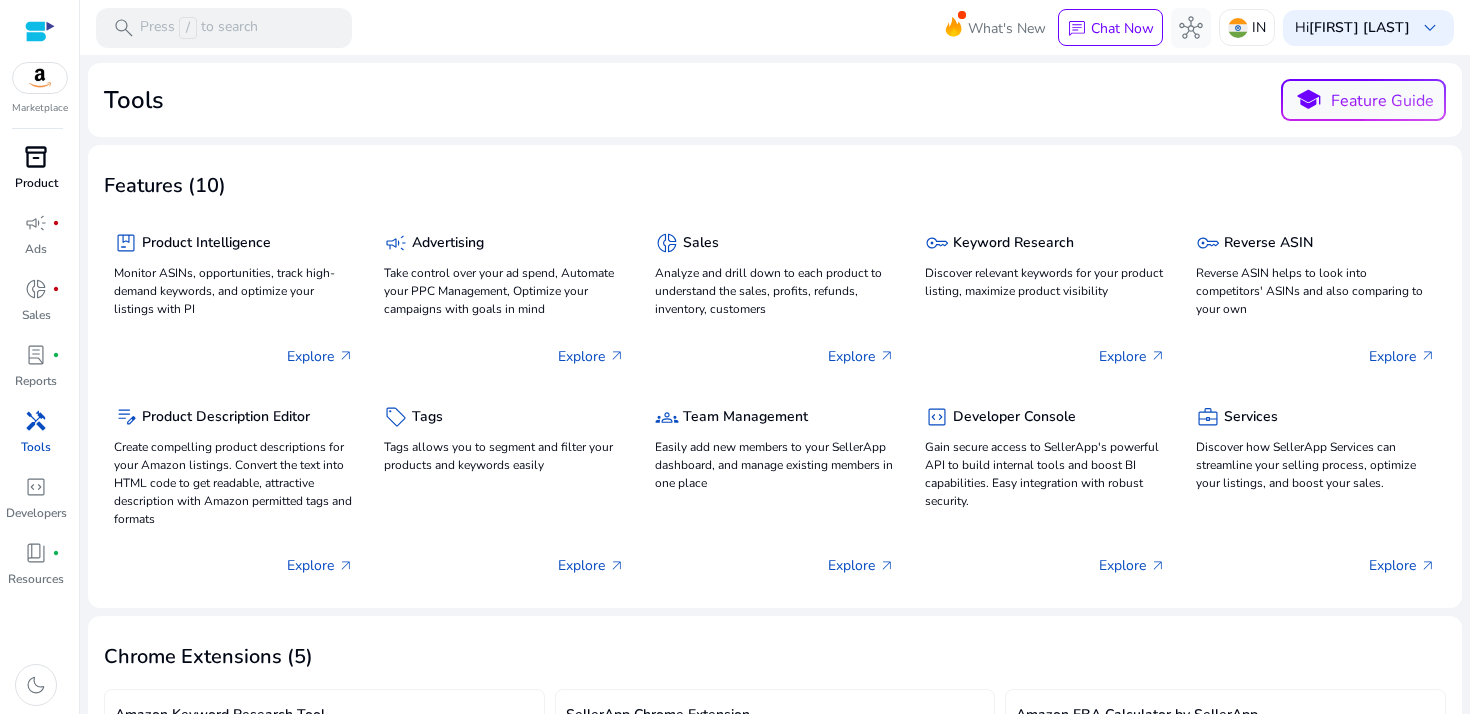 scroll, scrollTop: 2, scrollLeft: 0, axis: vertical 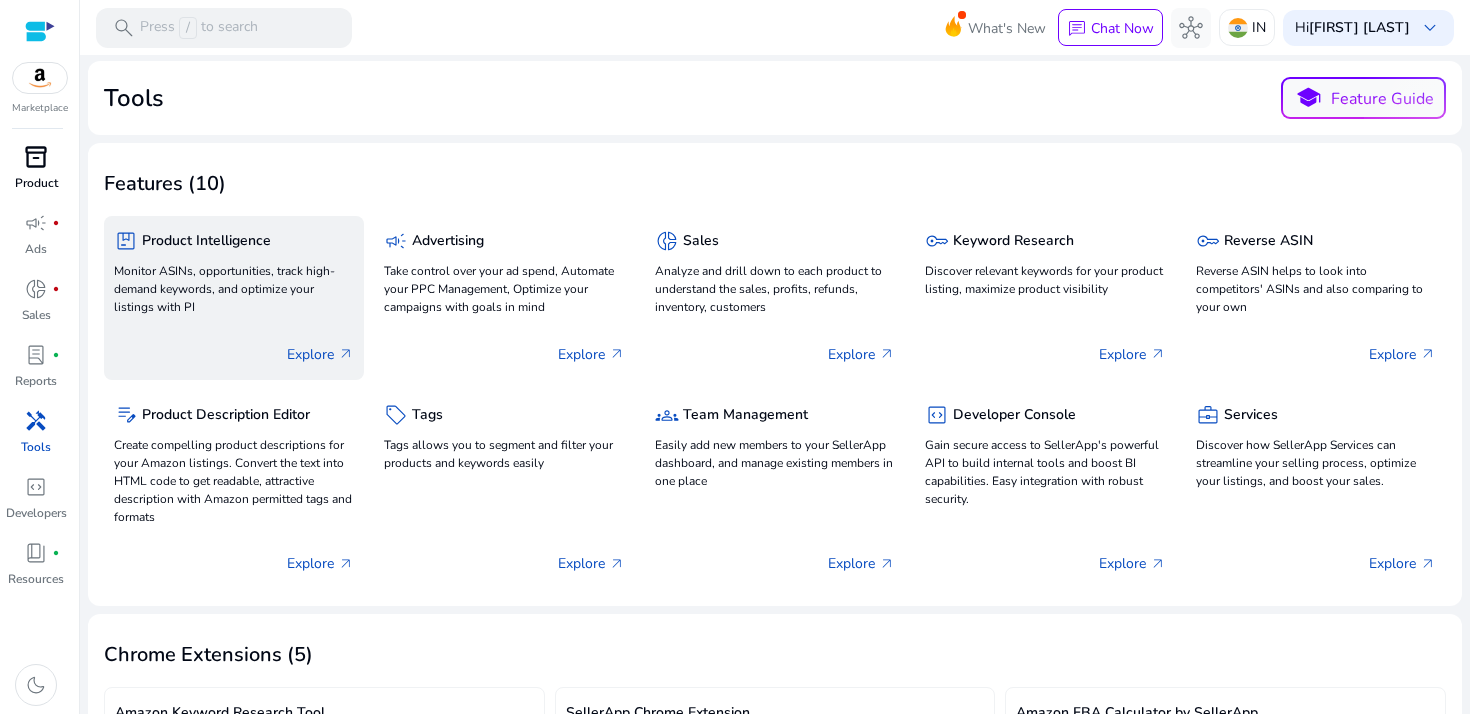 click on "package  Product Intelligence Monitor ASINs, opportunities, track high-demand keywords, and optimize your listings with PI" 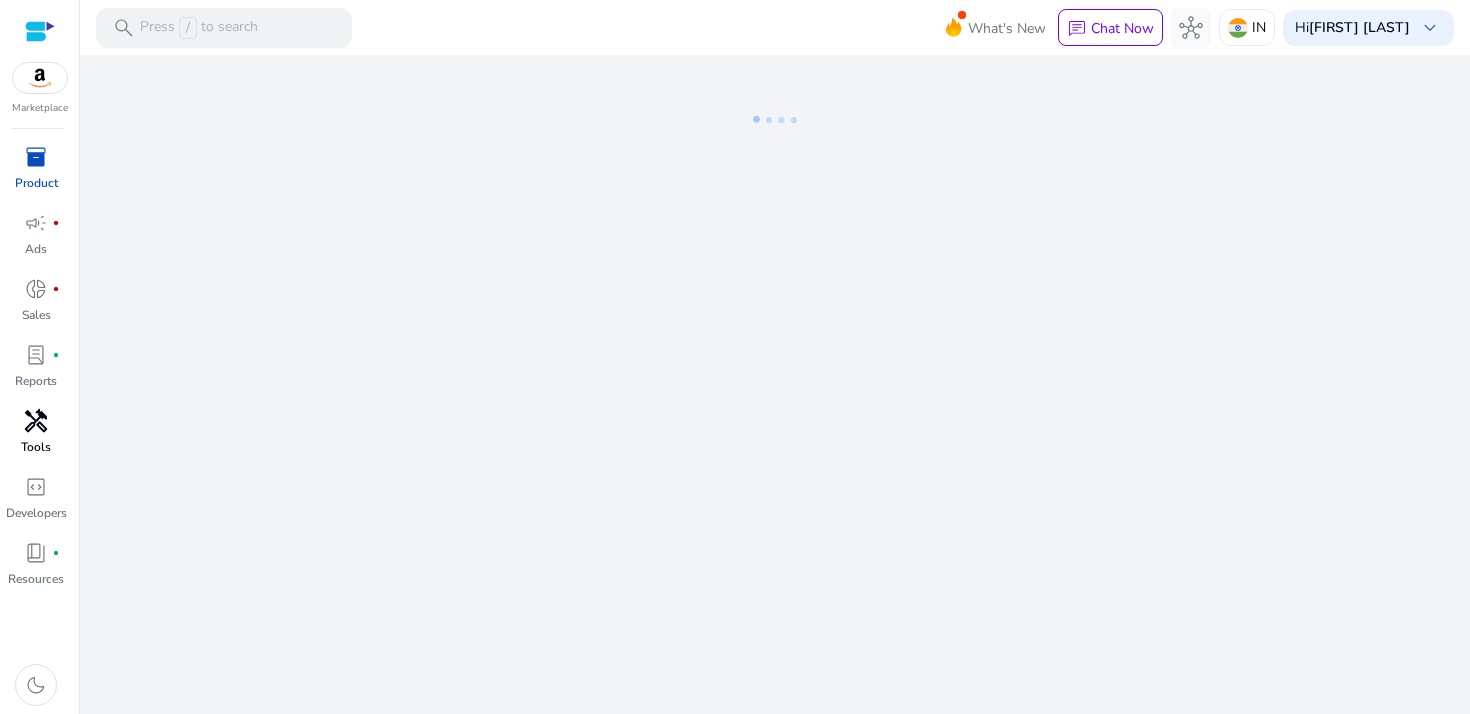 scroll, scrollTop: 0, scrollLeft: 0, axis: both 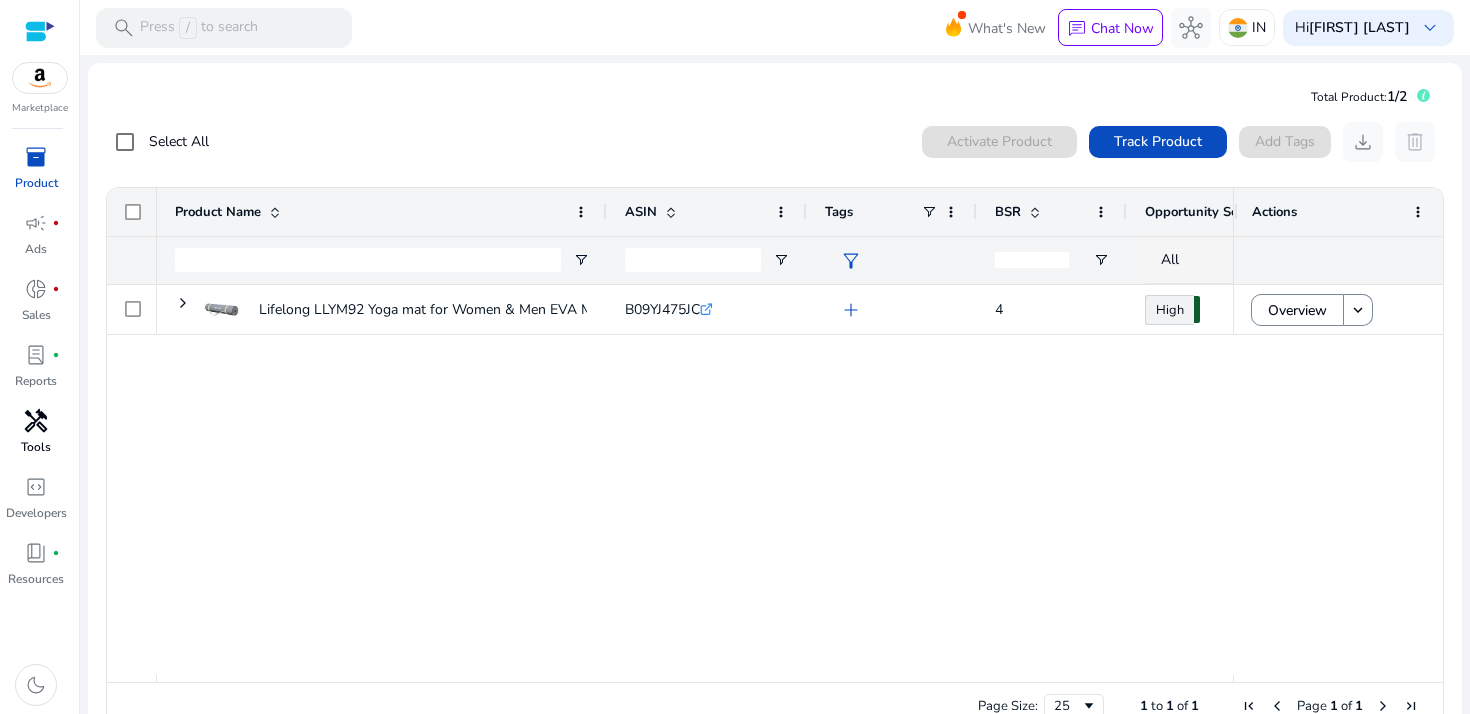 click on "Actions" 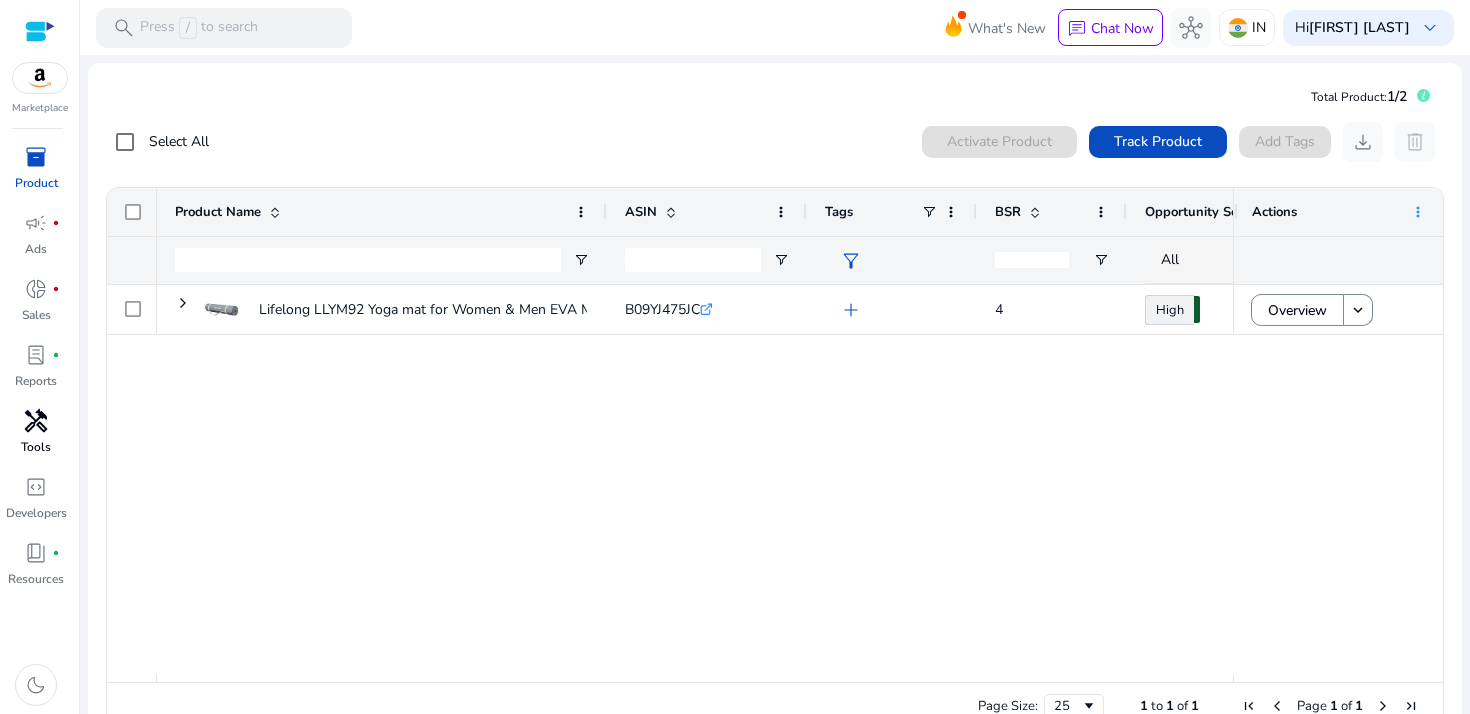 click 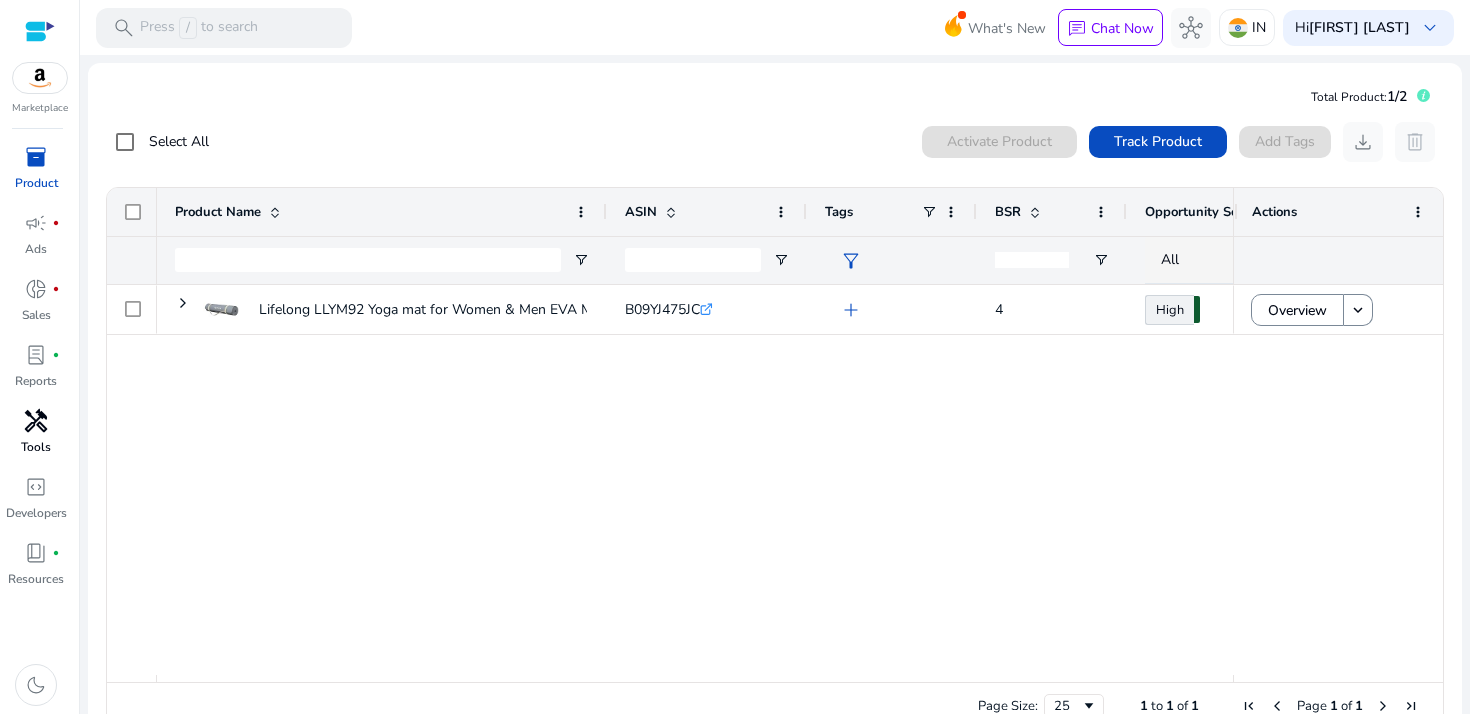 click on "Lifelong LLYM92 Yoga mat for Women & Men EVA Material 4mm Grey...
B09YJ475JC  .st0{fill:#2c8af8}  add  4 High  80.62 ₹43.76K - ₹48.51K" 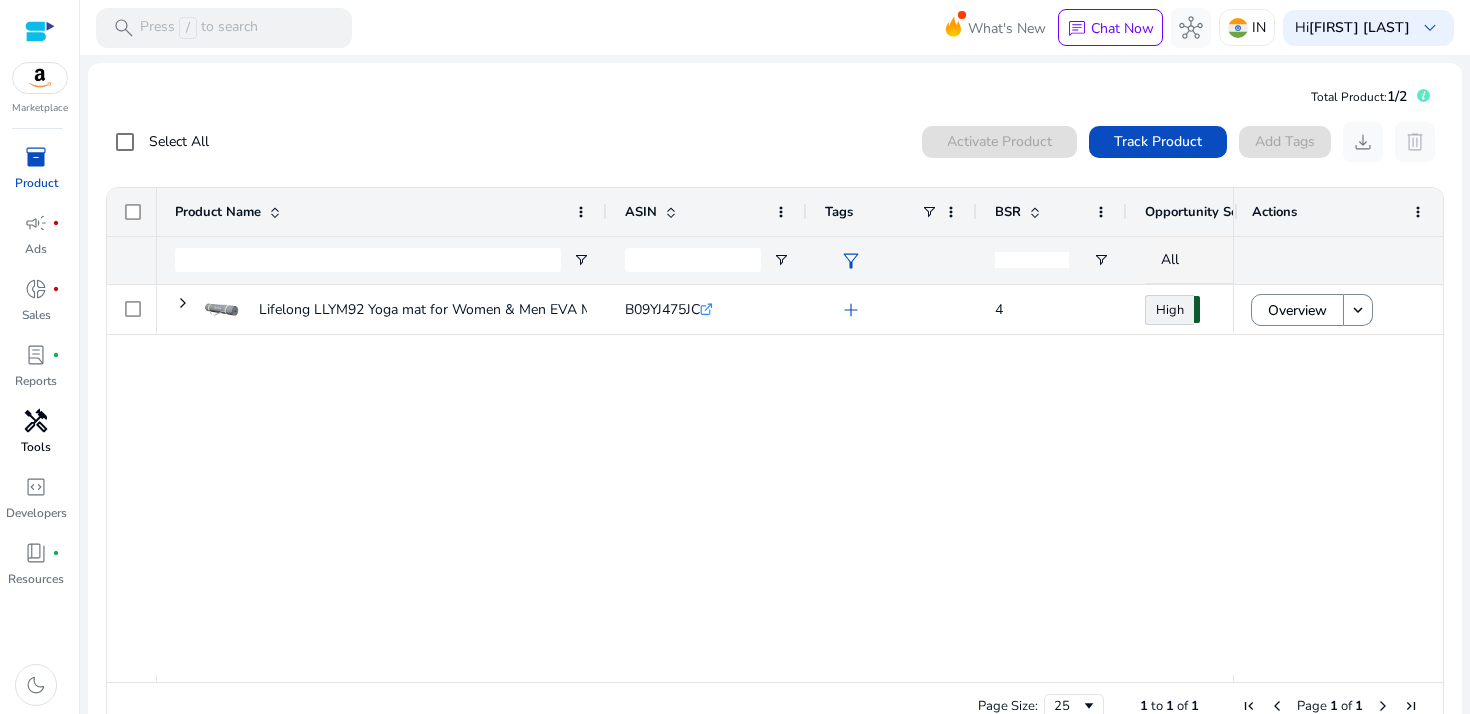 scroll, scrollTop: 0, scrollLeft: 135, axis: horizontal 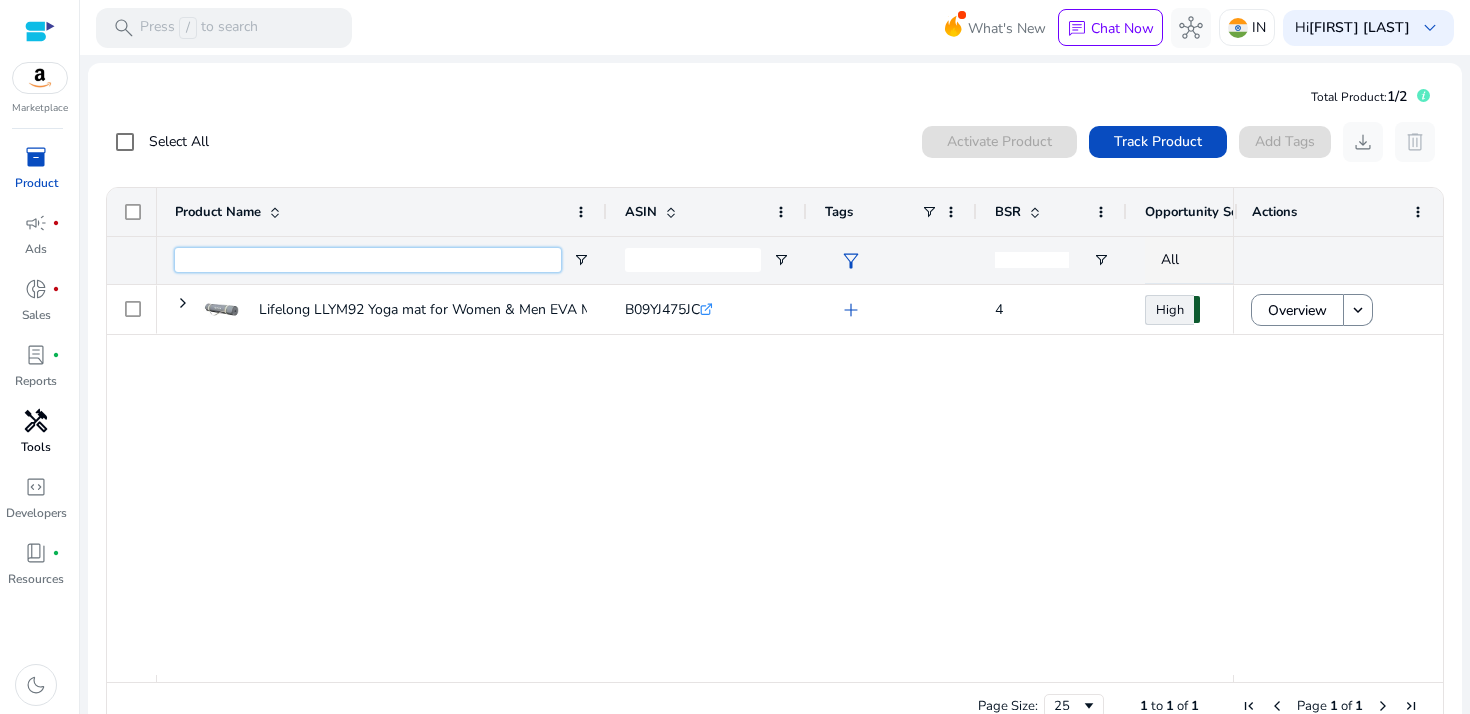click at bounding box center (368, 260) 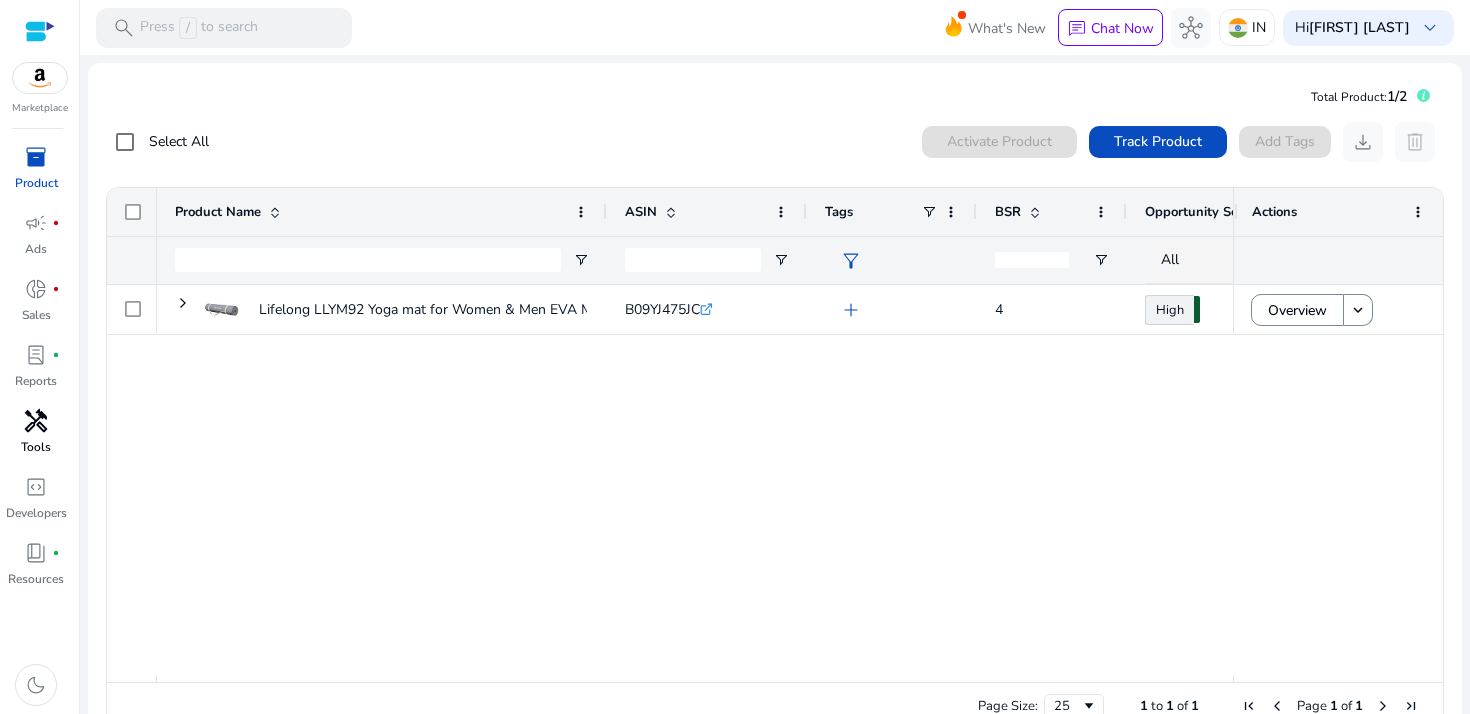 click on "Select All  0  products selected Activate Product Track Product  Add Tags   download   delete" 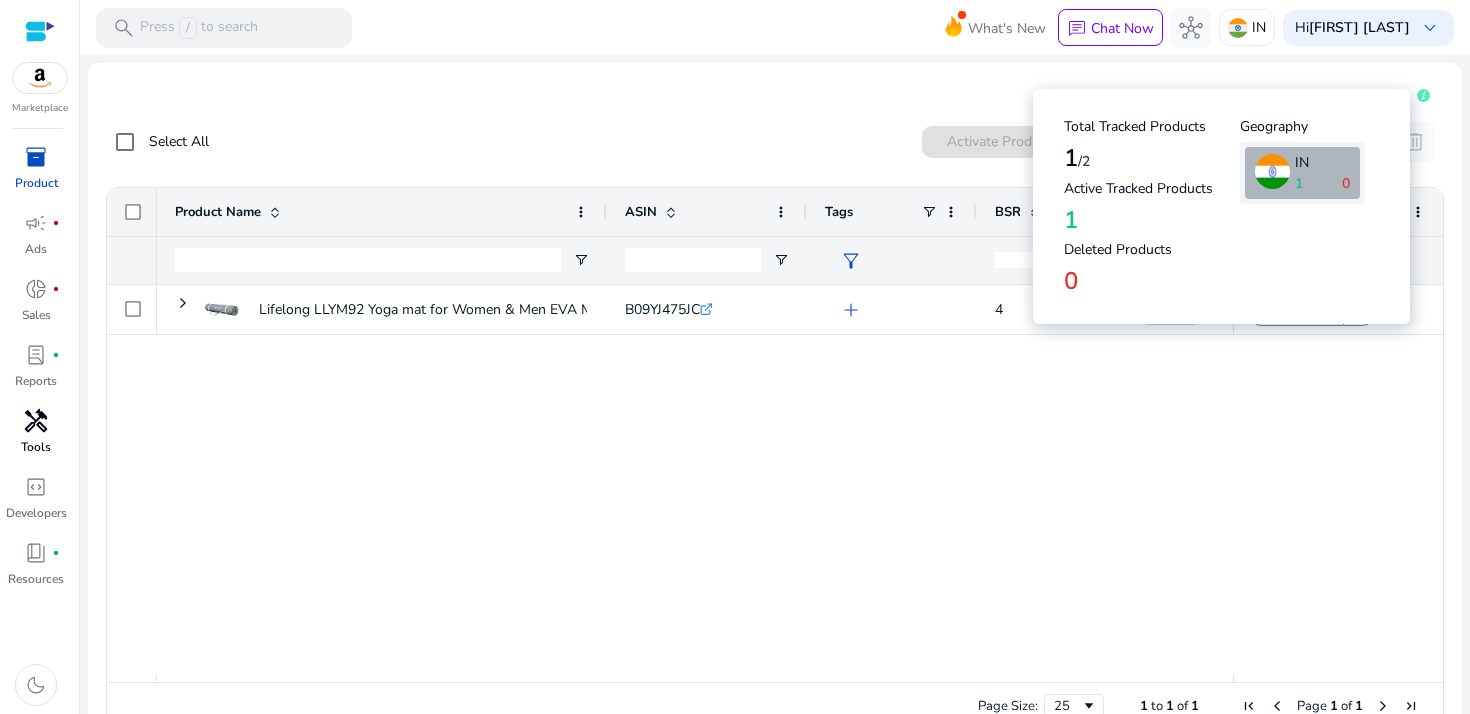 click 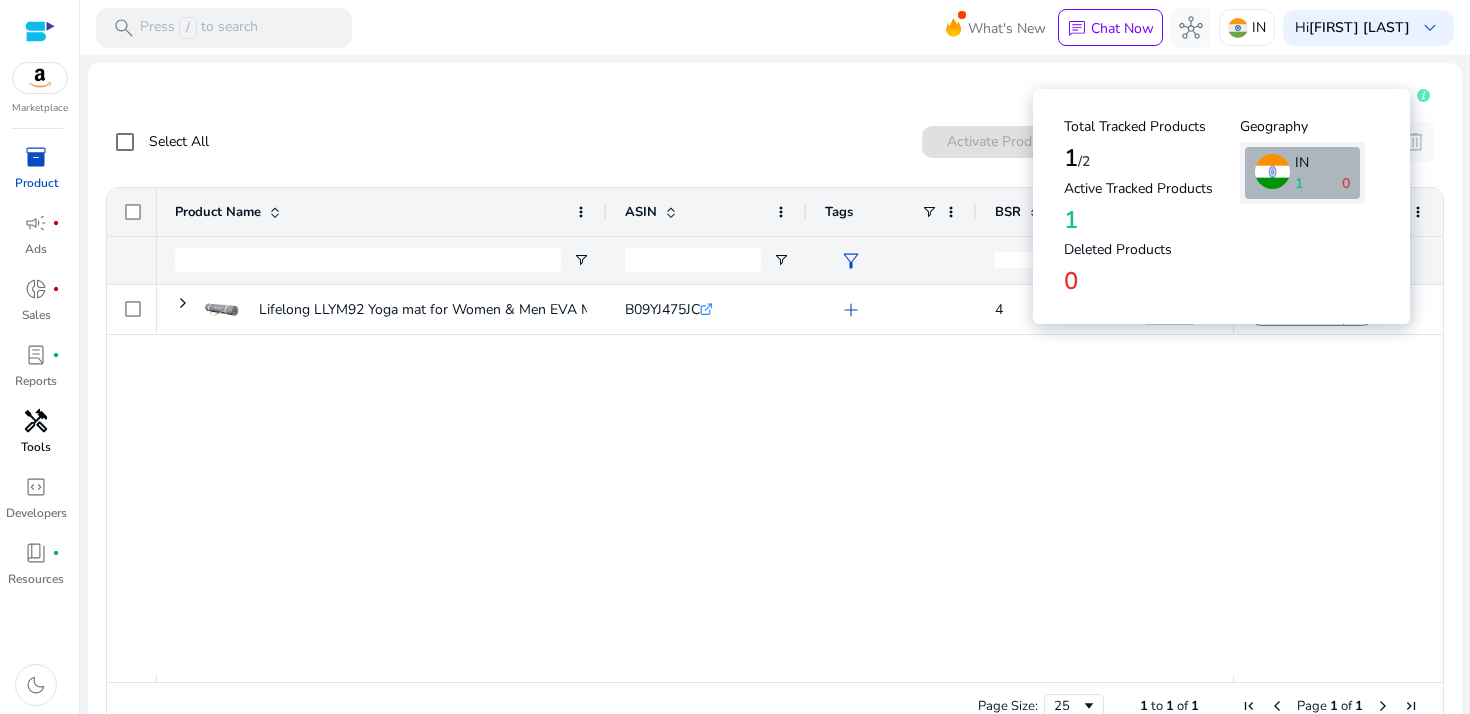 click on "Active Tracked Products" at bounding box center (1152, 189) 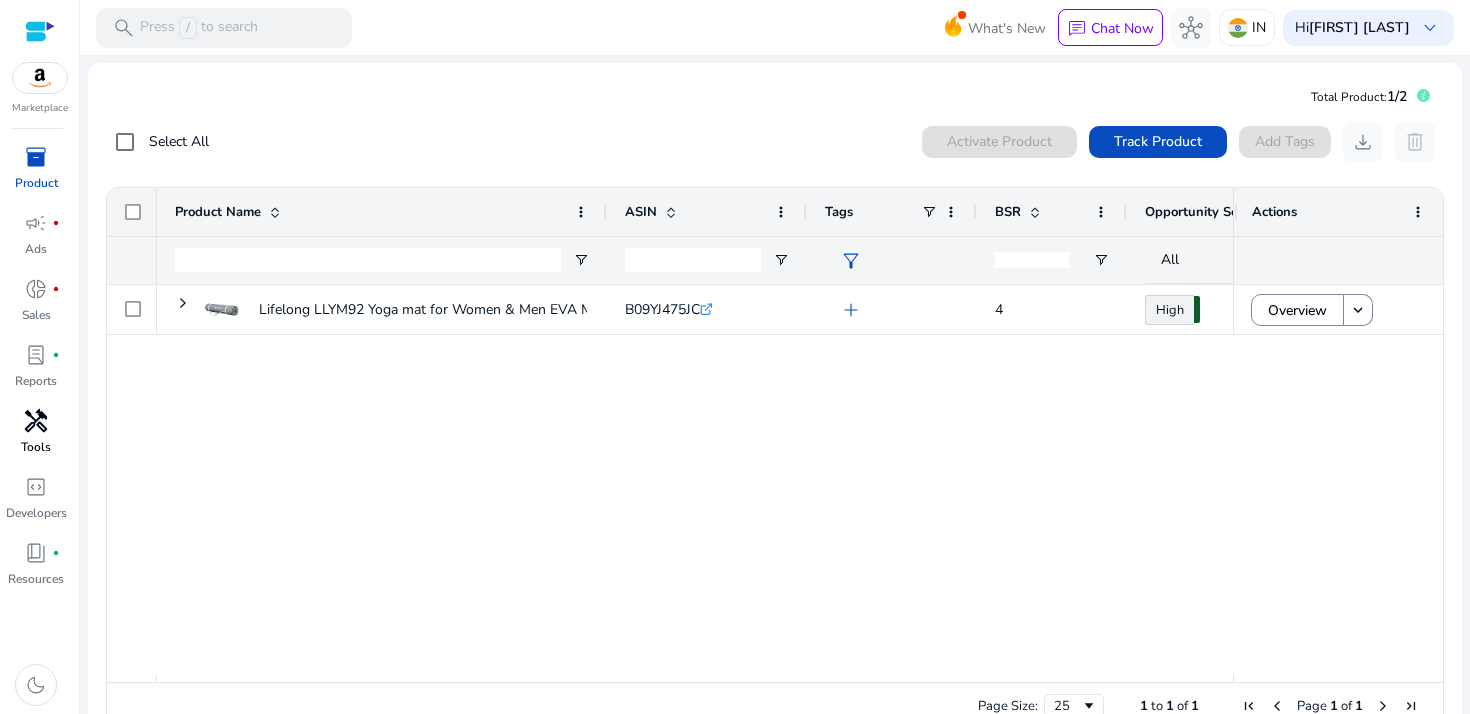 click on "₹43.76K - ₹48.51K High  80.62 4  add   B09YJ475JC  .st0{fill:#2c8af8}
Lifelong LLYM92 Yoga mat for Women & Men EVA Material 4mm Grey..." 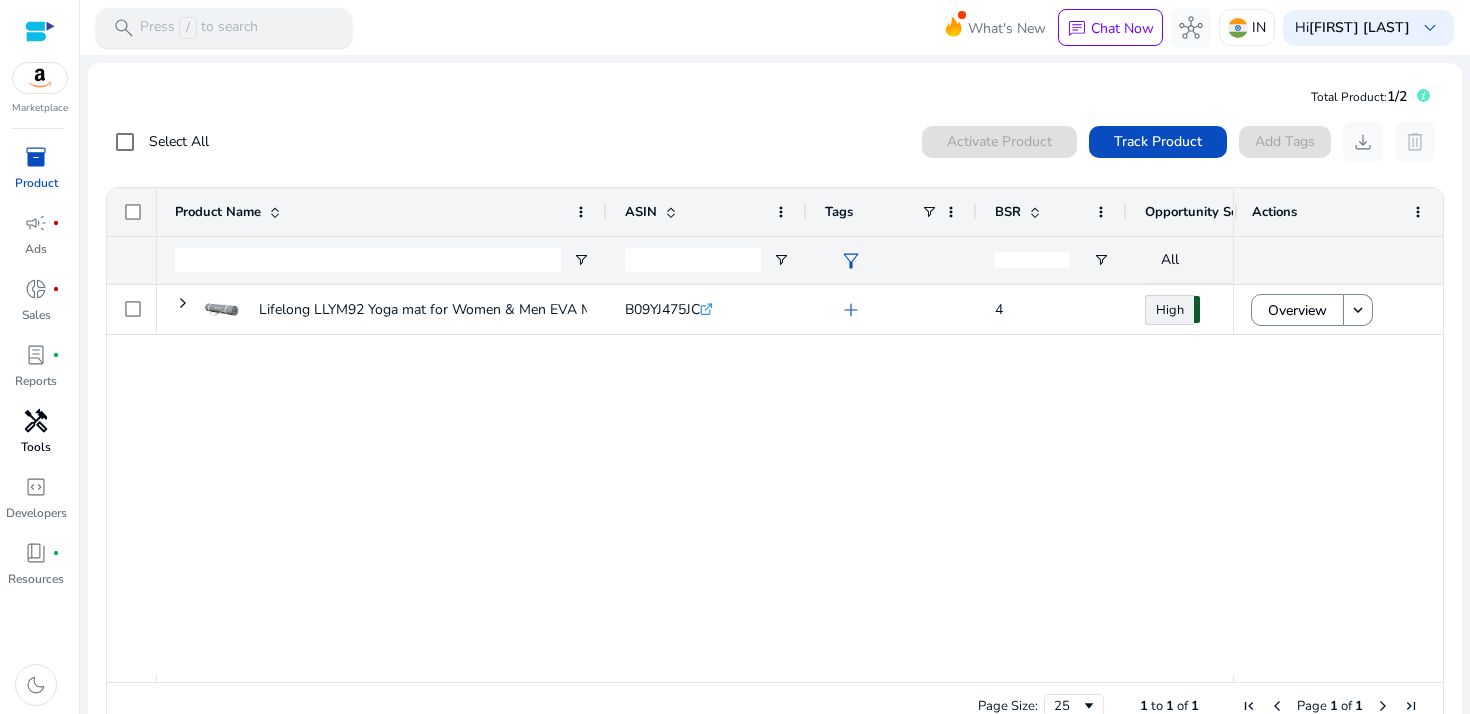 click on "Press  /  to search" at bounding box center [199, 28] 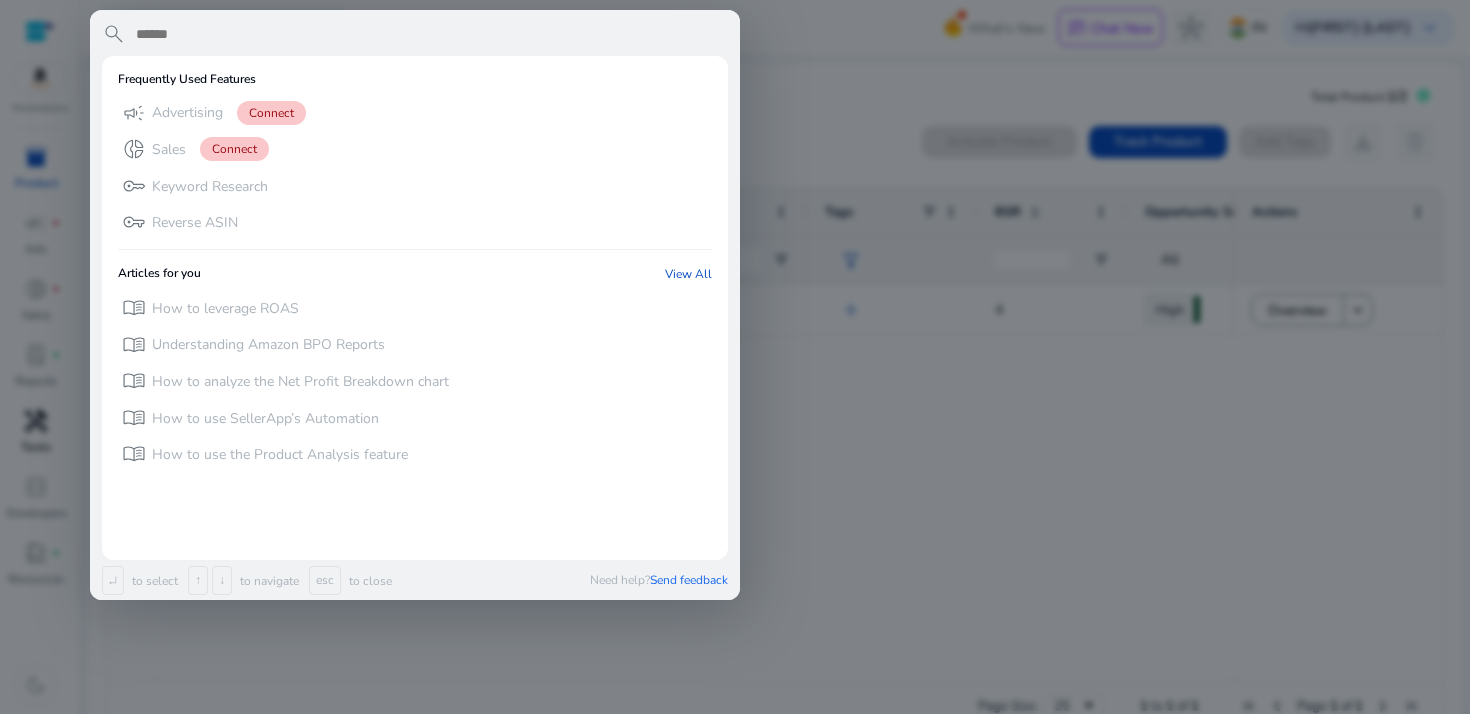 click at bounding box center [735, 357] 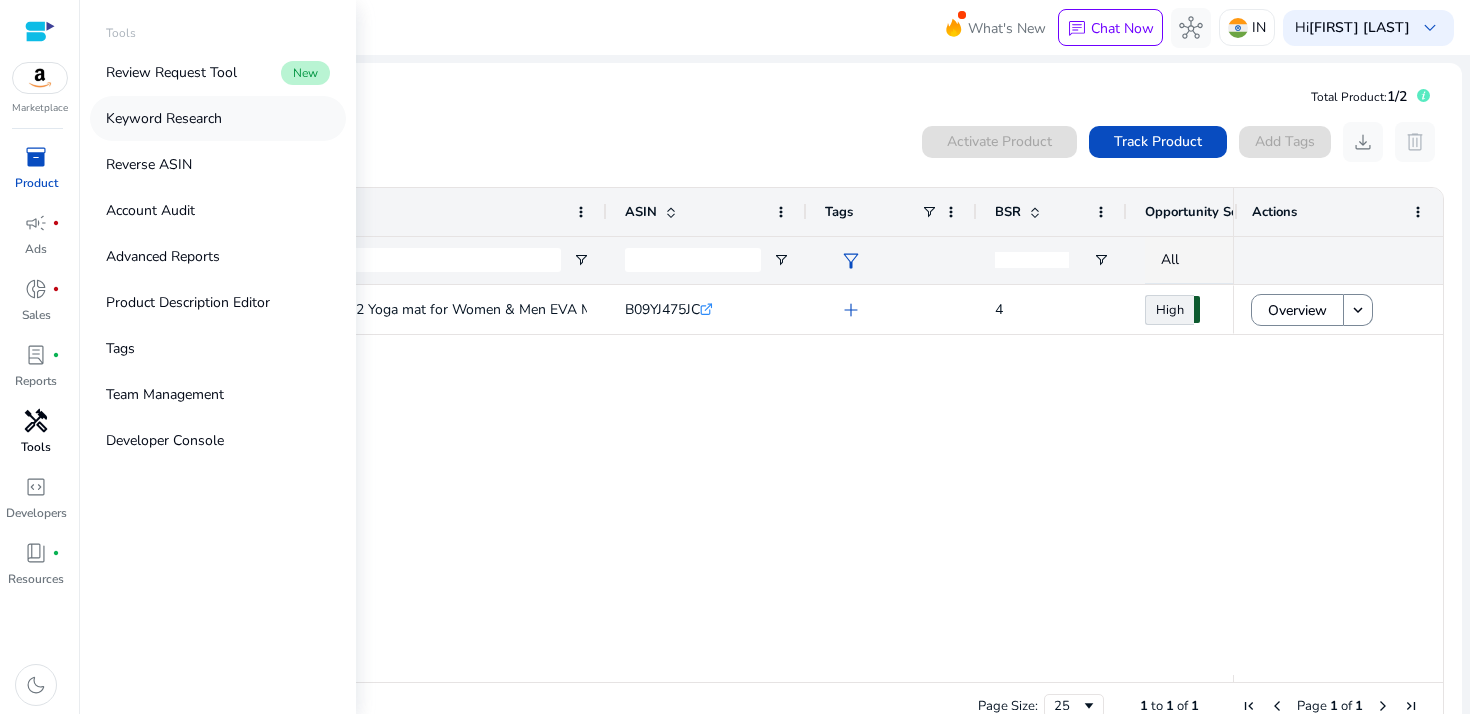 click on "Keyword Research" at bounding box center (164, 118) 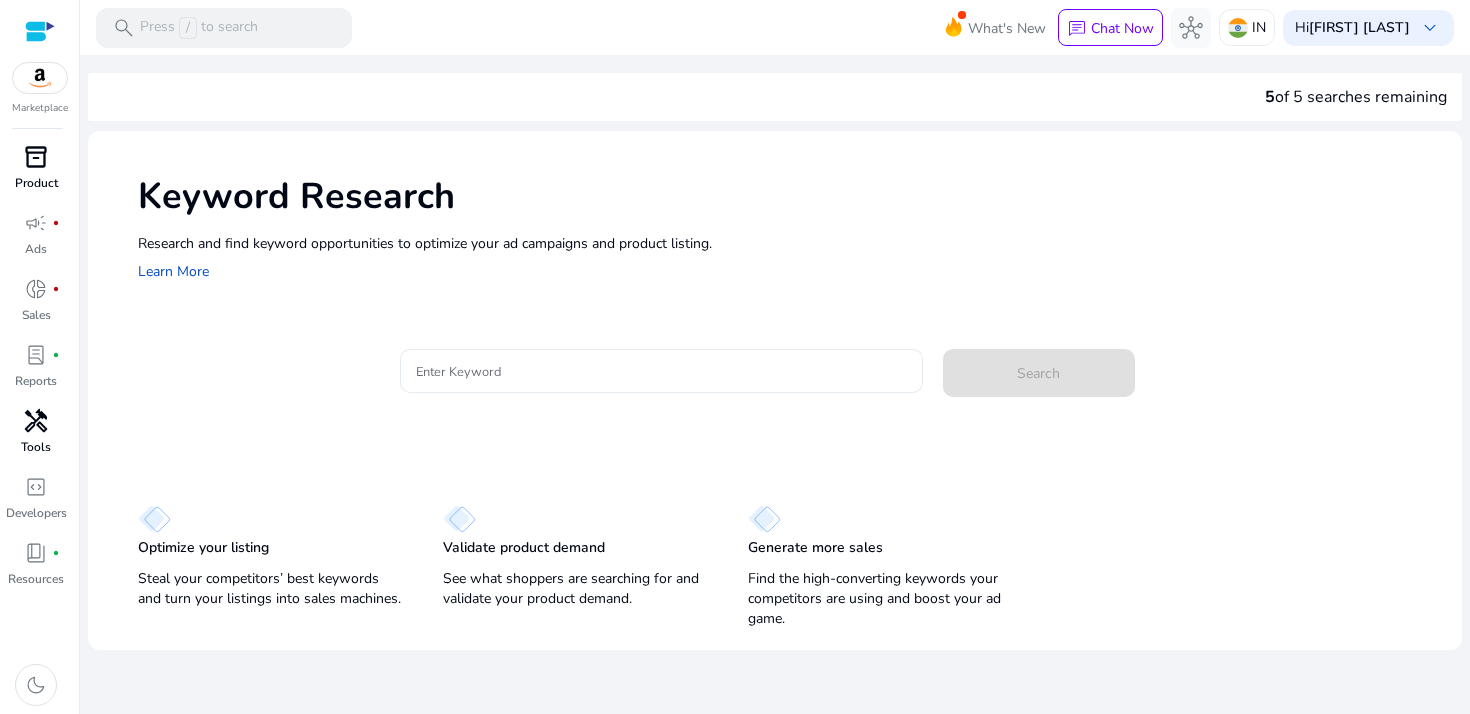 click on "Enter Keyword" at bounding box center [661, 371] 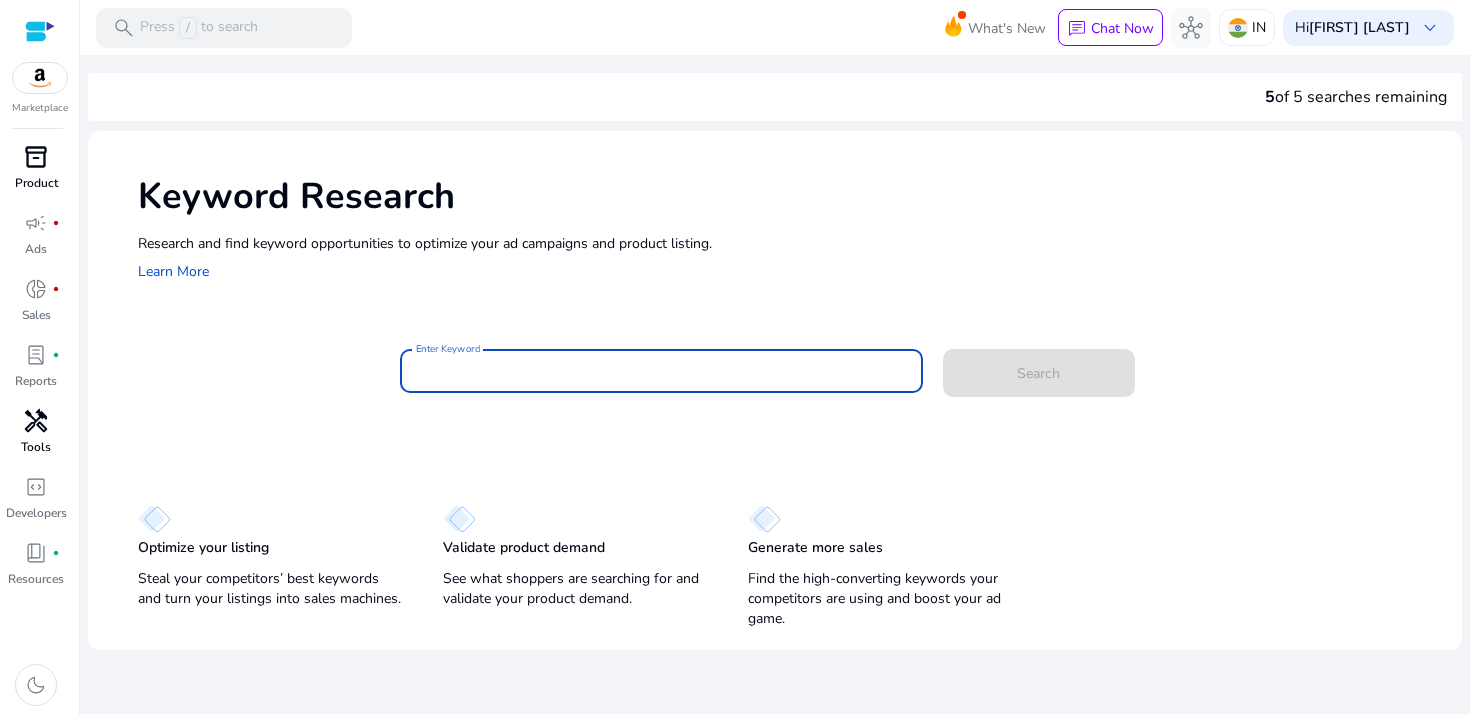 click on "handyman" at bounding box center [36, 421] 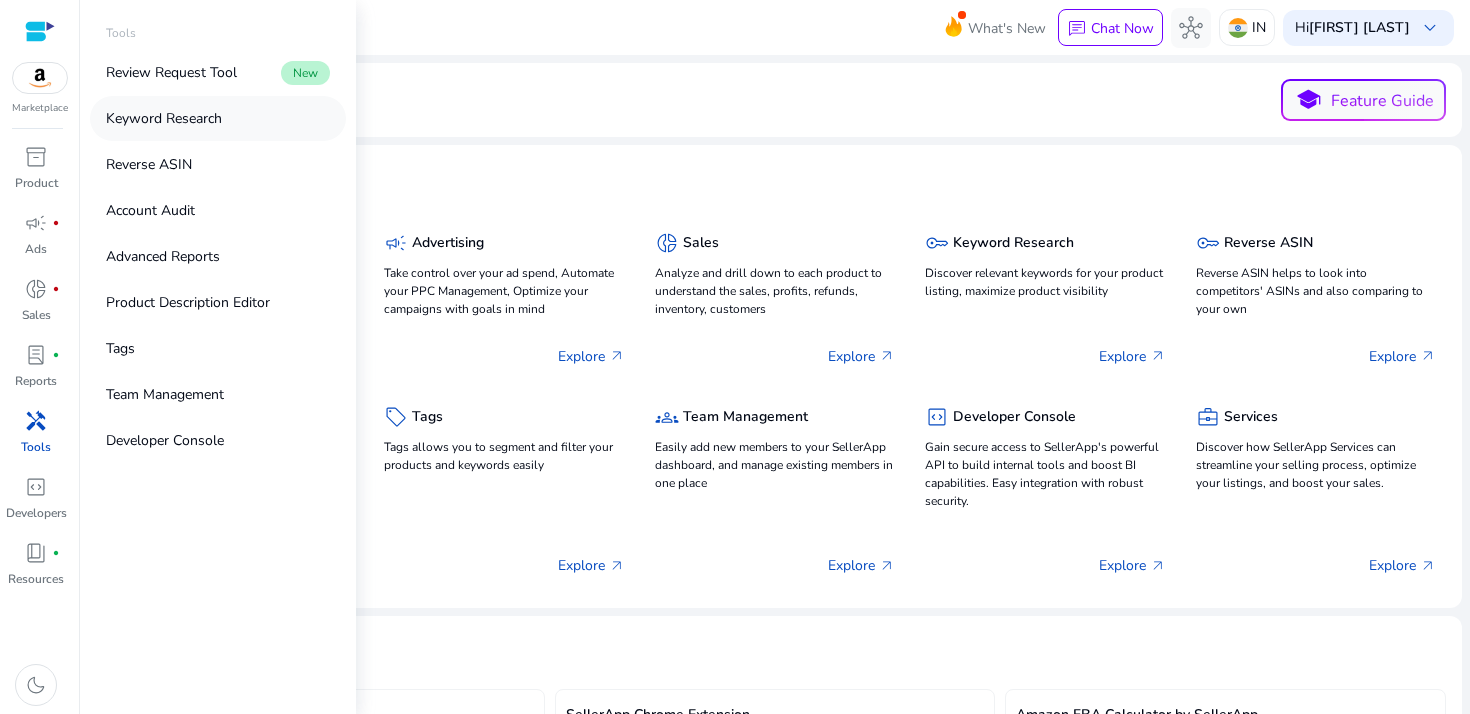 scroll, scrollTop: 0, scrollLeft: 0, axis: both 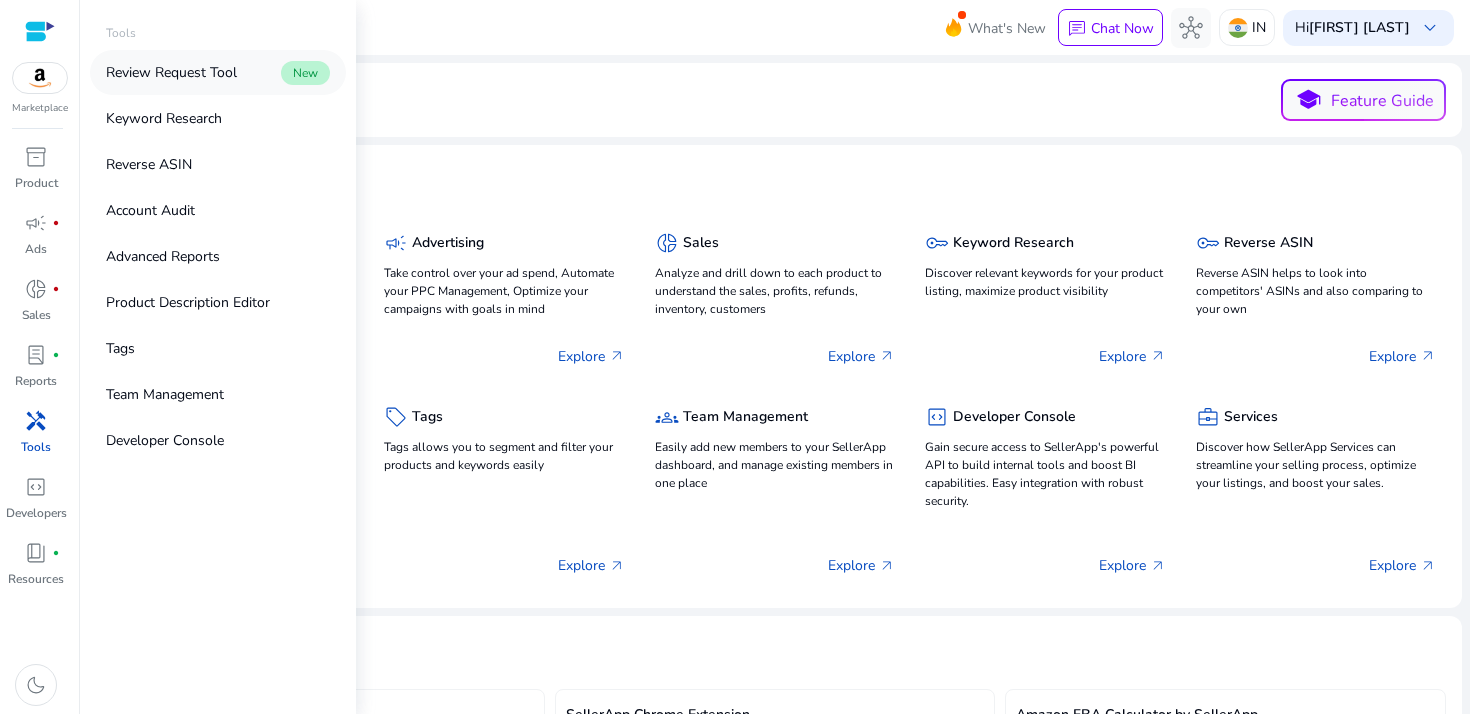 click on "New" at bounding box center (305, 73) 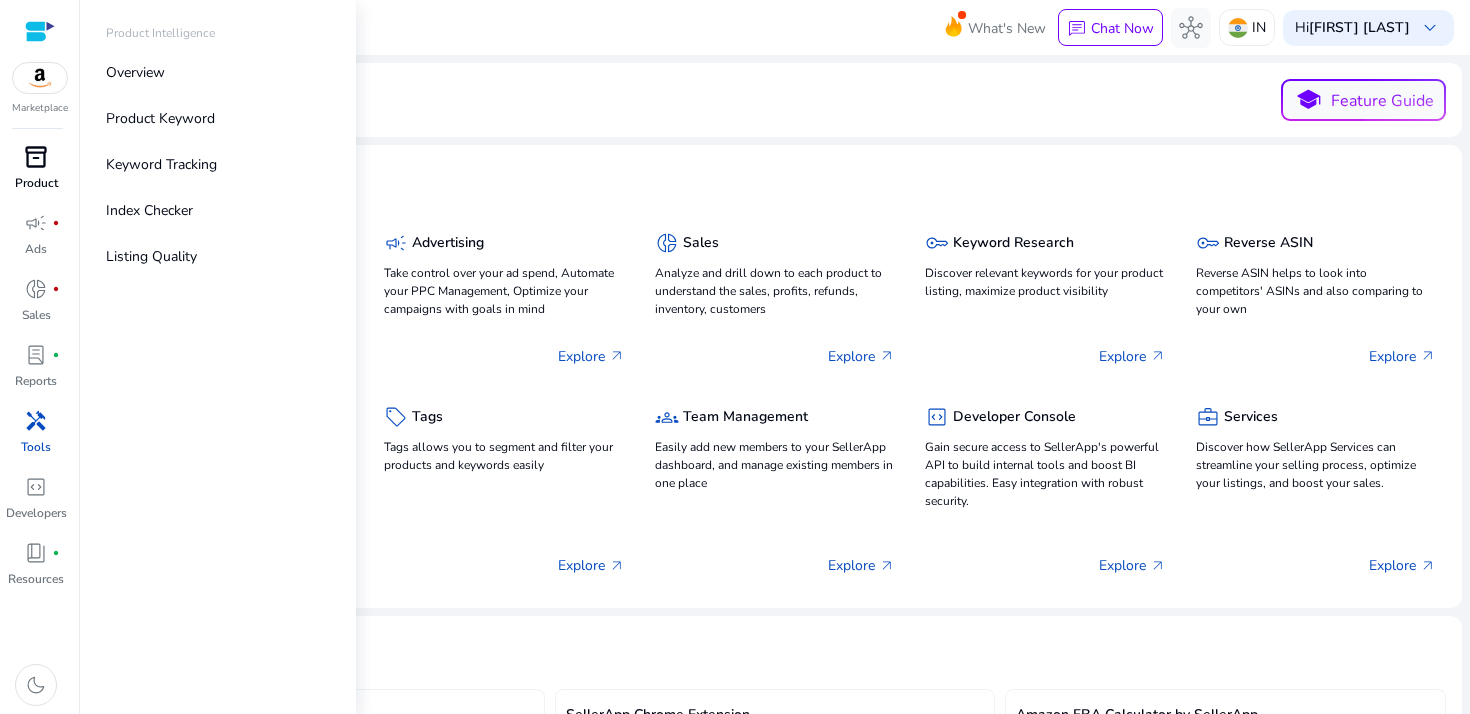 click on "Product" at bounding box center [36, 183] 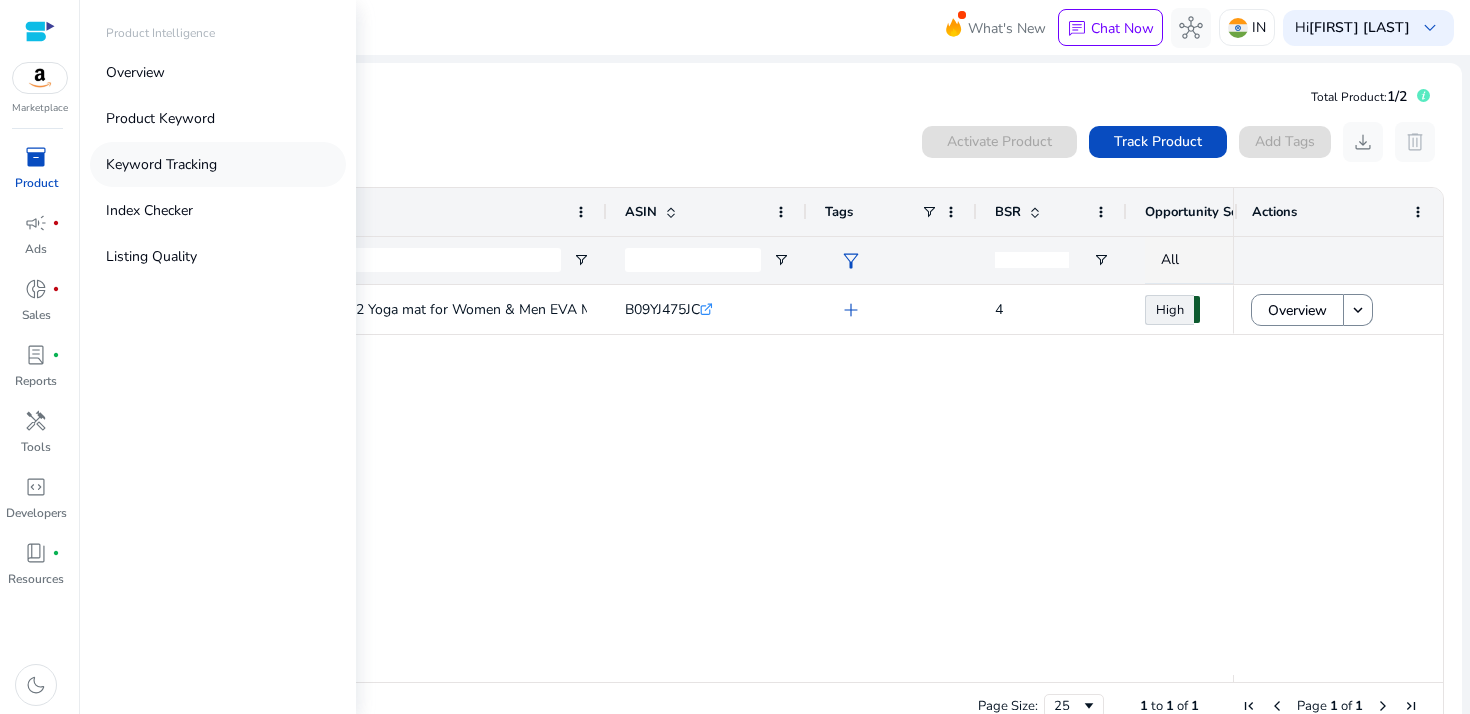 click on "Keyword Tracking" at bounding box center [161, 164] 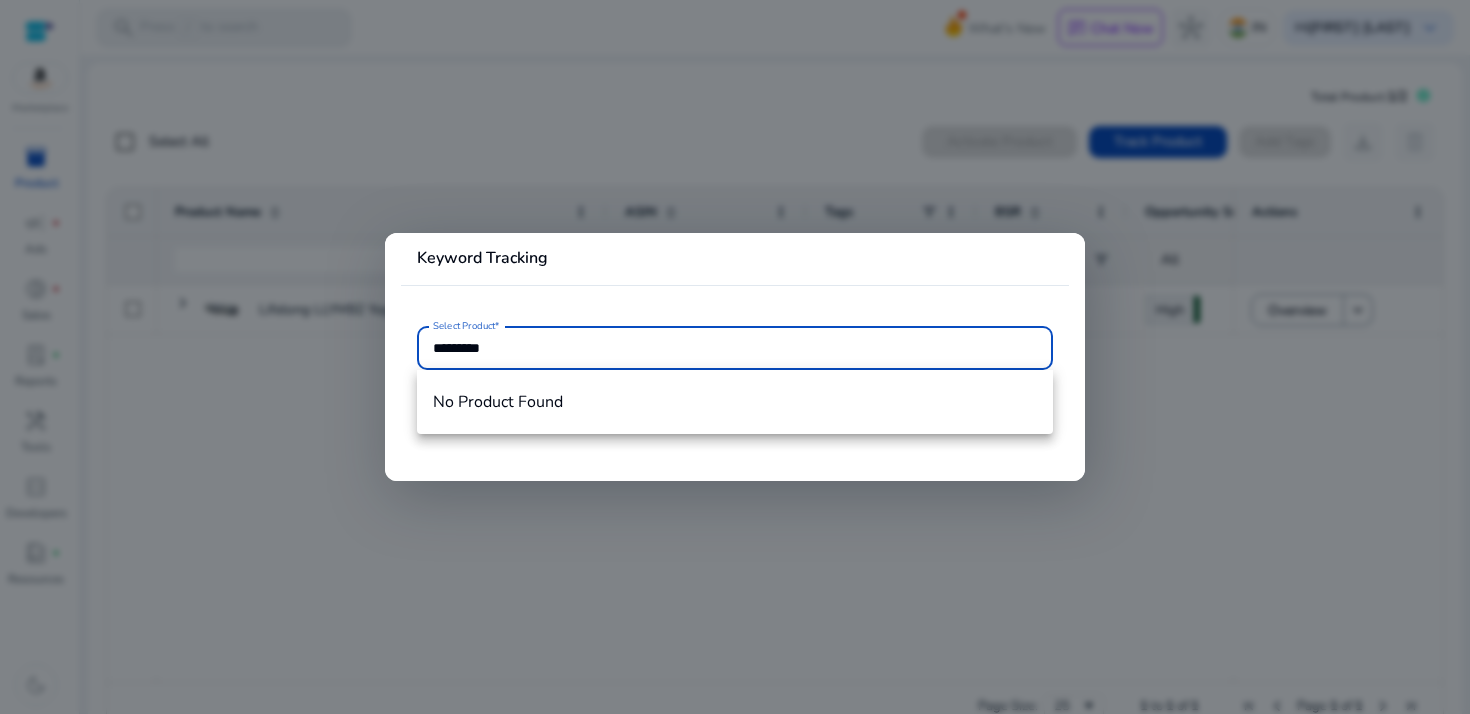 type on "*********" 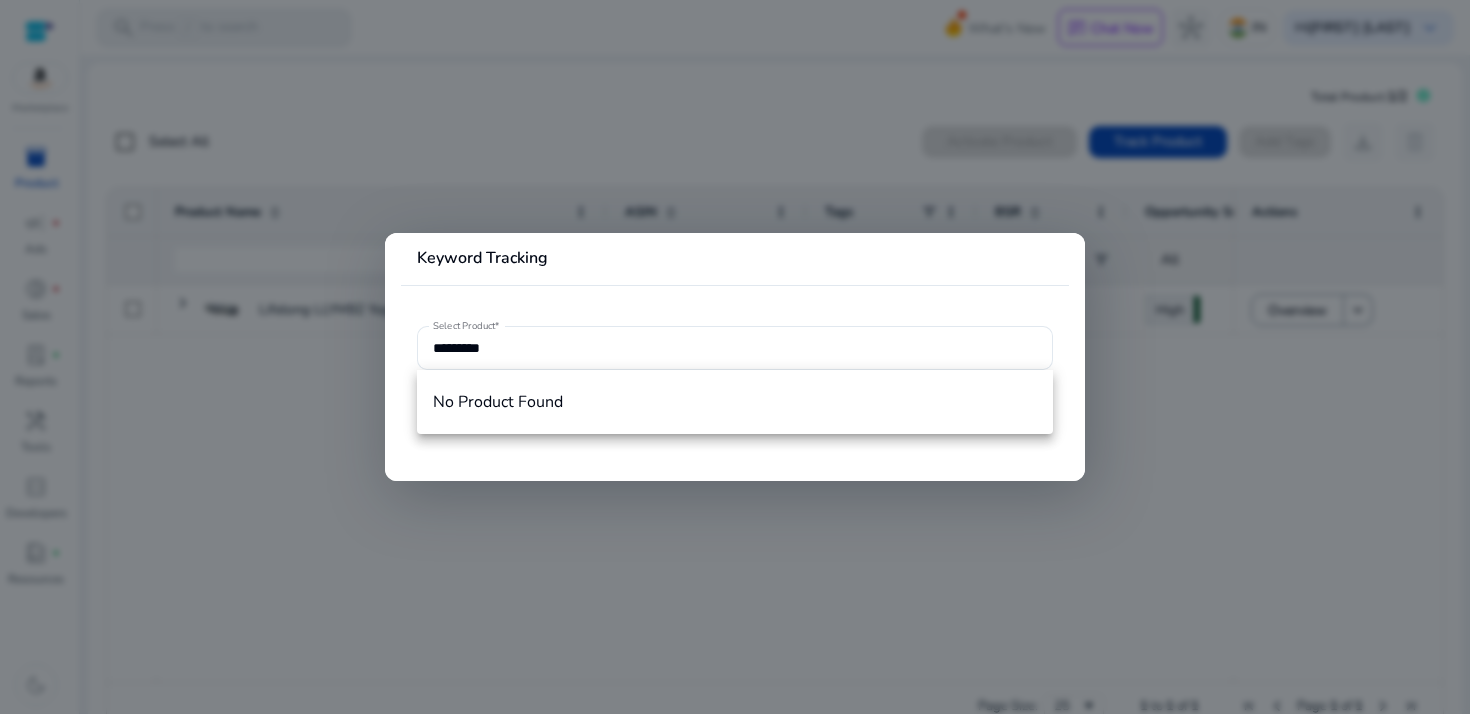click at bounding box center (735, 357) 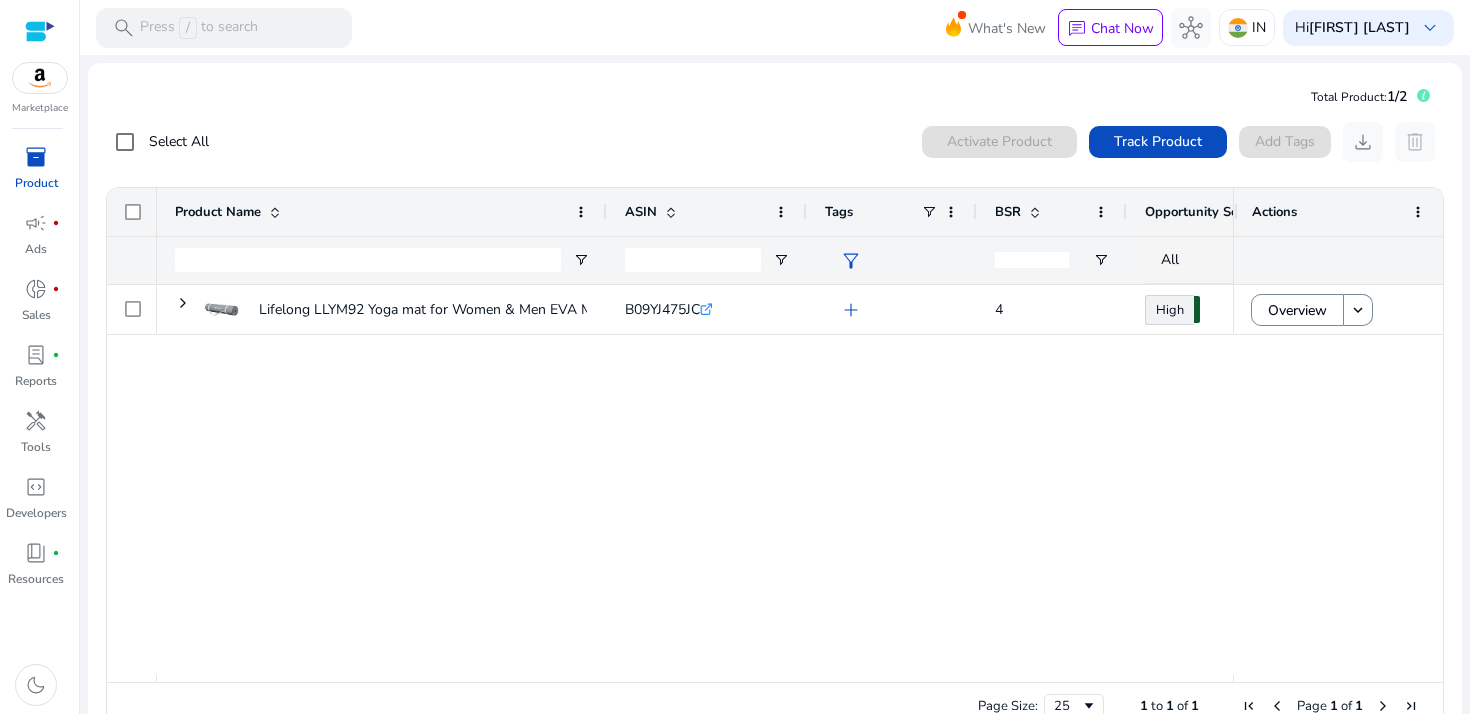 click on "inventory_2" at bounding box center (36, 157) 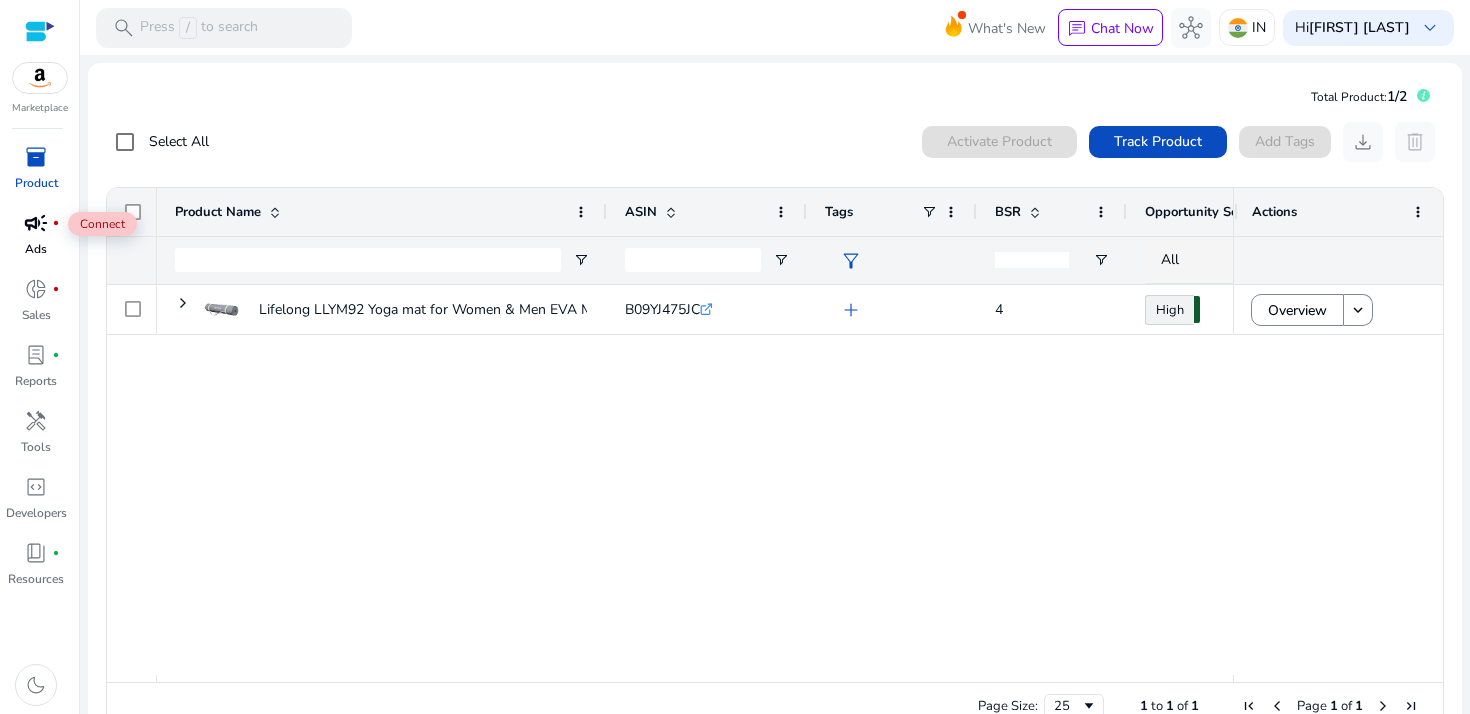 click on "campaign" at bounding box center [36, 223] 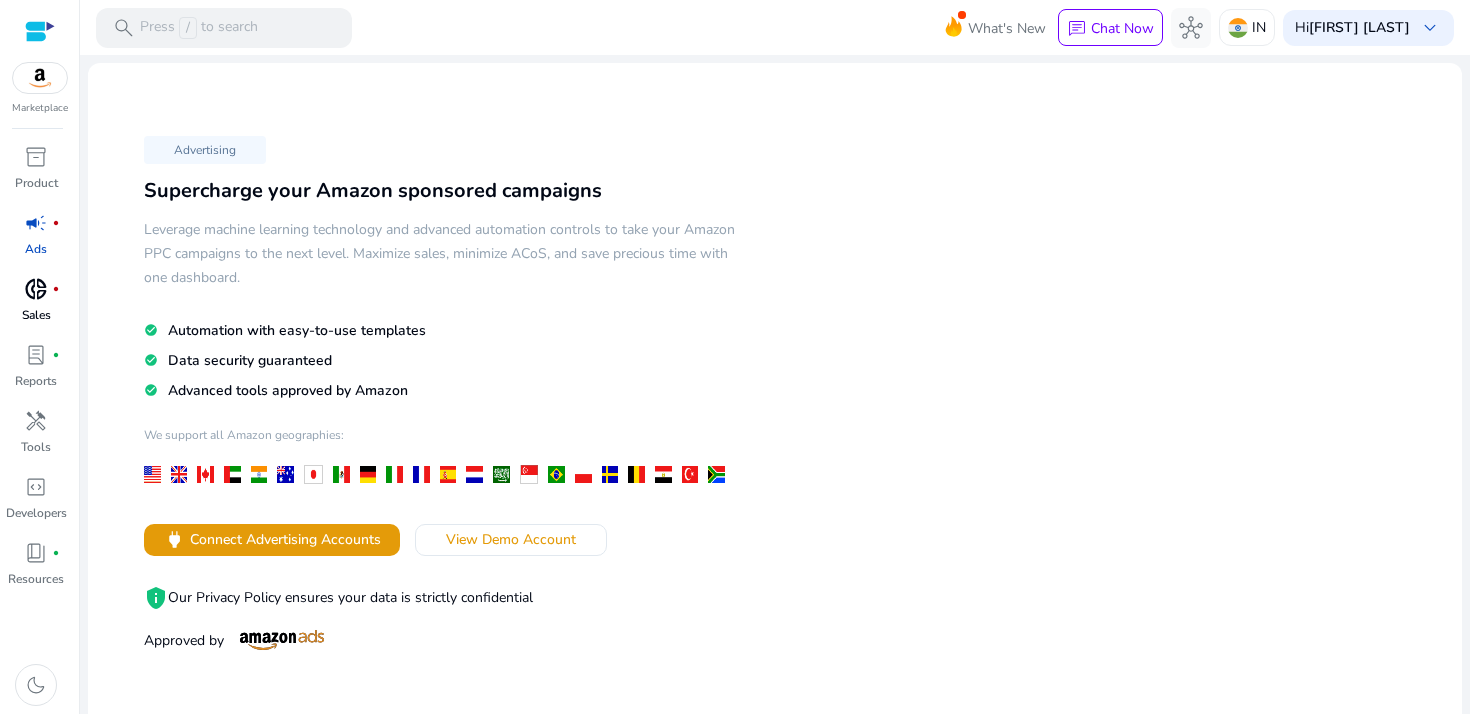 click on "donut_small   fiber_manual_record   Sales" at bounding box center (36, 306) 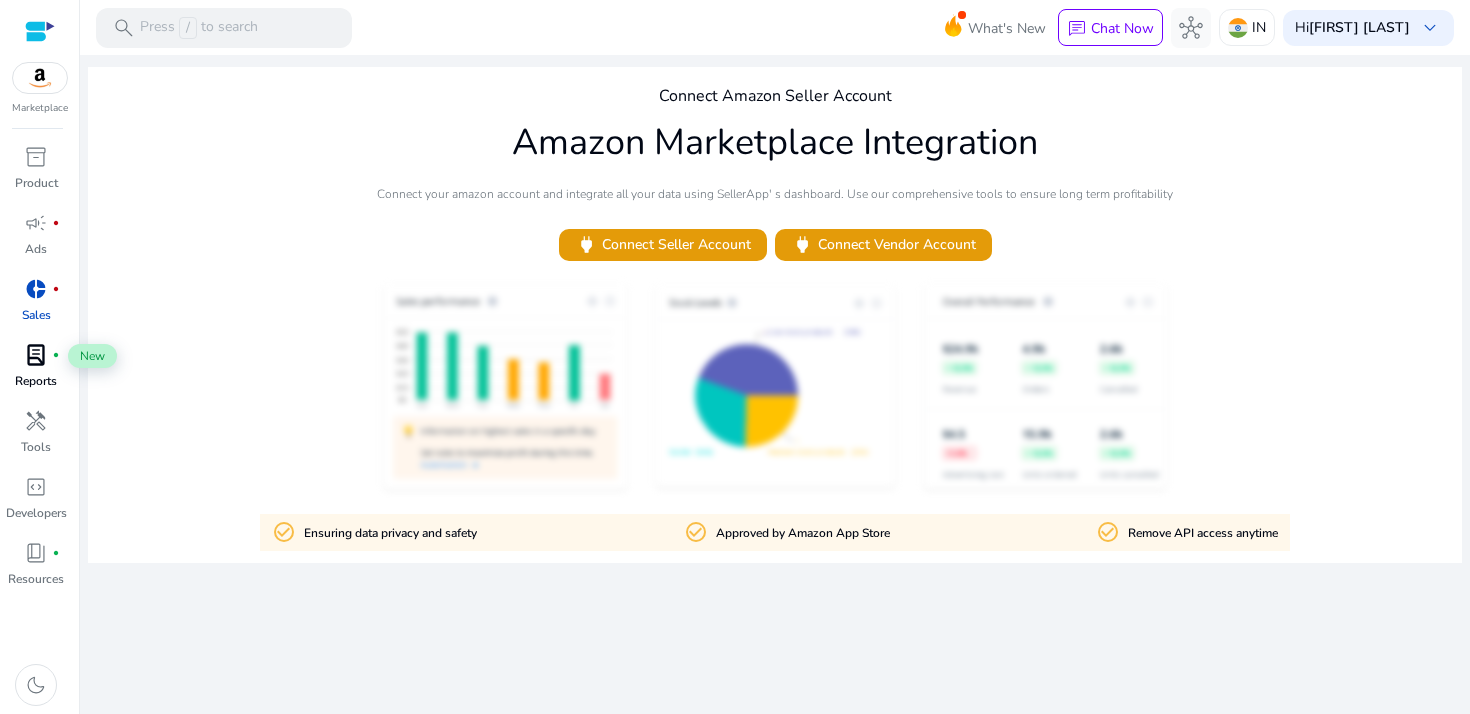 click on "lab_profile" at bounding box center [36, 355] 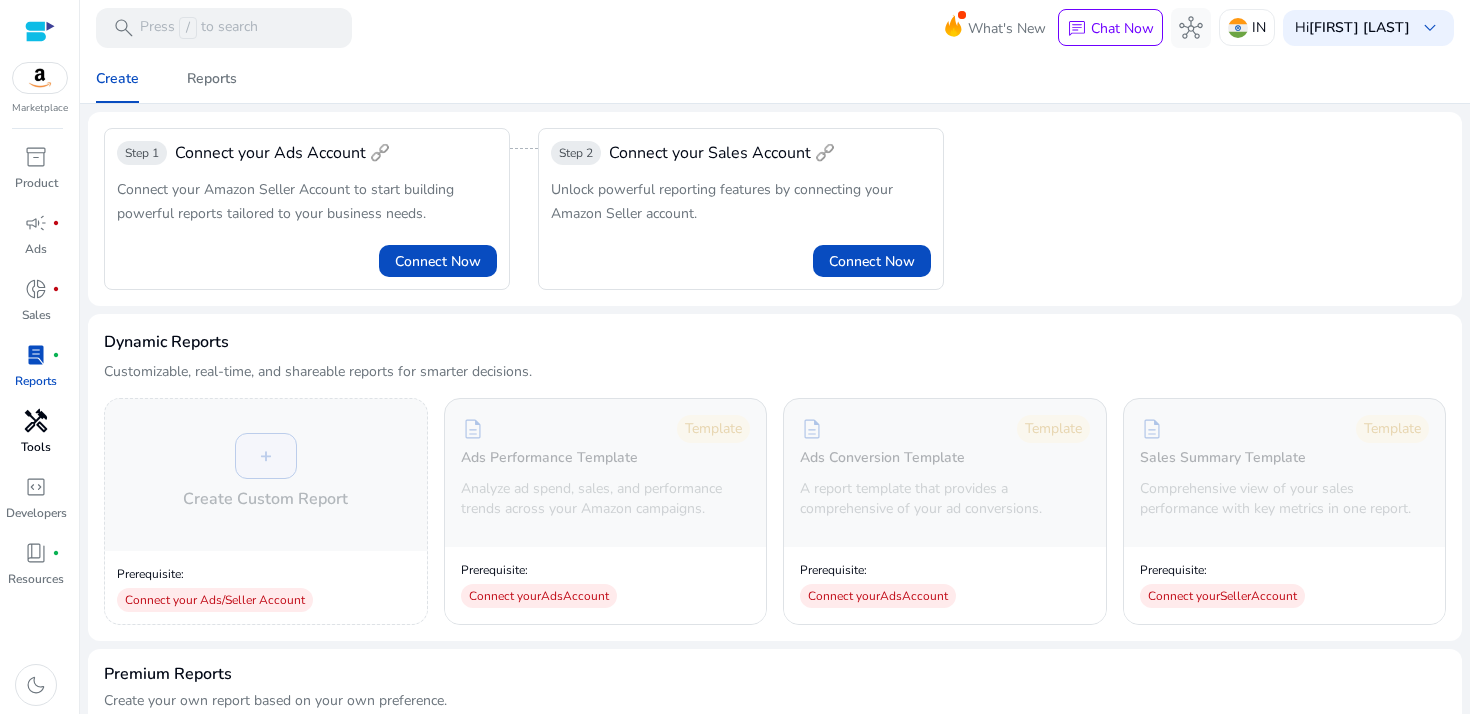 click on "handyman" at bounding box center (36, 421) 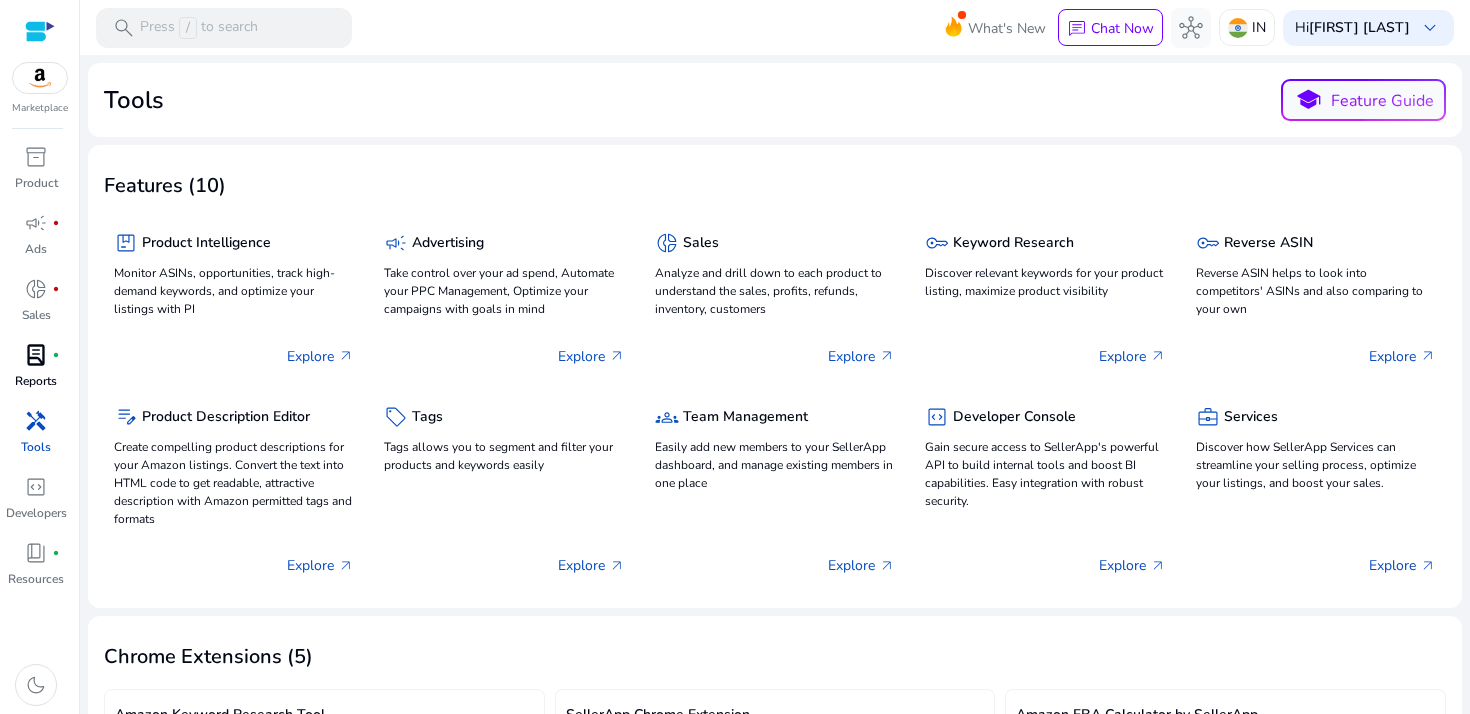 click on "Tools  school  Feature Guide" 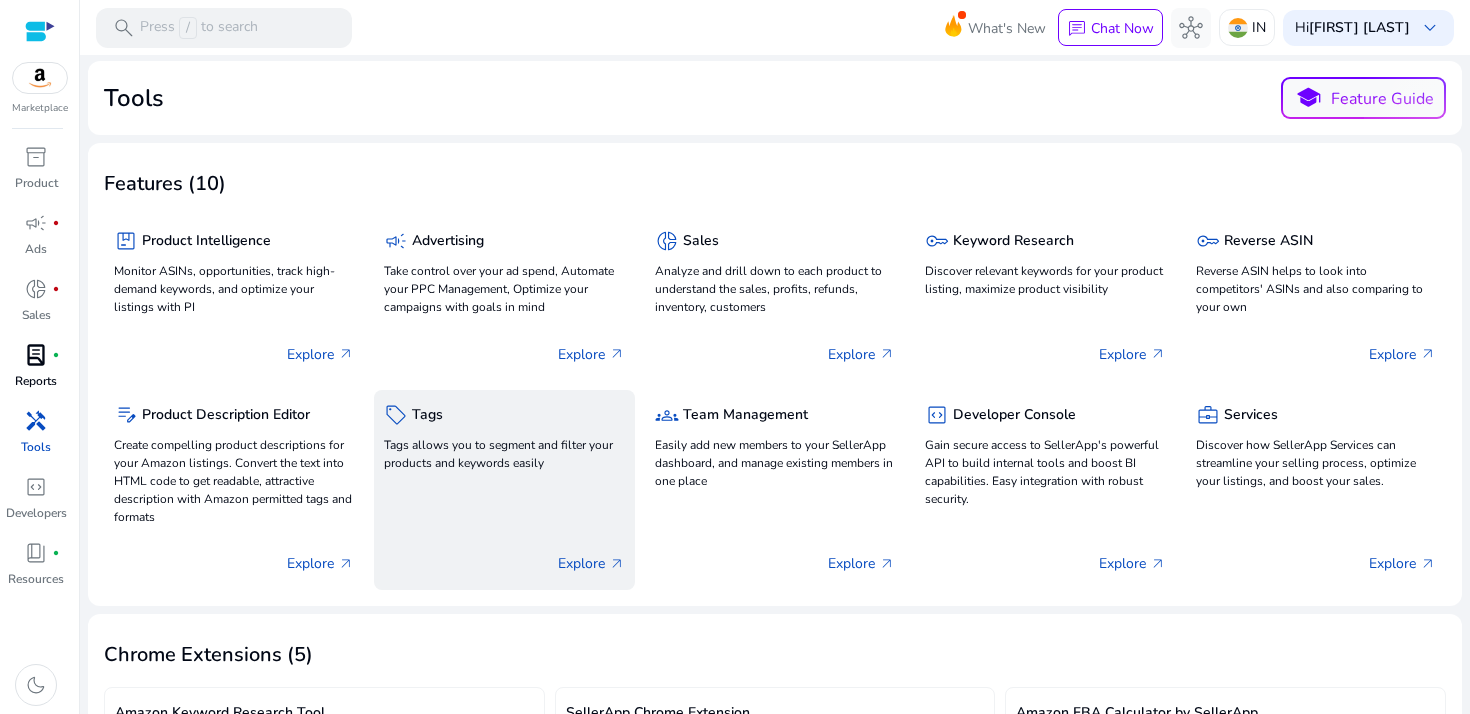 scroll, scrollTop: 0, scrollLeft: 0, axis: both 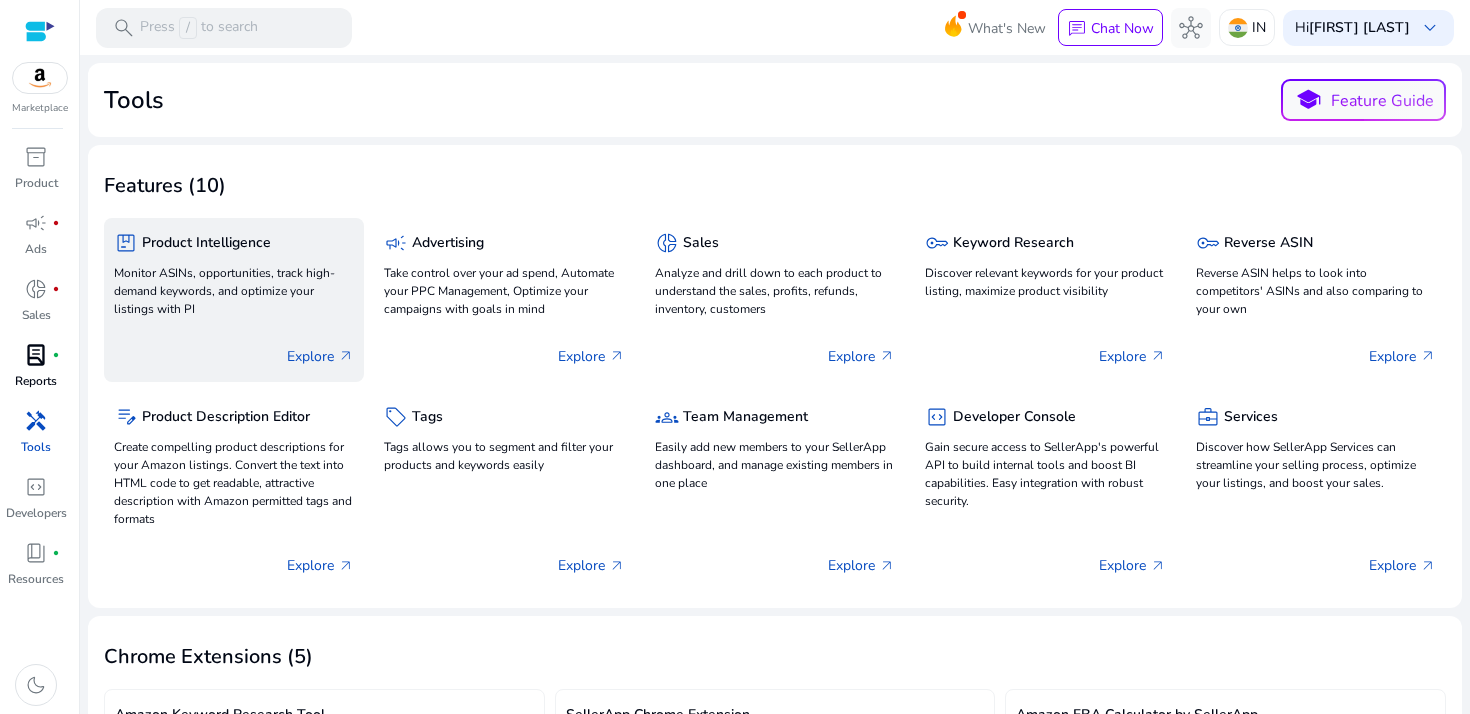 click on "Explore   arrow_outward" 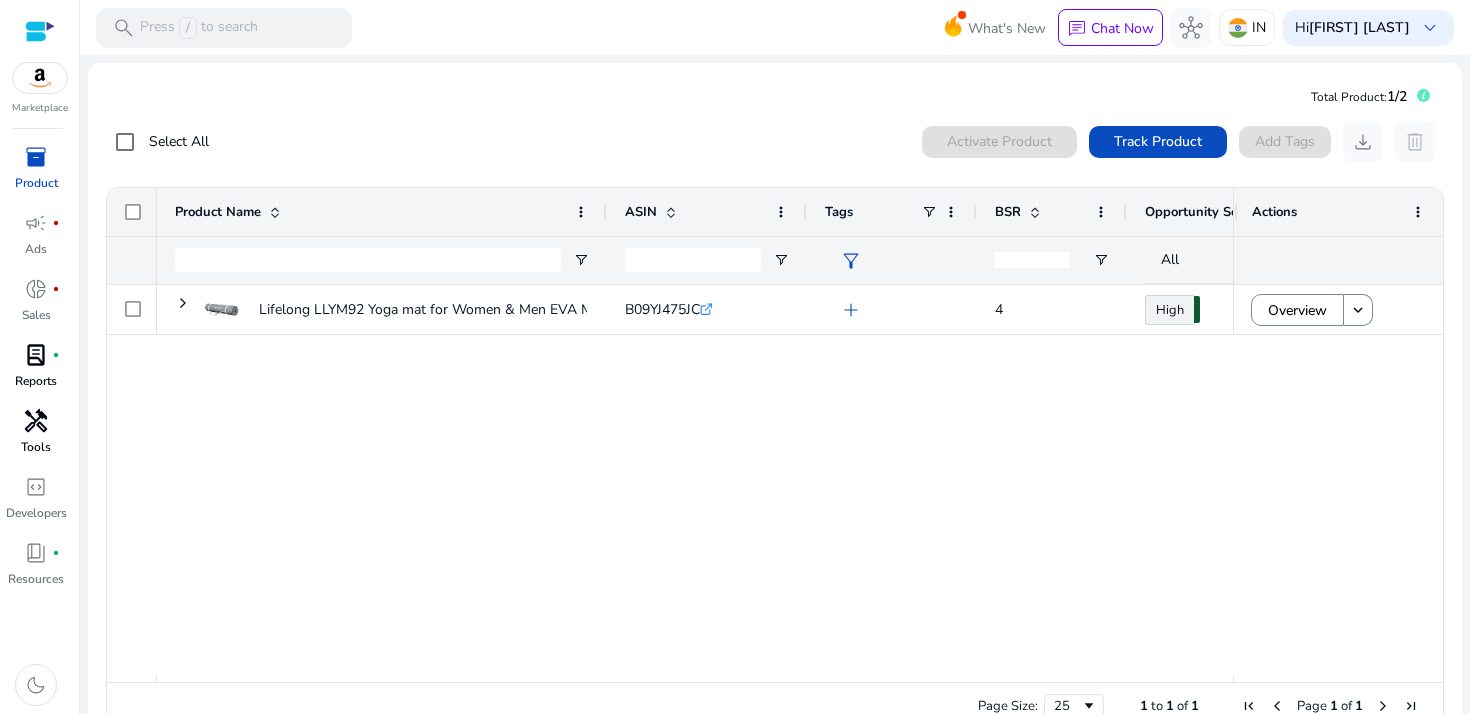 click on "handyman" at bounding box center (36, 421) 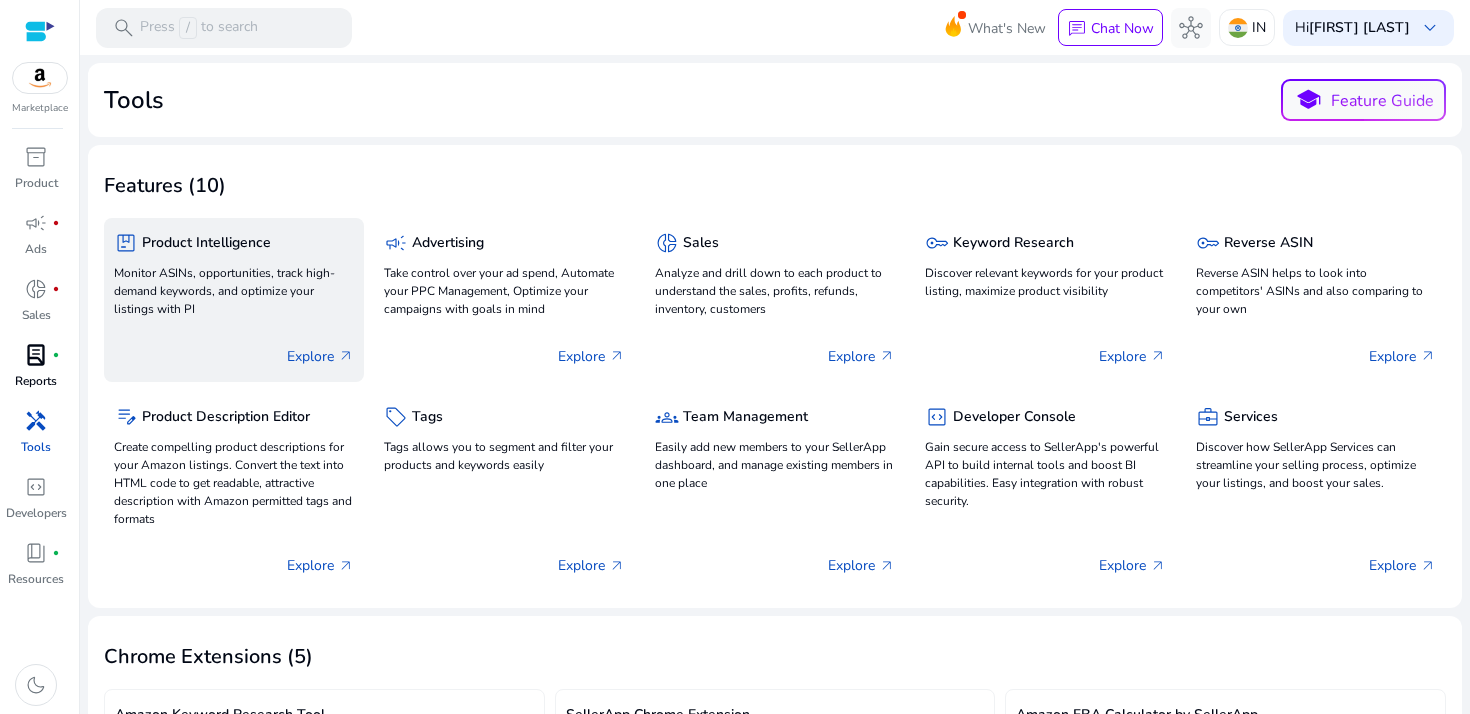 click on "package  Product Intelligence" 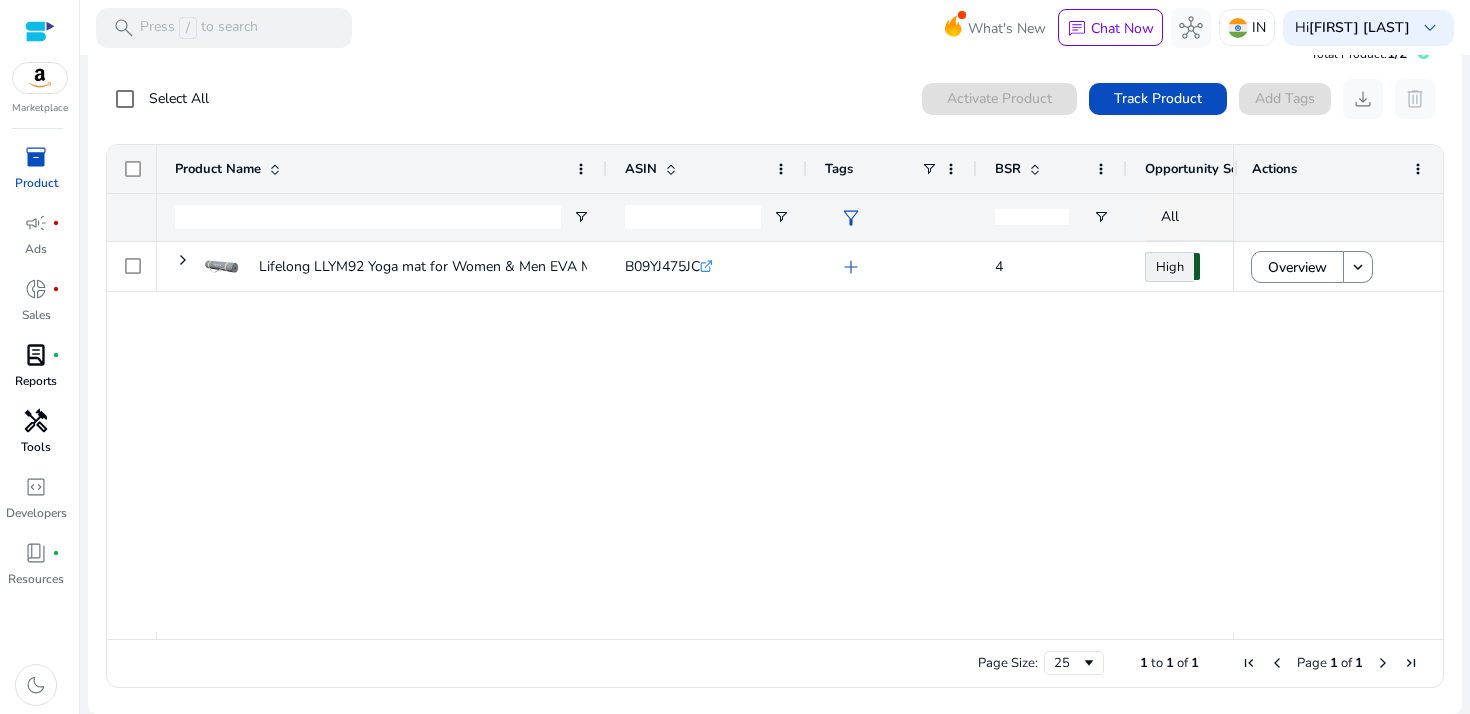 scroll, scrollTop: 0, scrollLeft: 0, axis: both 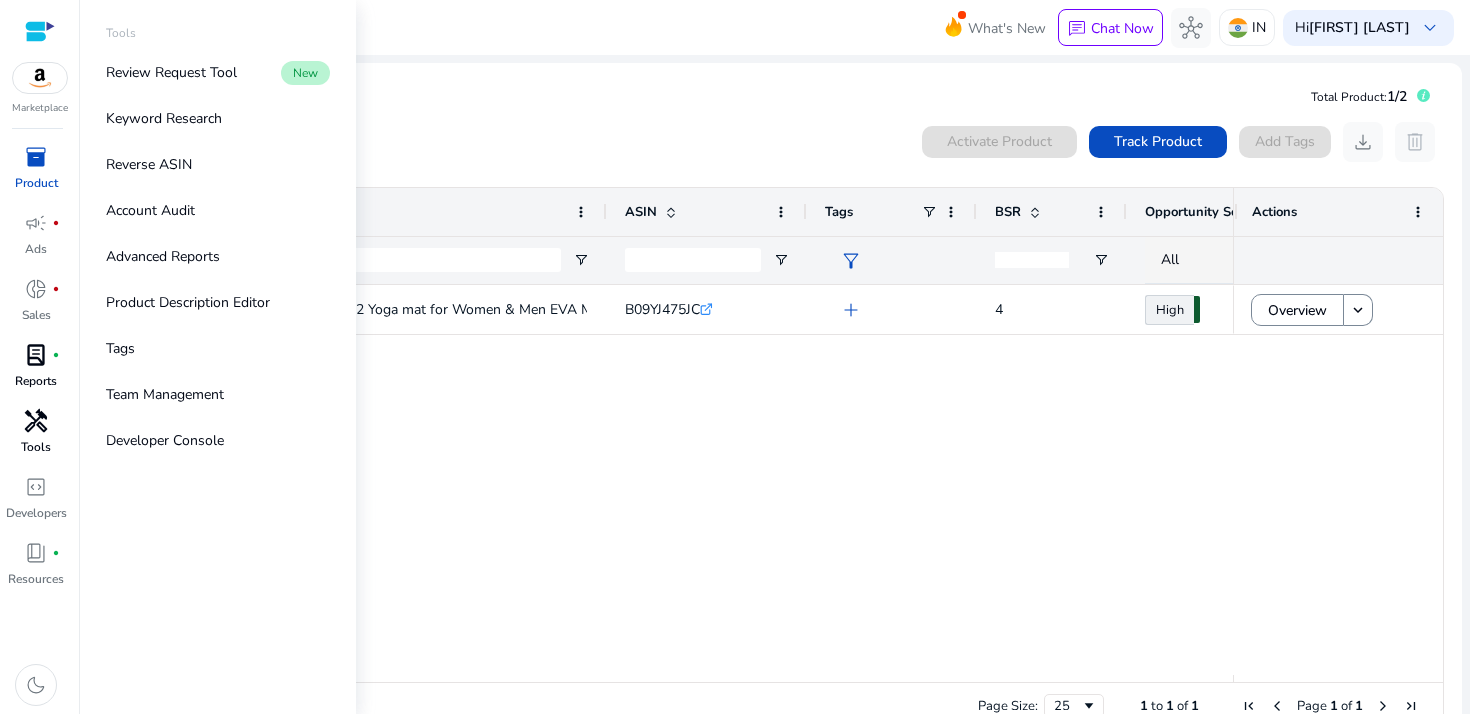 click on "handyman" at bounding box center (36, 421) 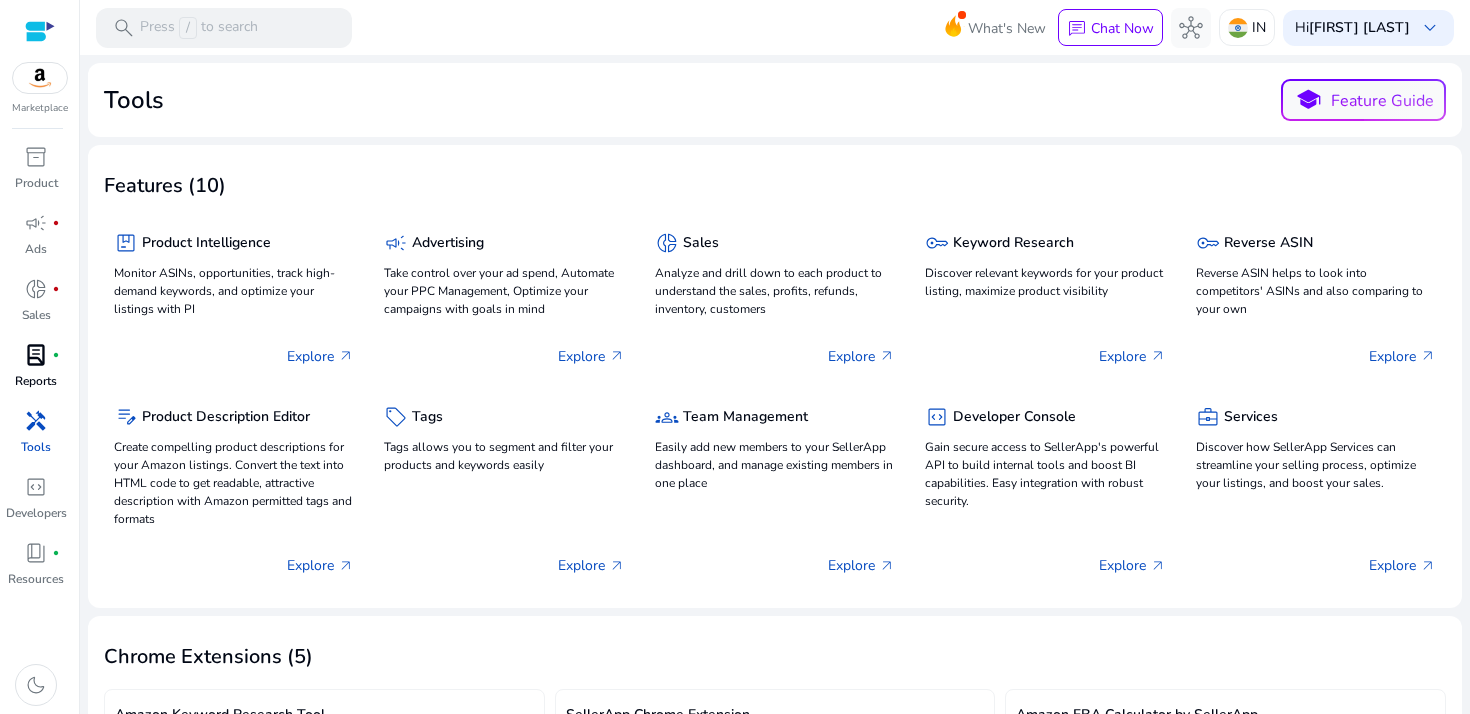 click on "Features (10)" 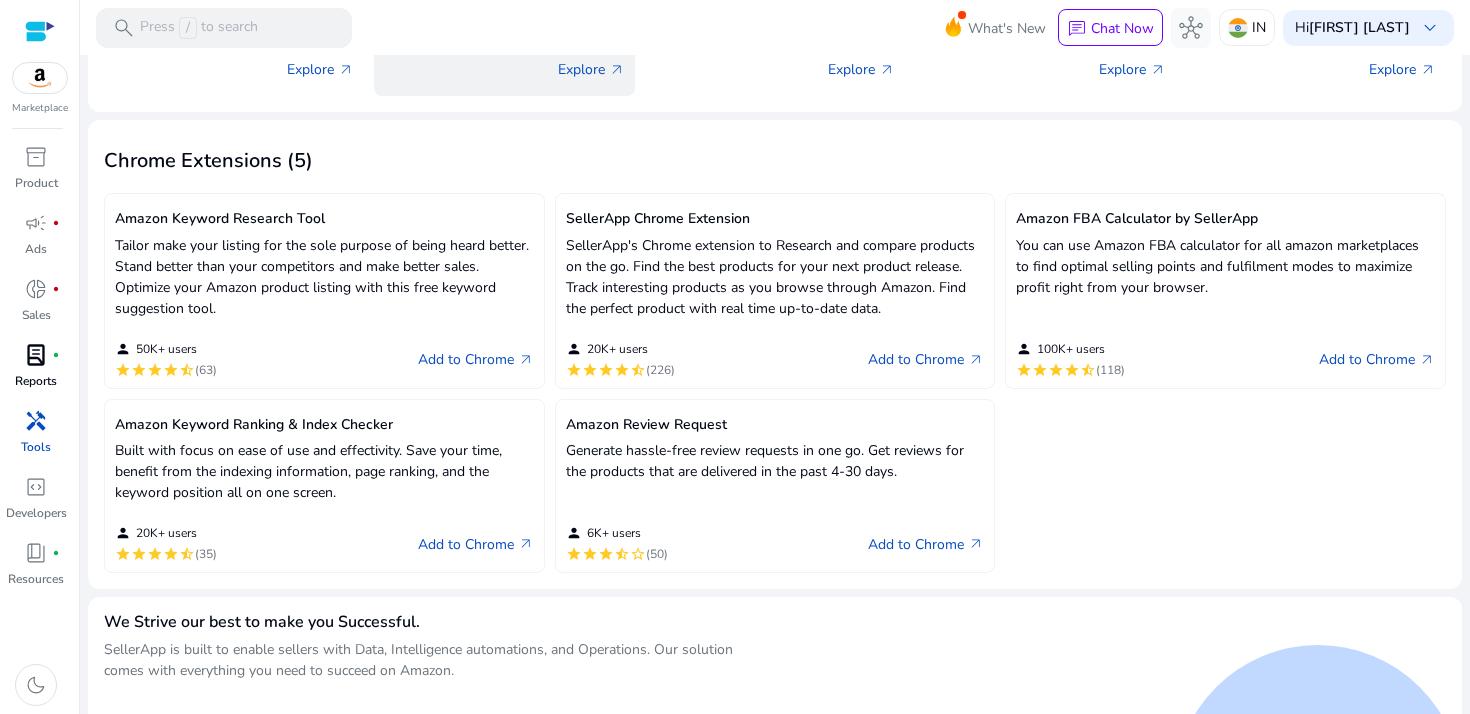scroll, scrollTop: 533, scrollLeft: 0, axis: vertical 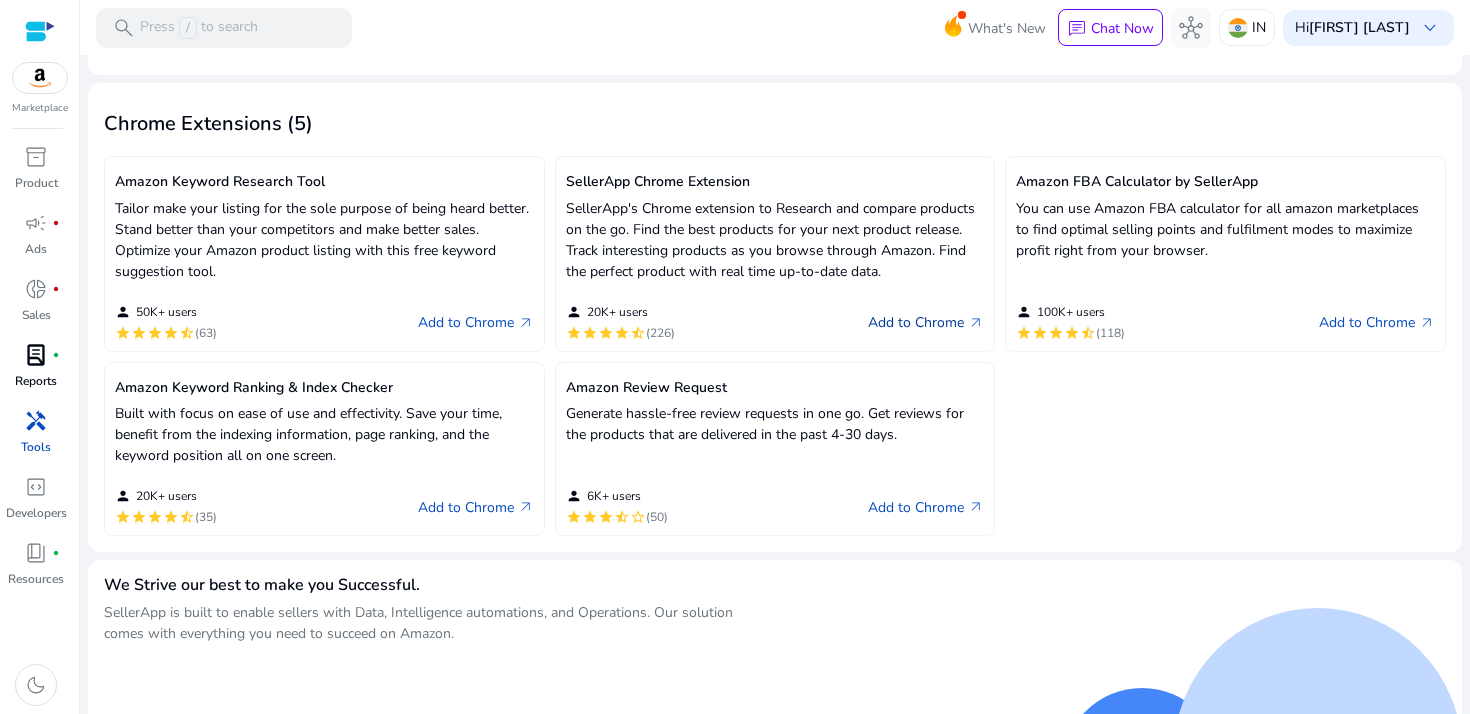 click on "Add to Chrome   arrow_outward" 